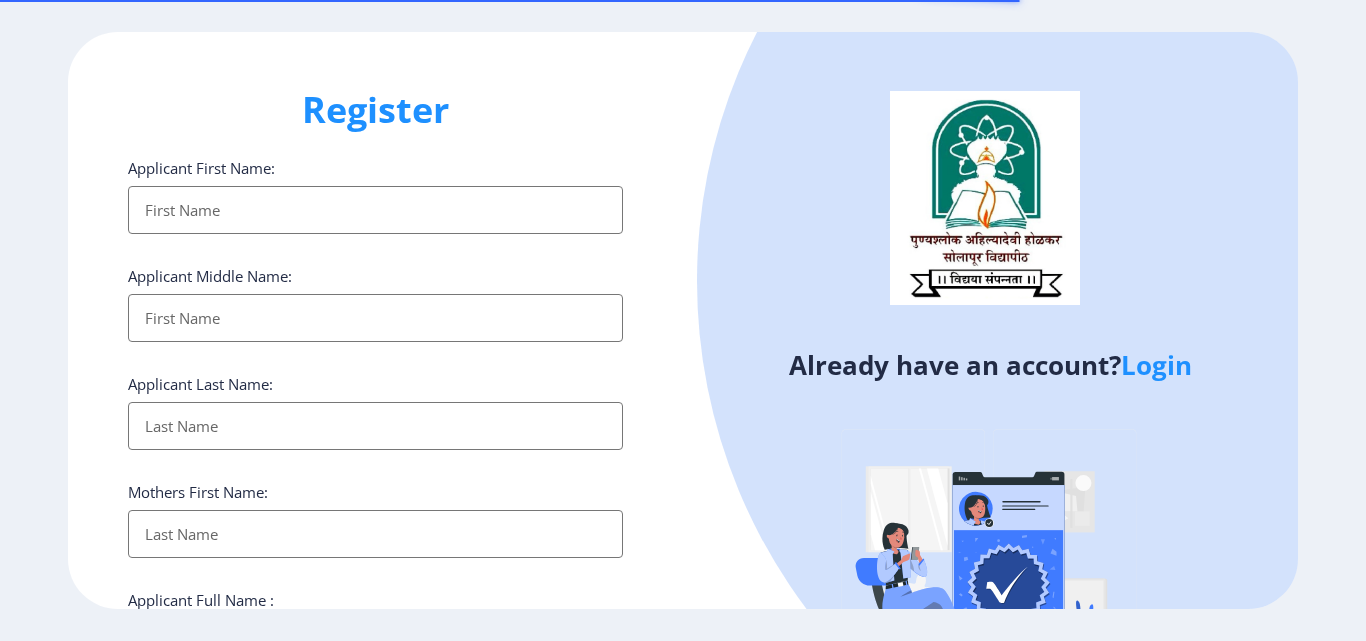 select 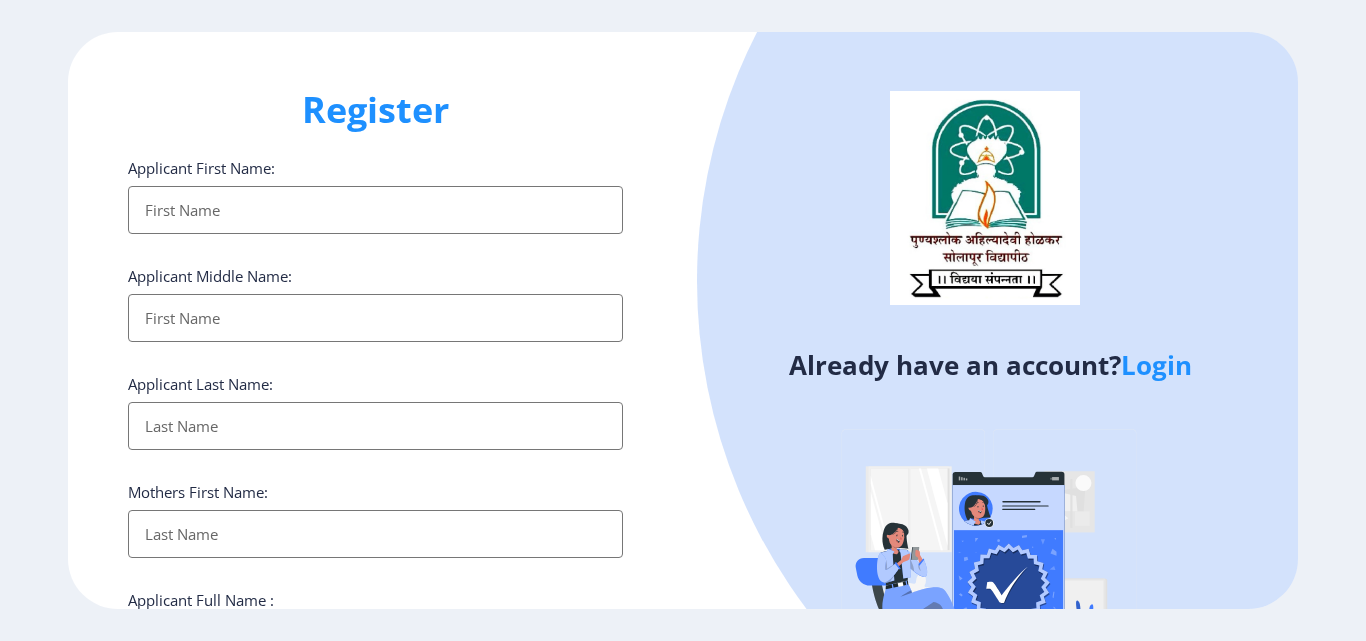 click on "Applicant First Name:" at bounding box center [375, 210] 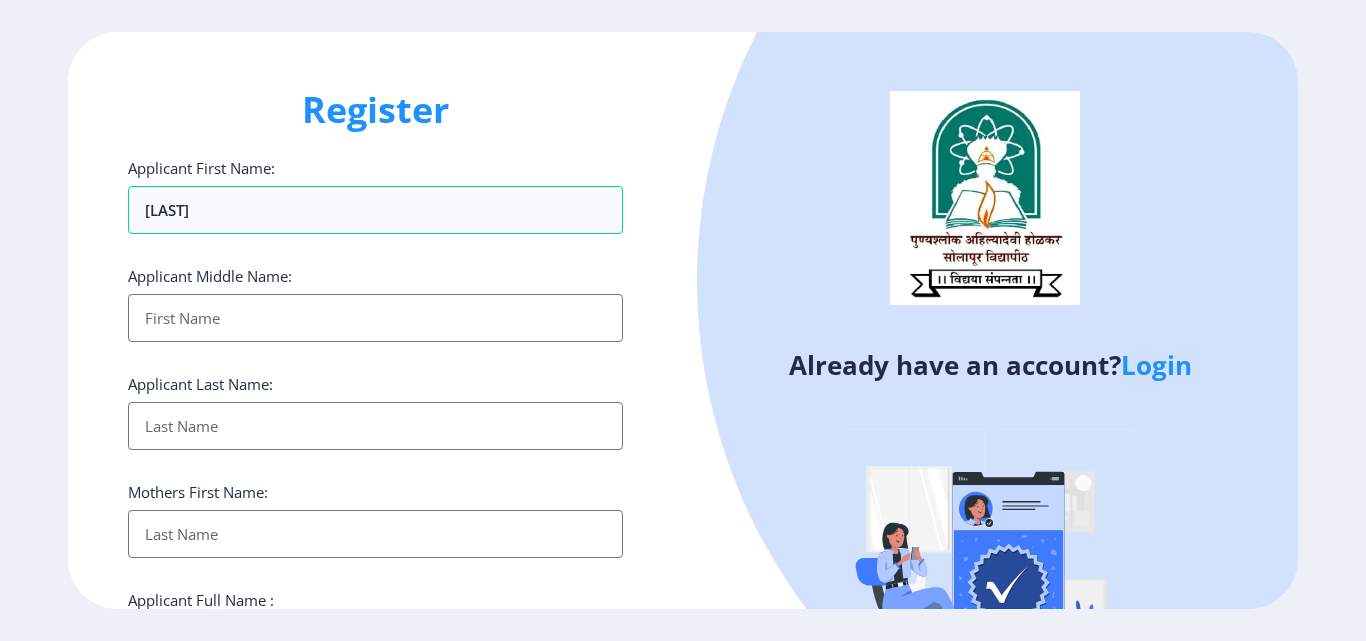 click on "Applicant First Name:" at bounding box center (375, 318) 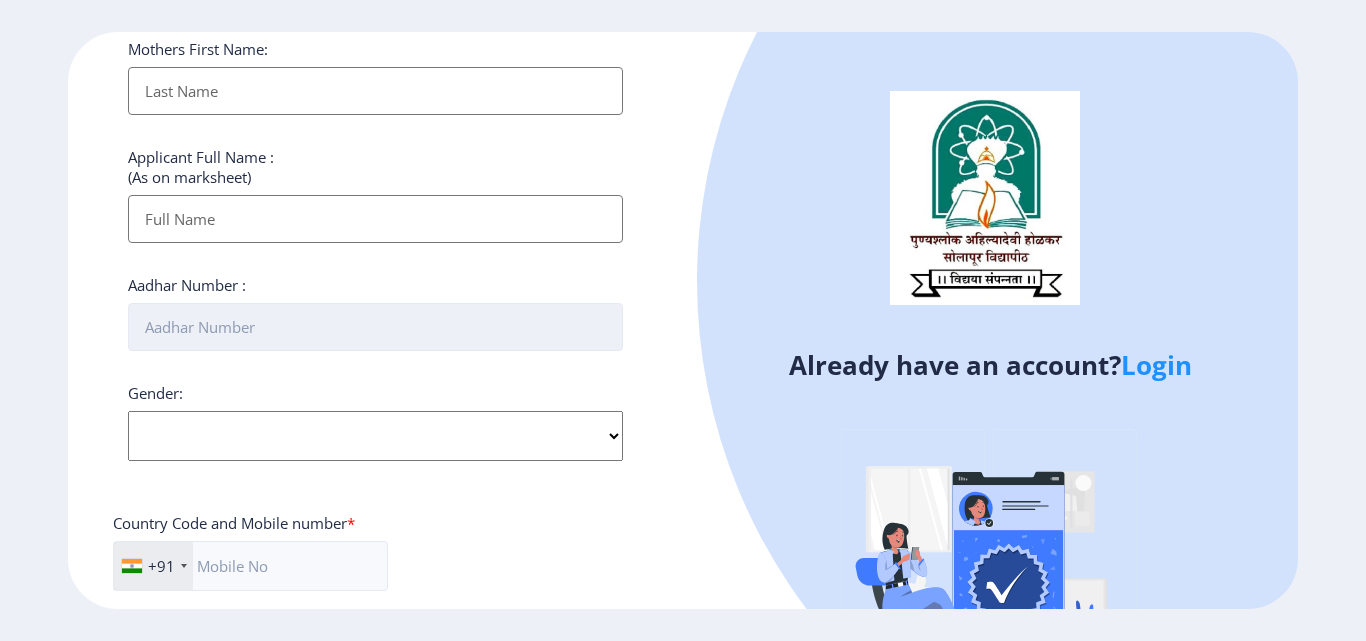 scroll, scrollTop: 500, scrollLeft: 0, axis: vertical 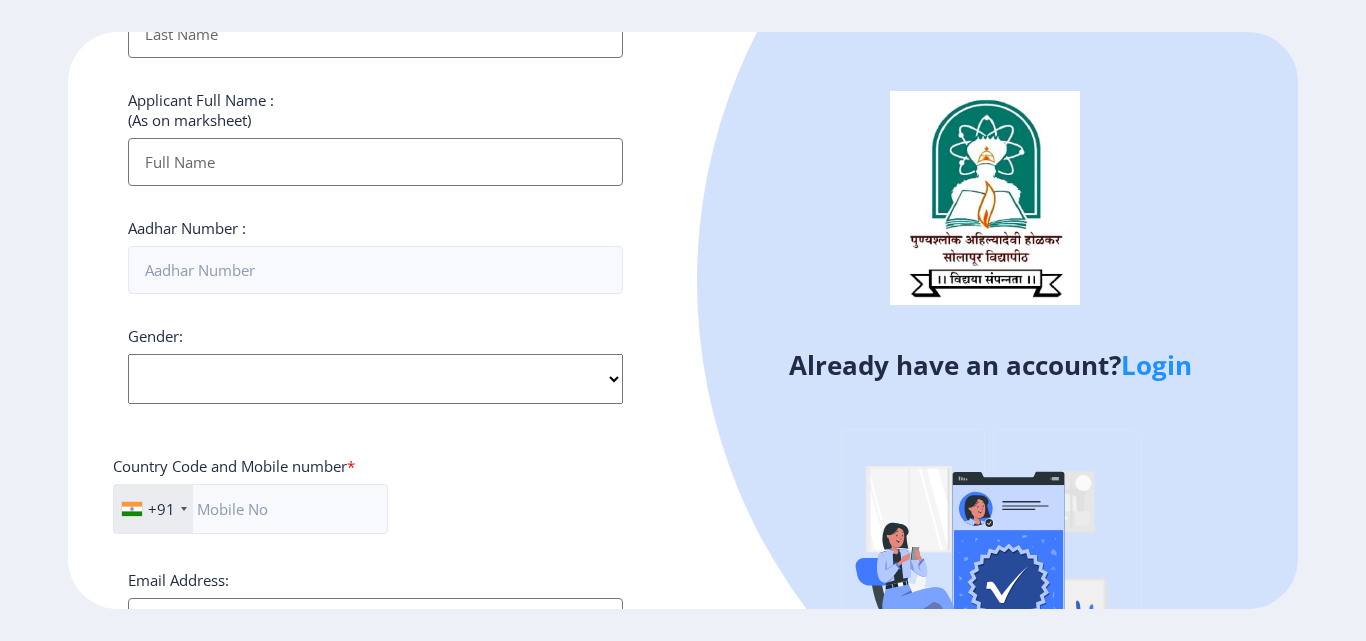 click on "Select Gender Male Female Other" 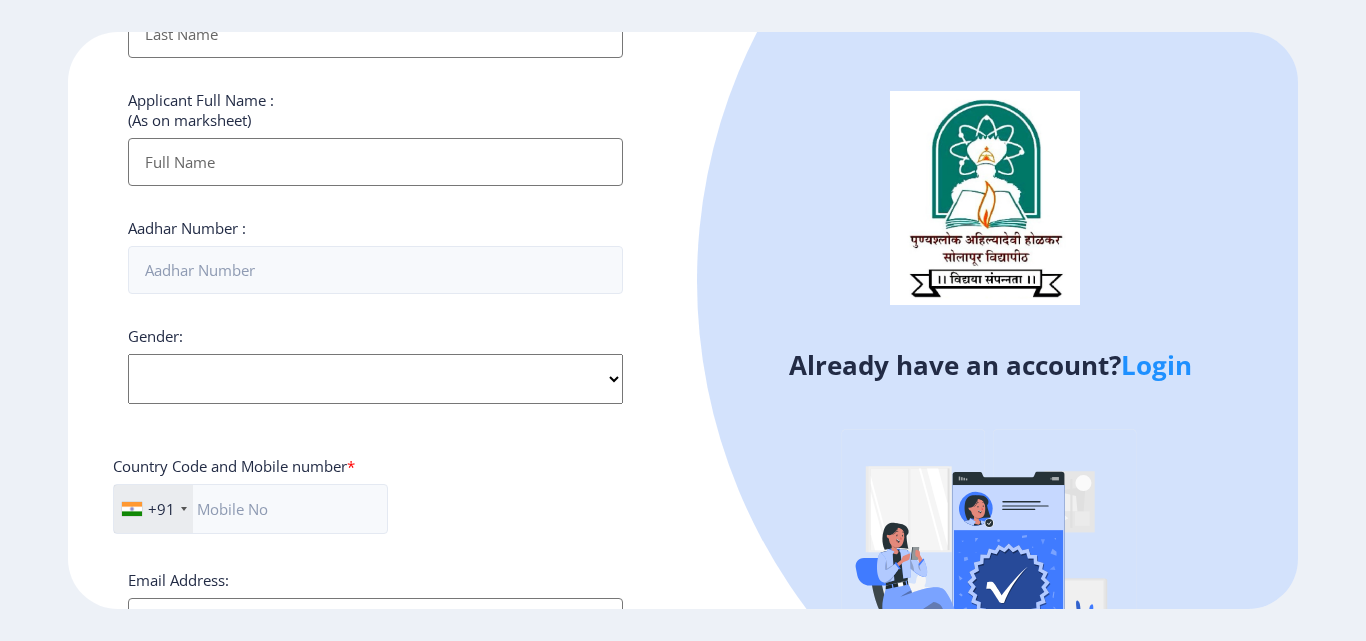 select on "Male" 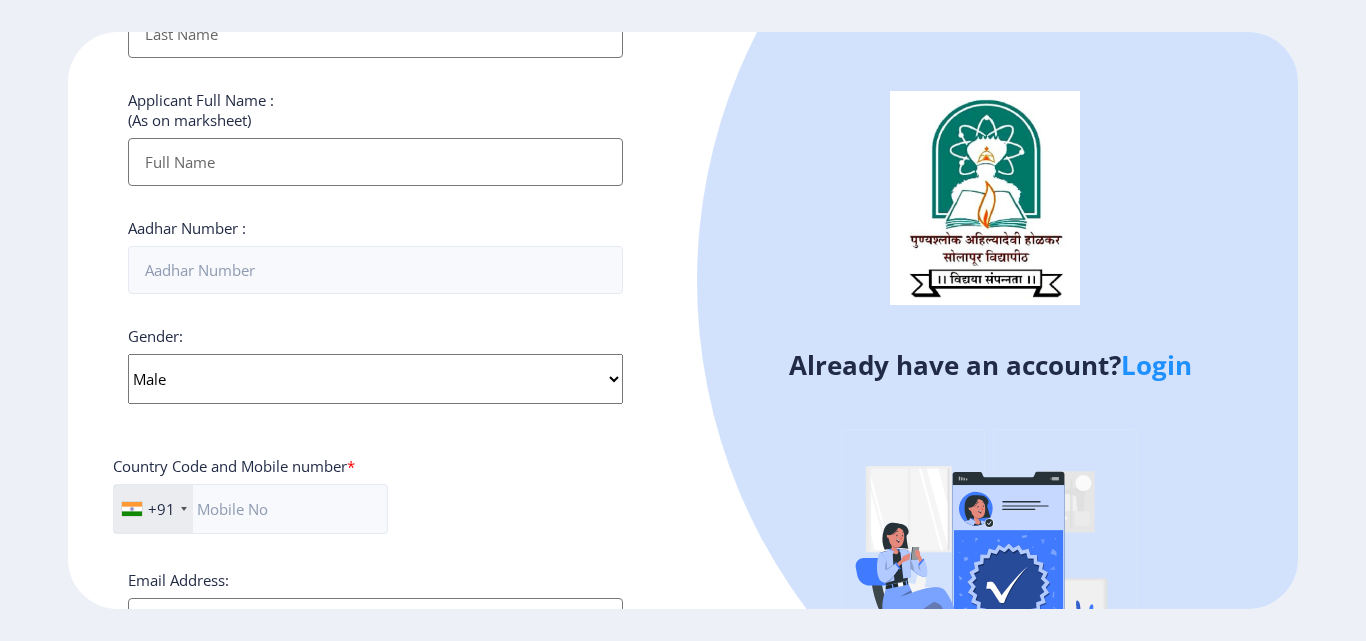 click on "Select Gender Male Female Other" 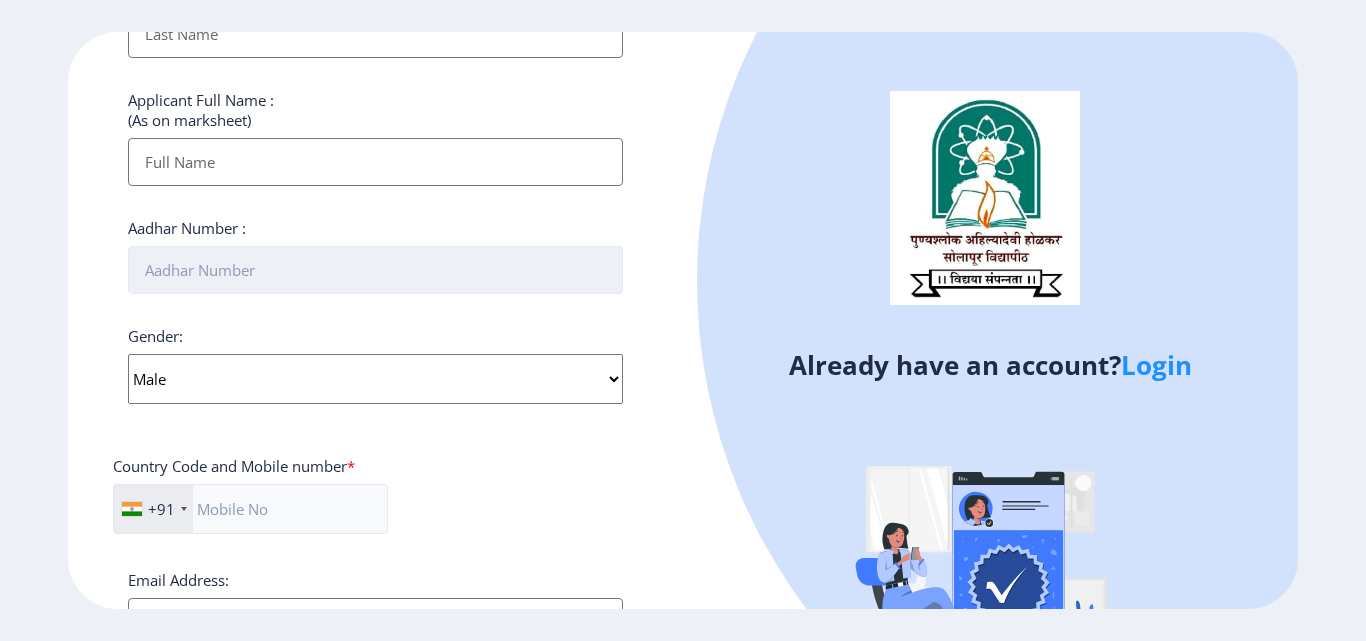 click on "Aadhar Number :" at bounding box center [375, 270] 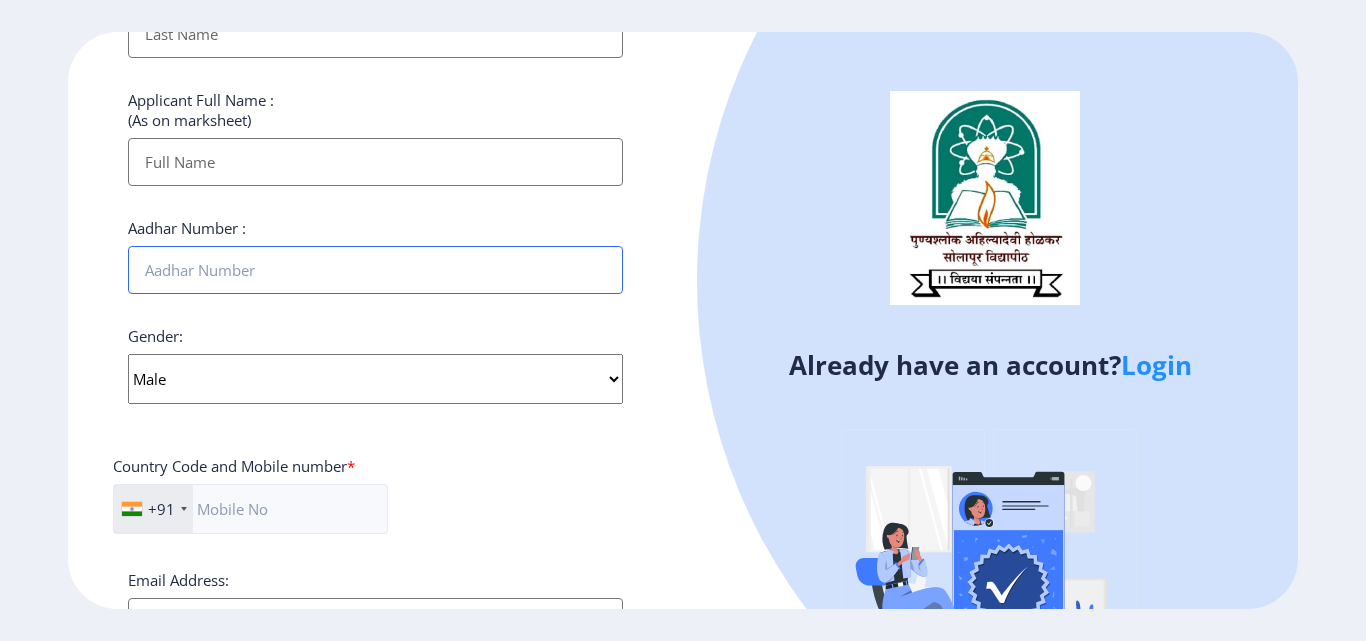 type on "[ID_NUMBER]" 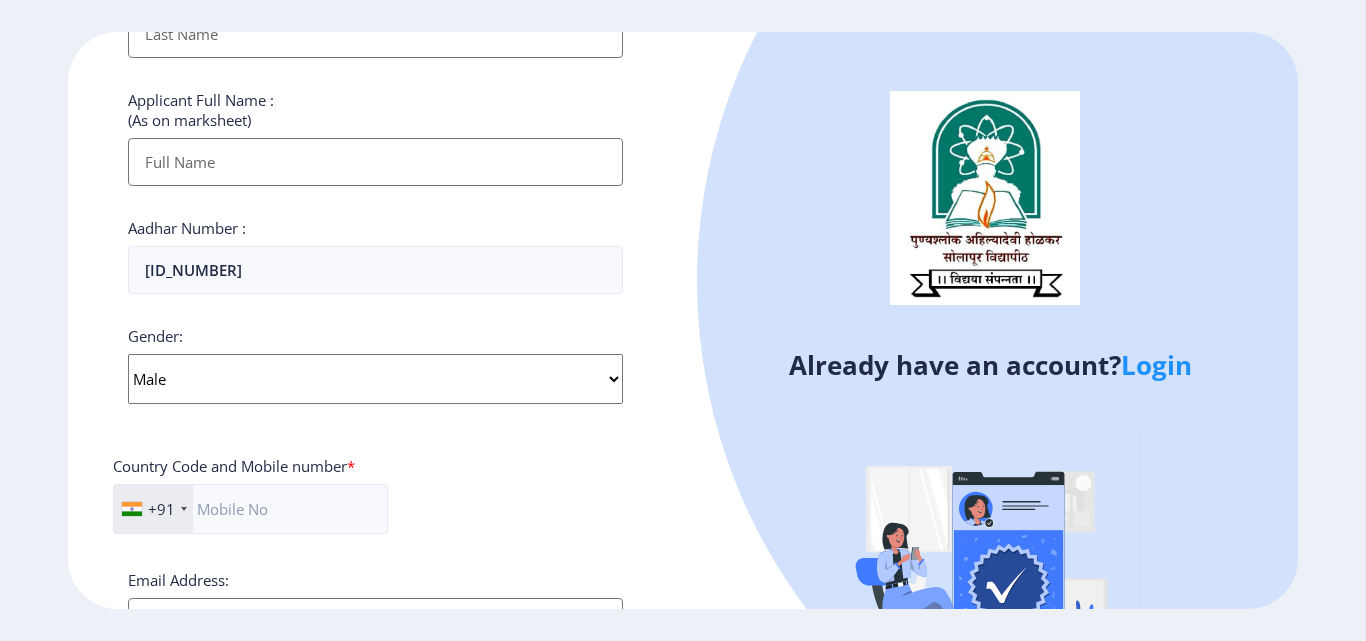click on "Applicant First Name:" at bounding box center [375, 162] 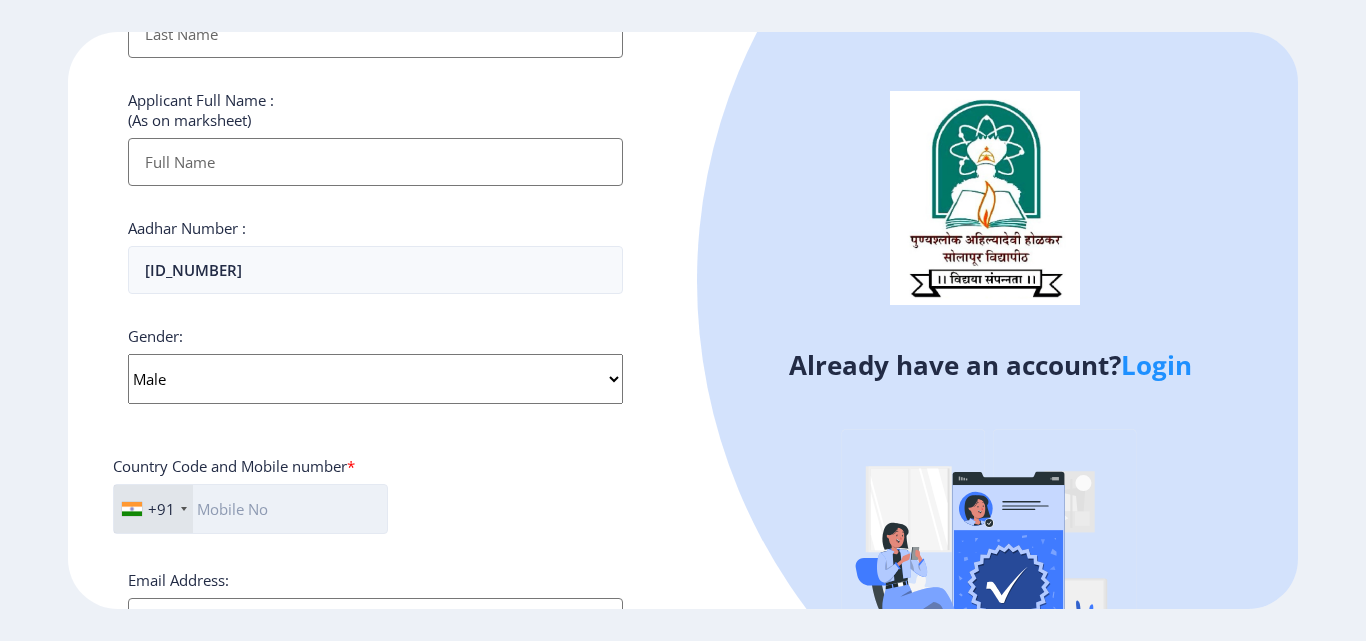 click 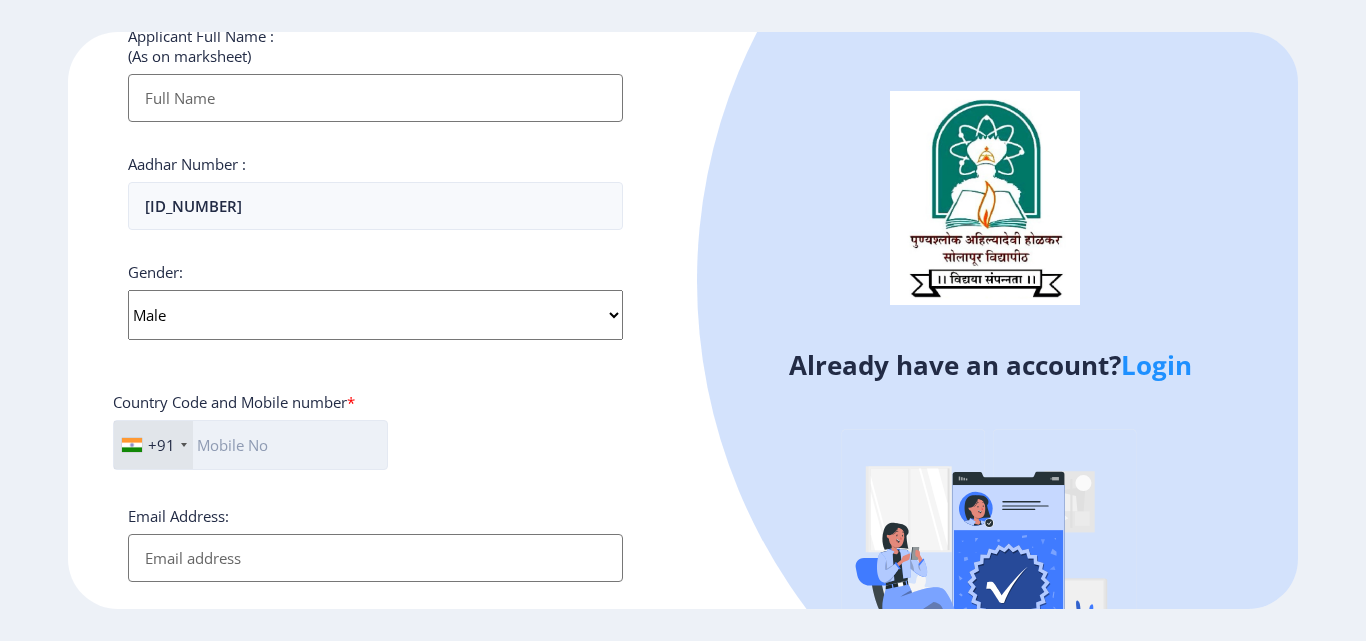 scroll, scrollTop: 800, scrollLeft: 0, axis: vertical 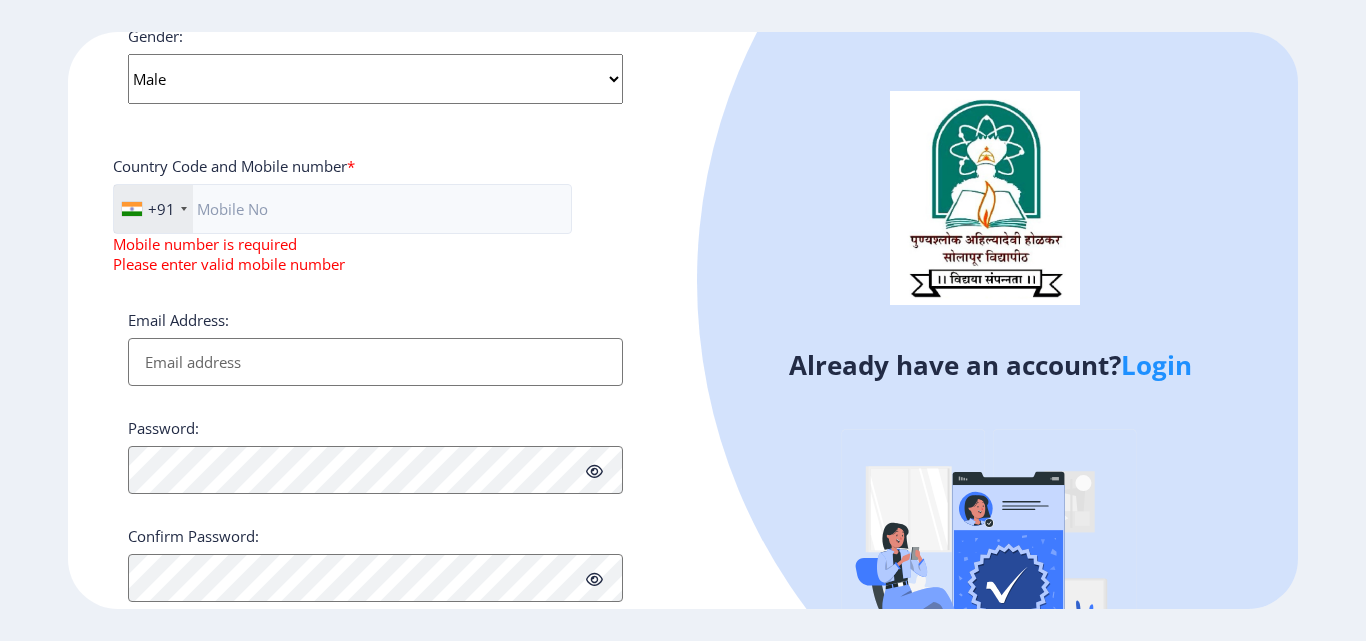 click on "Email Address:" 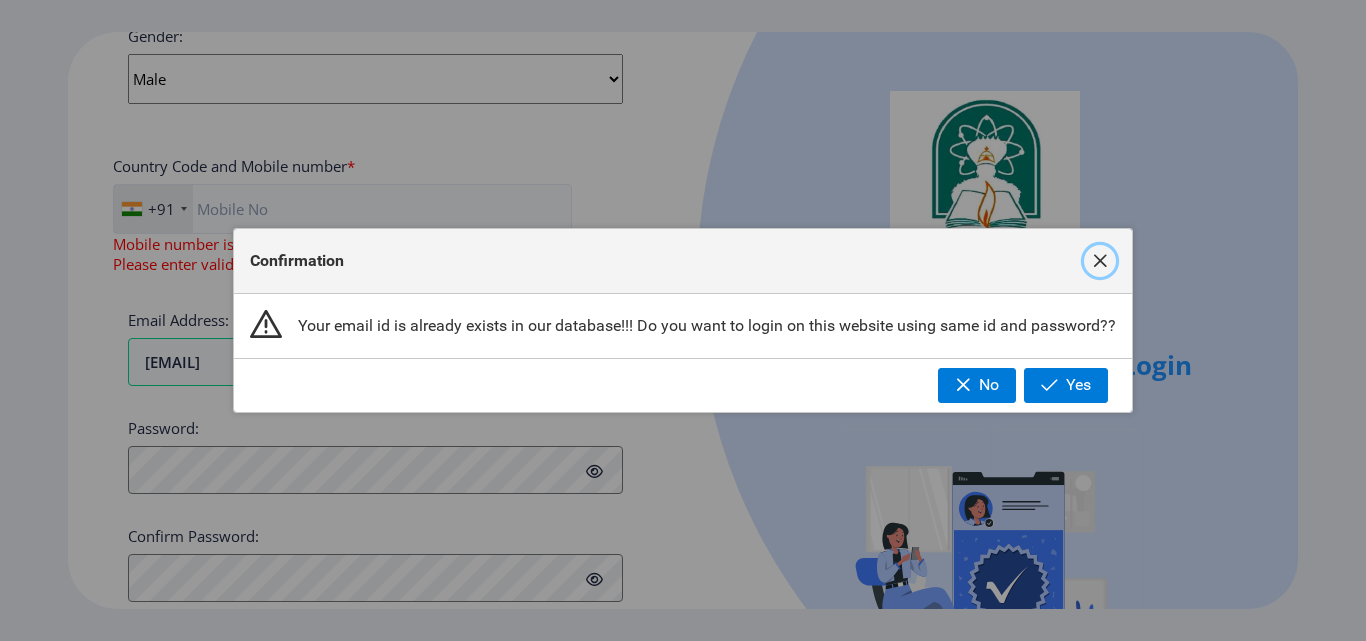 click 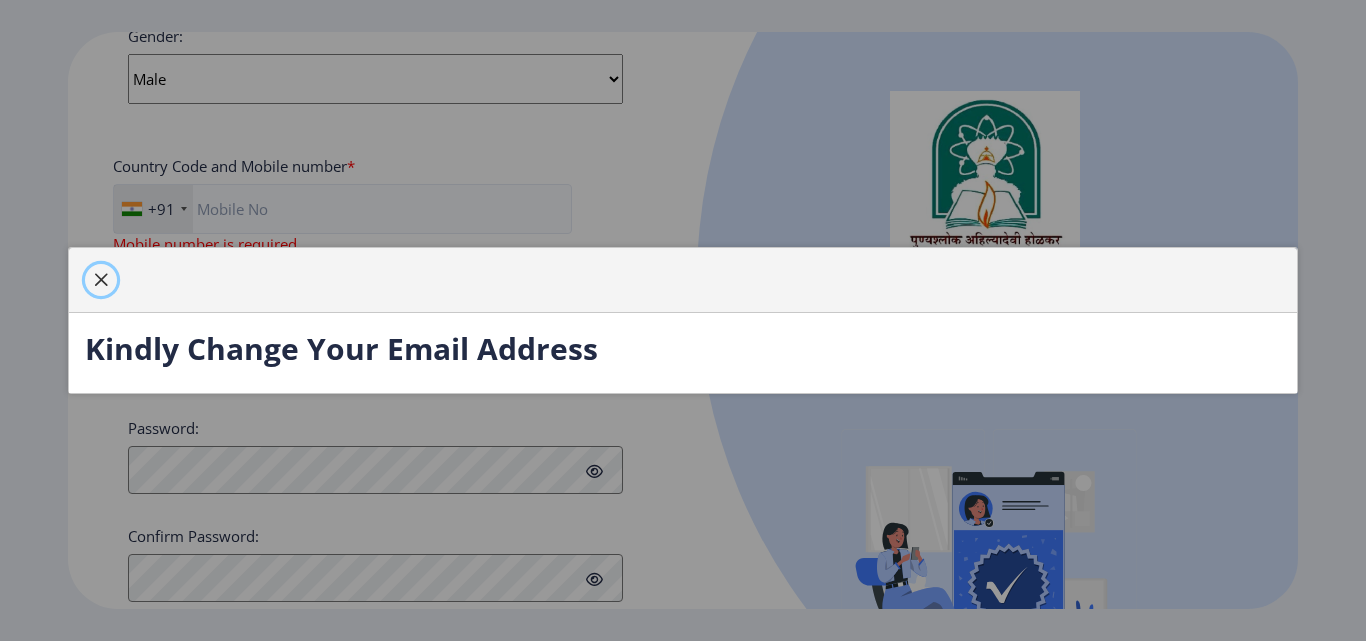 click 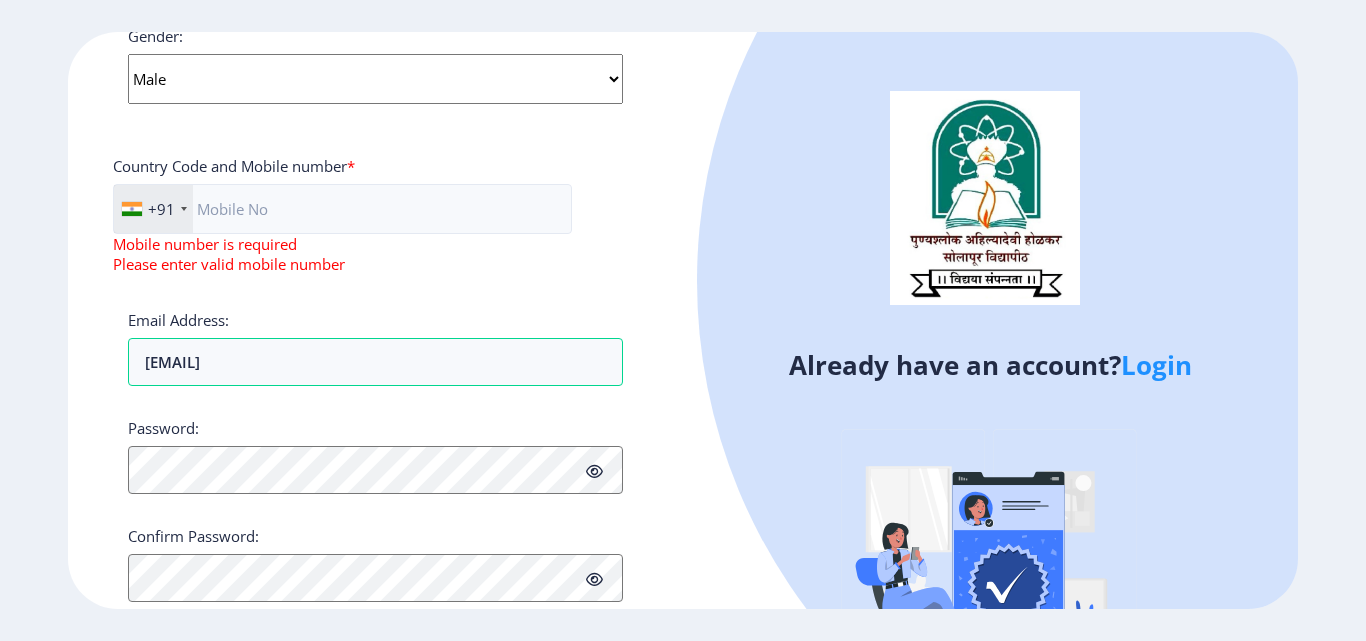 click 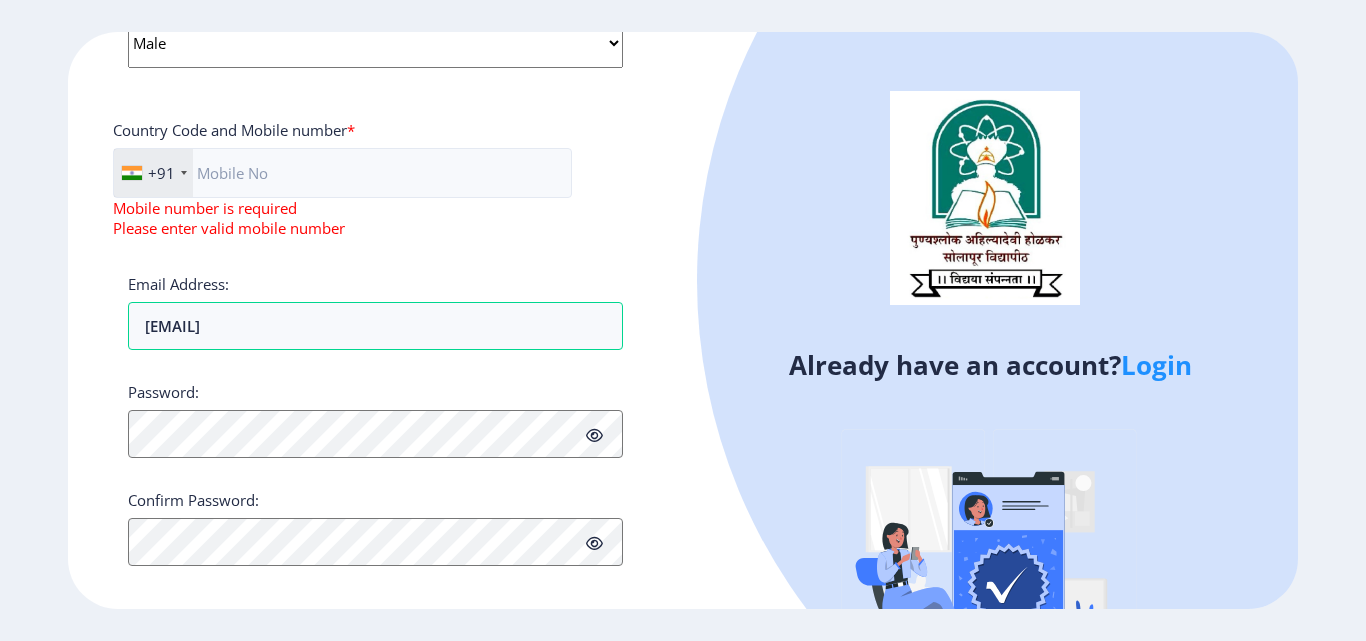 scroll, scrollTop: 855, scrollLeft: 0, axis: vertical 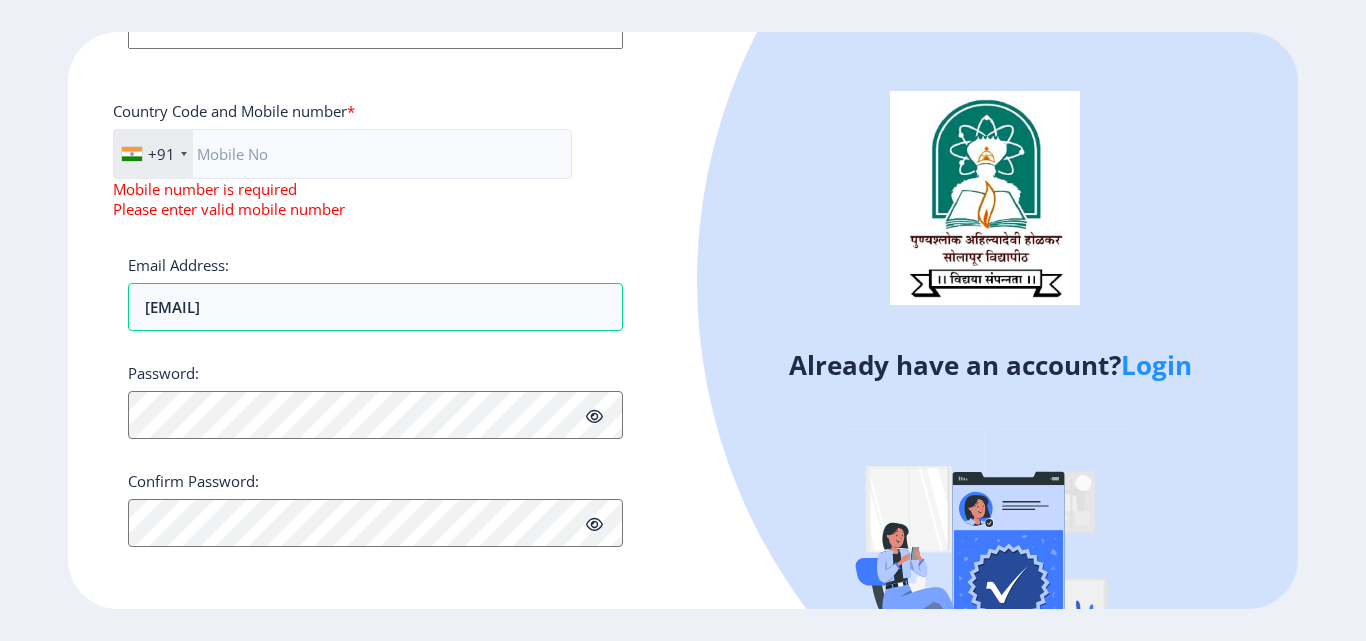 click on "Login" 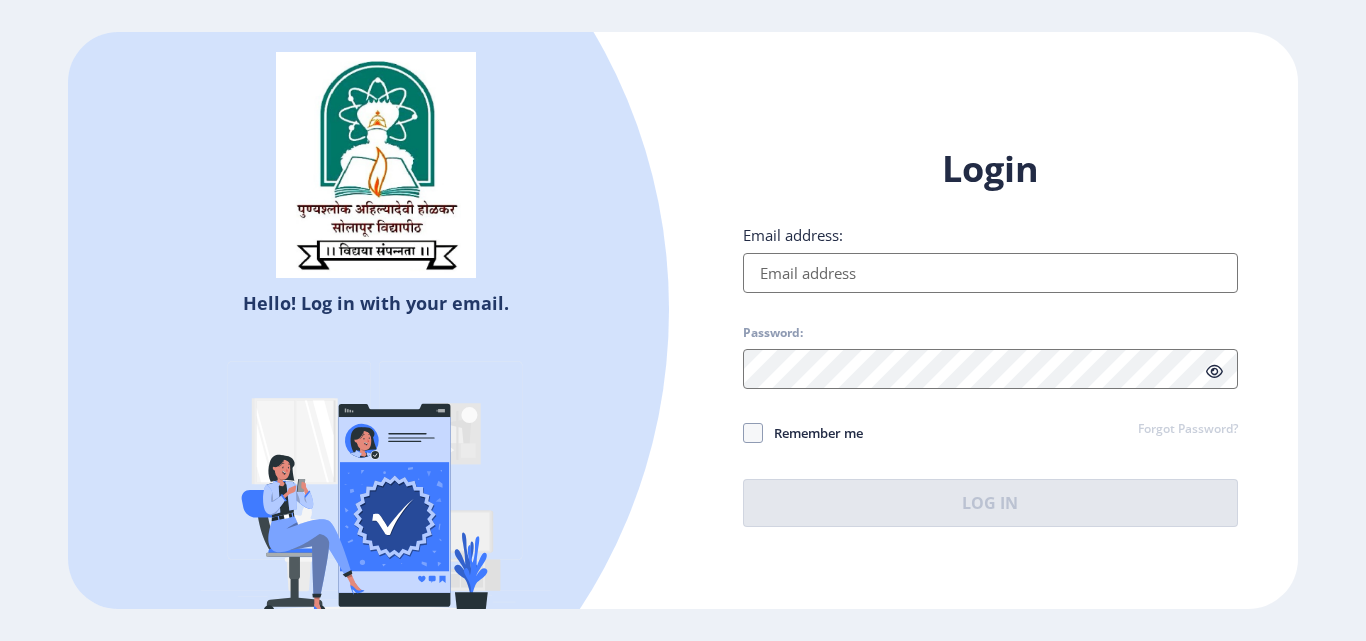 click on "Email address:" at bounding box center [990, 273] 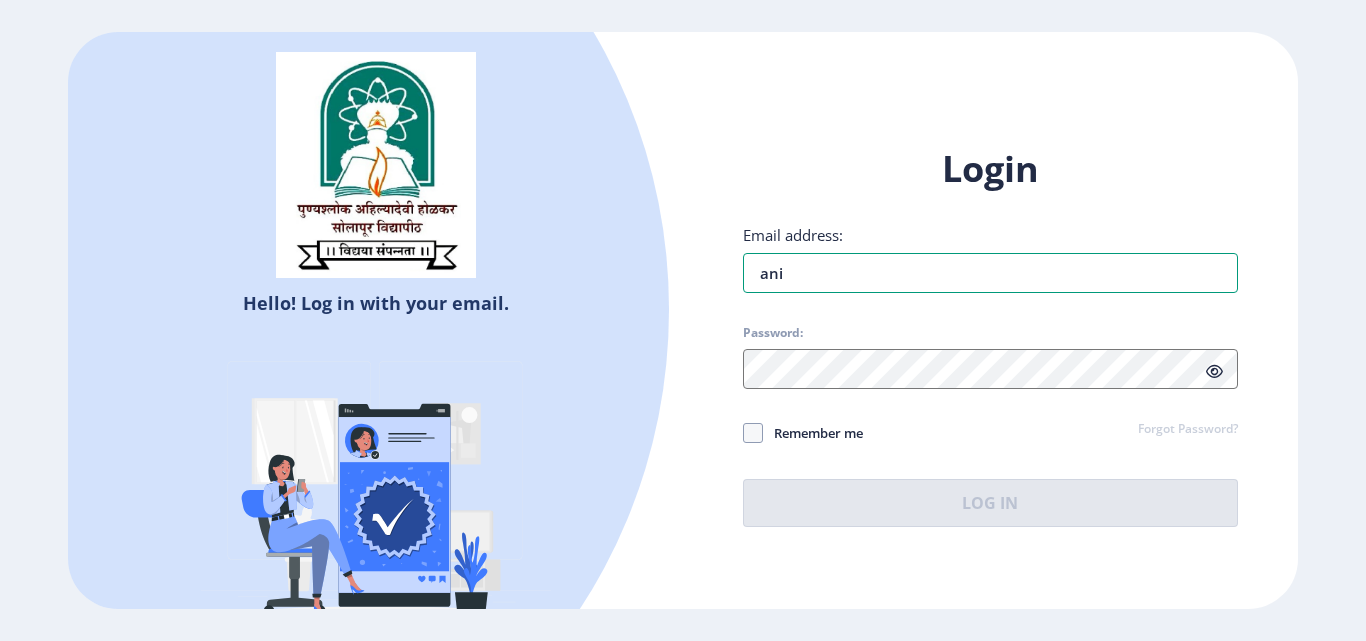 type on "[EMAIL]" 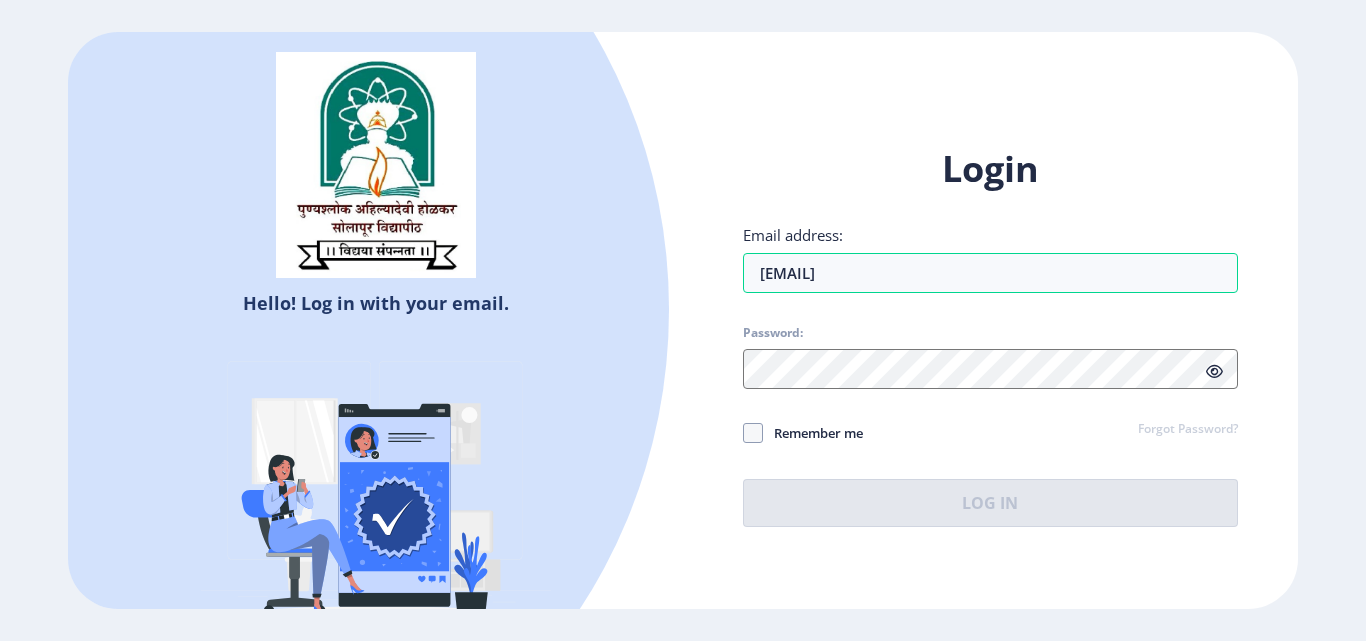 click on "Login Email address: [EMAIL] Password: Remember me Forgot Password?  Log In   Don't have an account?  Register" 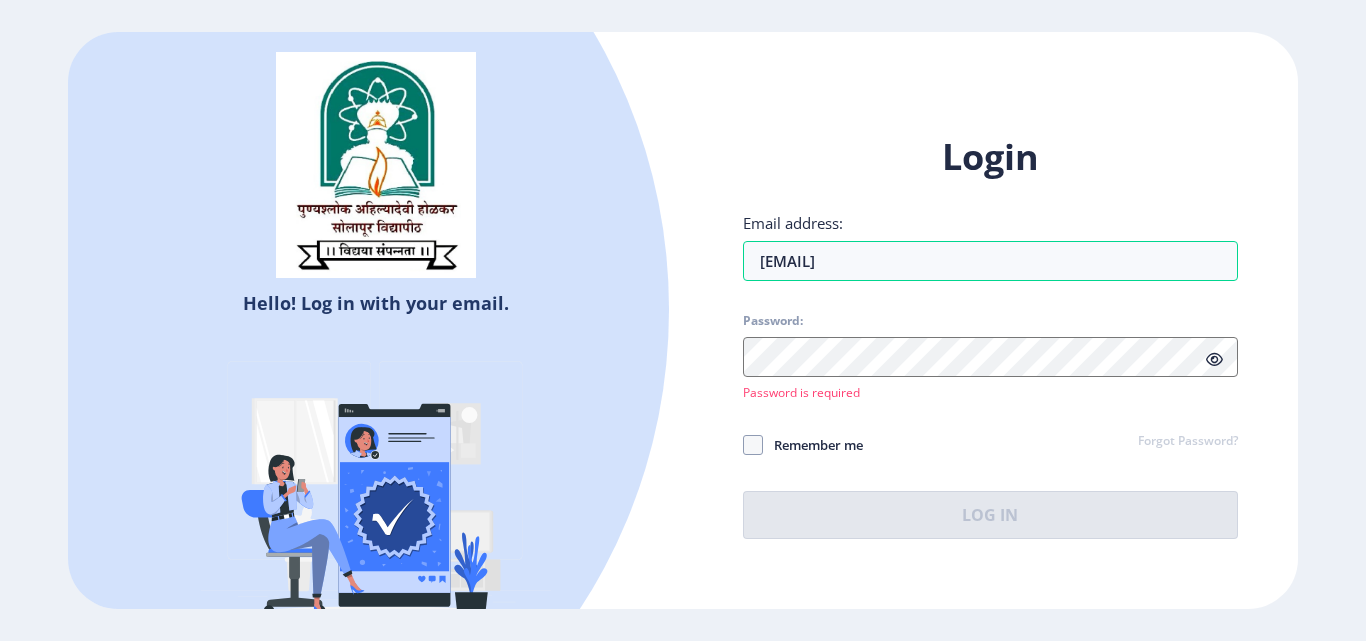 click on "Login Email address: [EMAIL] Password:  Password is required Remember me Forgot Password?  Log In" 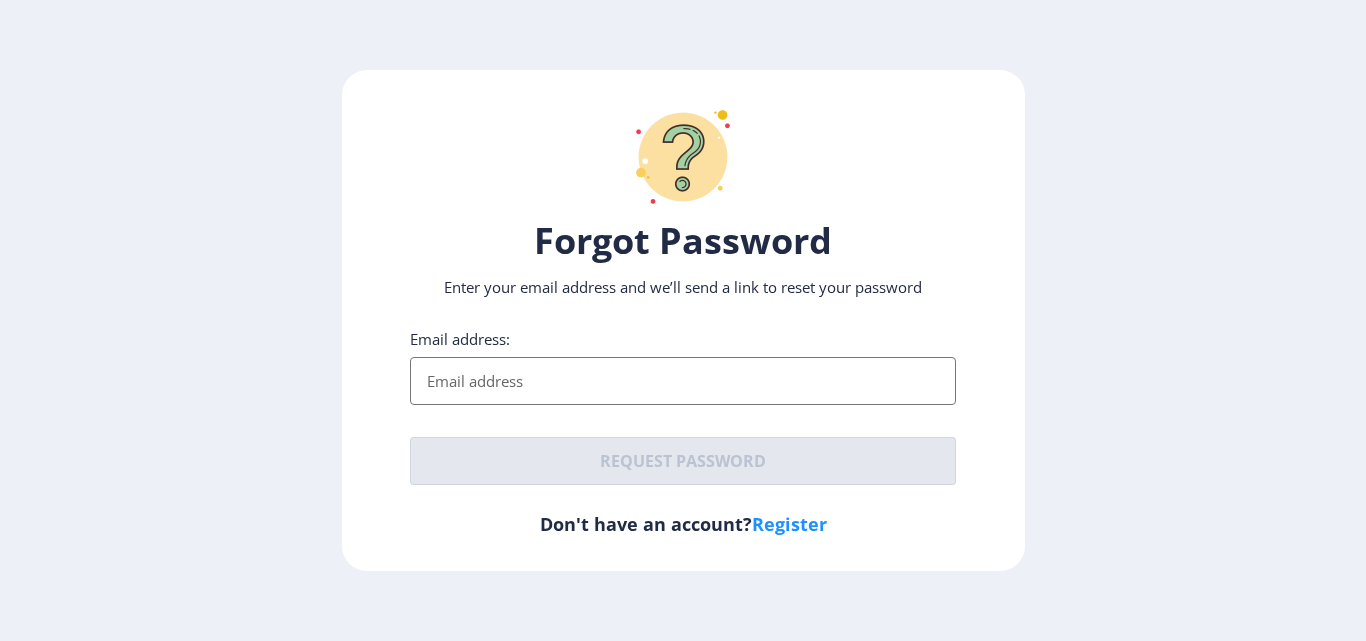 click on "Email address:" at bounding box center [683, 381] 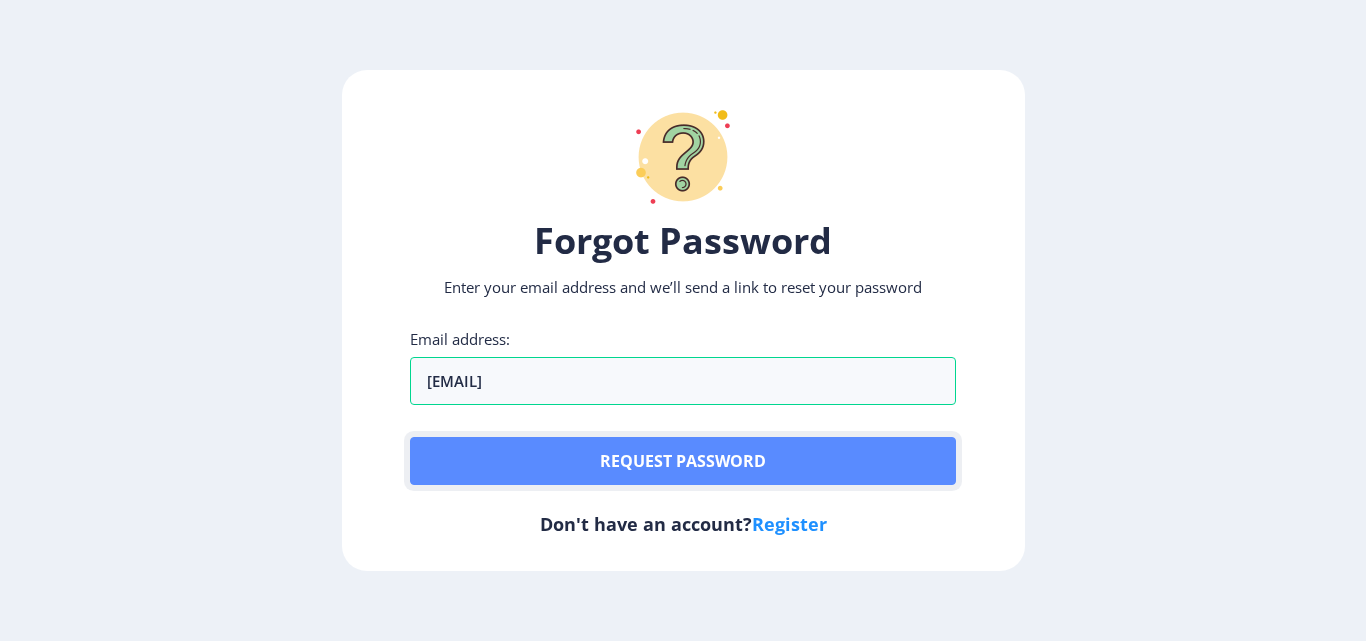 click on "Request password" 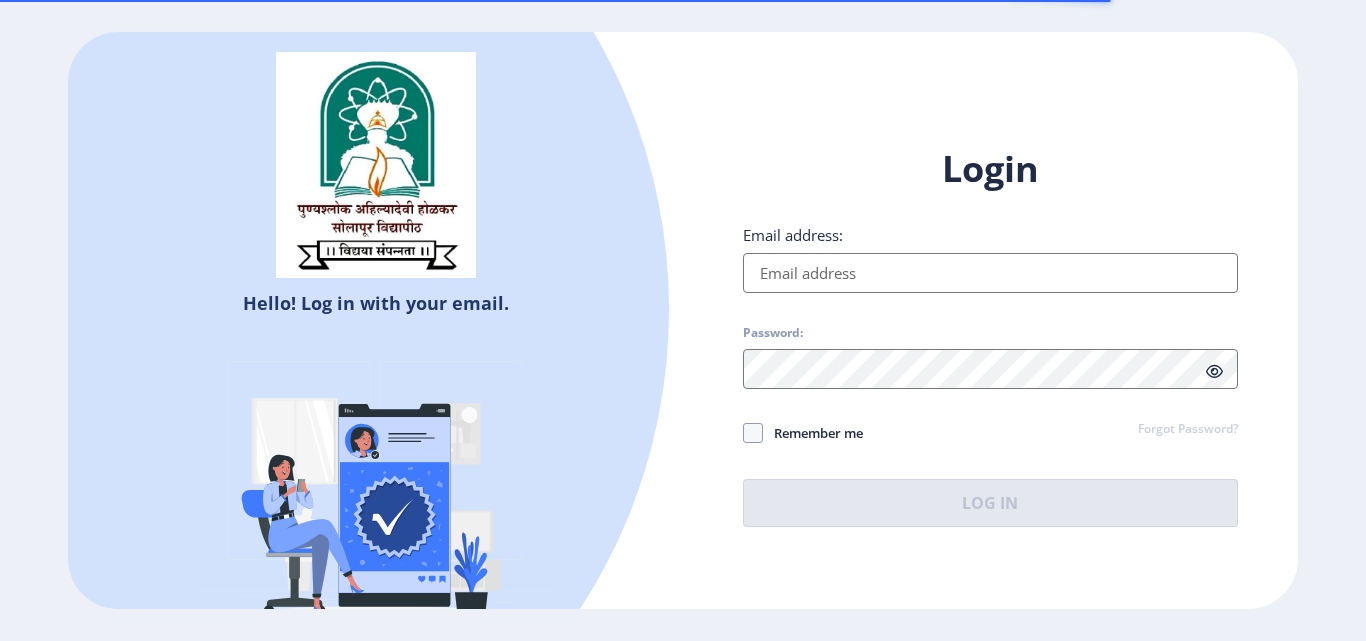 select 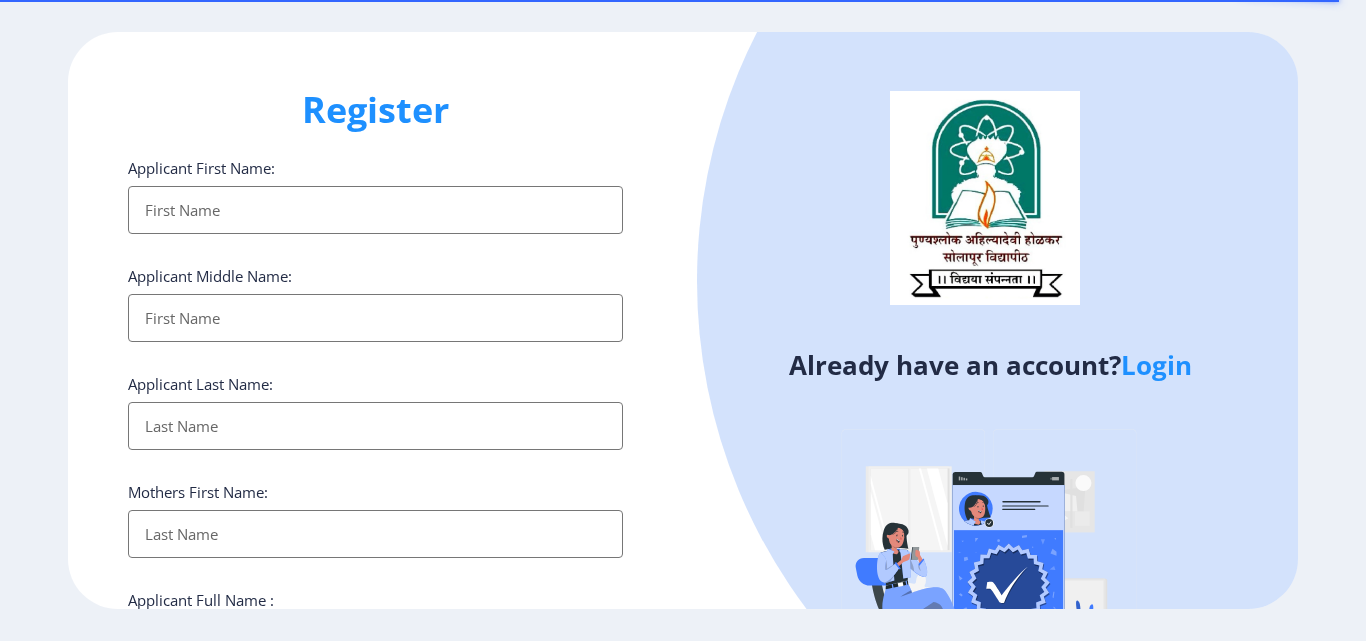 click on "Applicant First Name:" at bounding box center (375, 210) 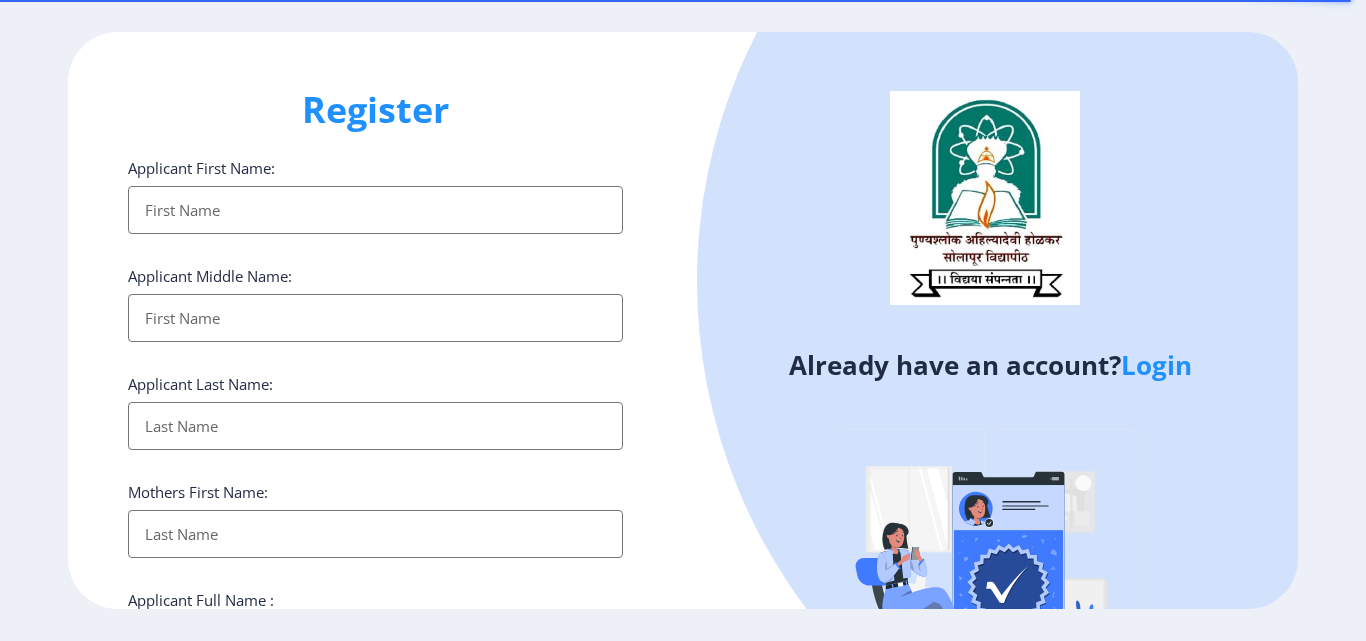 type on "[LAST]" 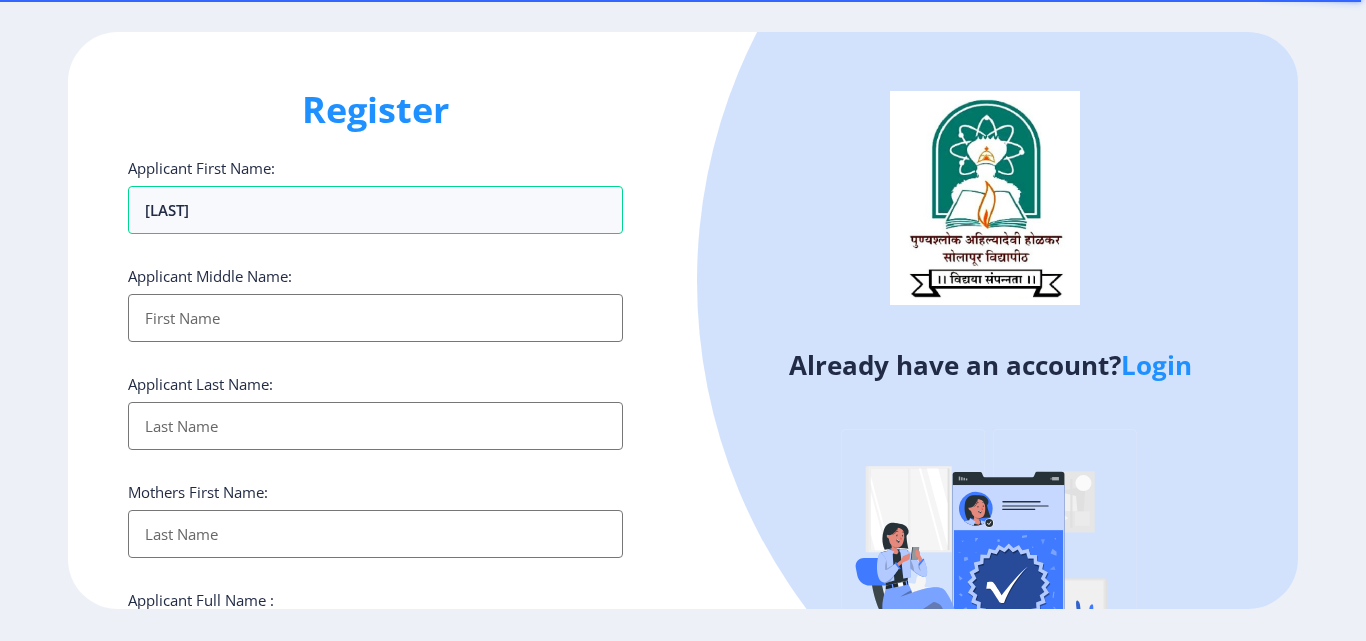 click on "Applicant First Name:" at bounding box center [375, 318] 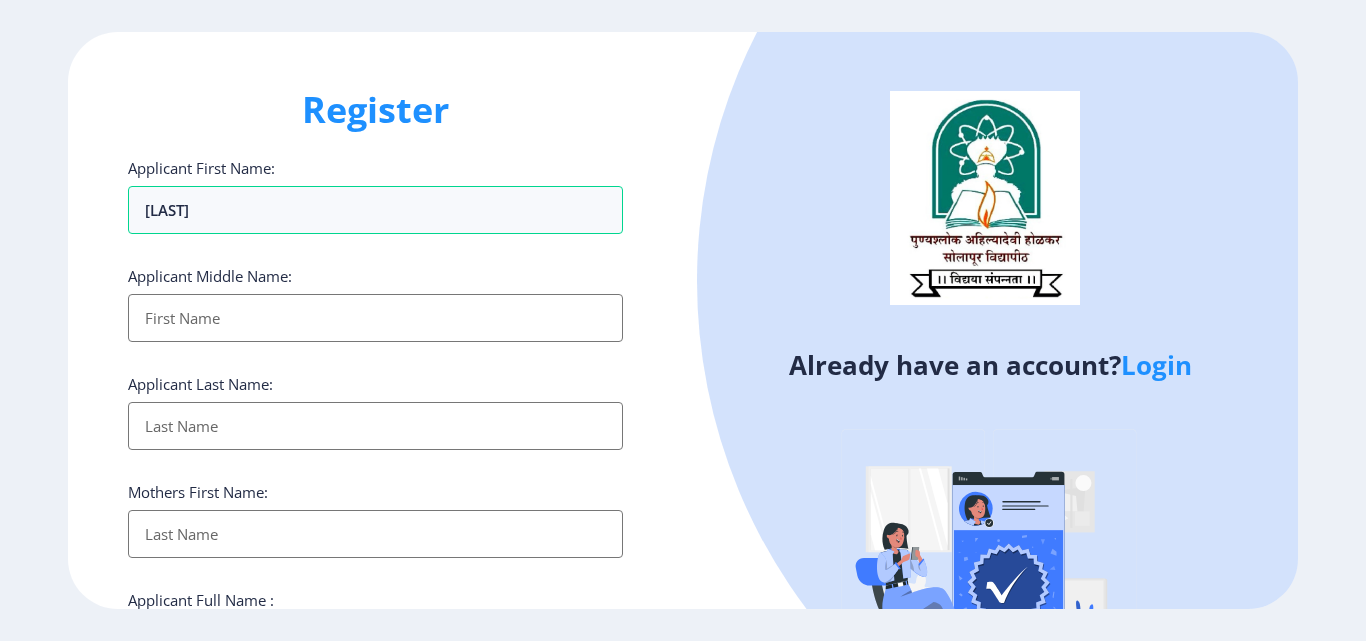 click on "Applicant First Name:" at bounding box center [375, 318] 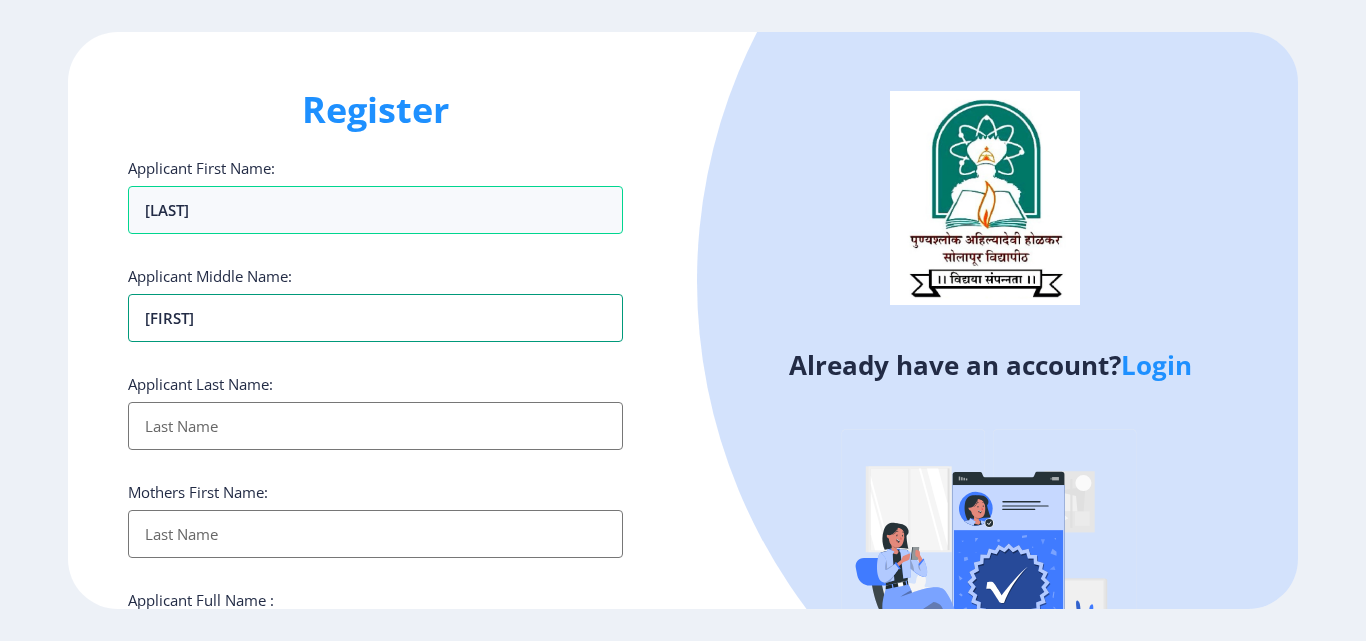 type on "[FIRST]" 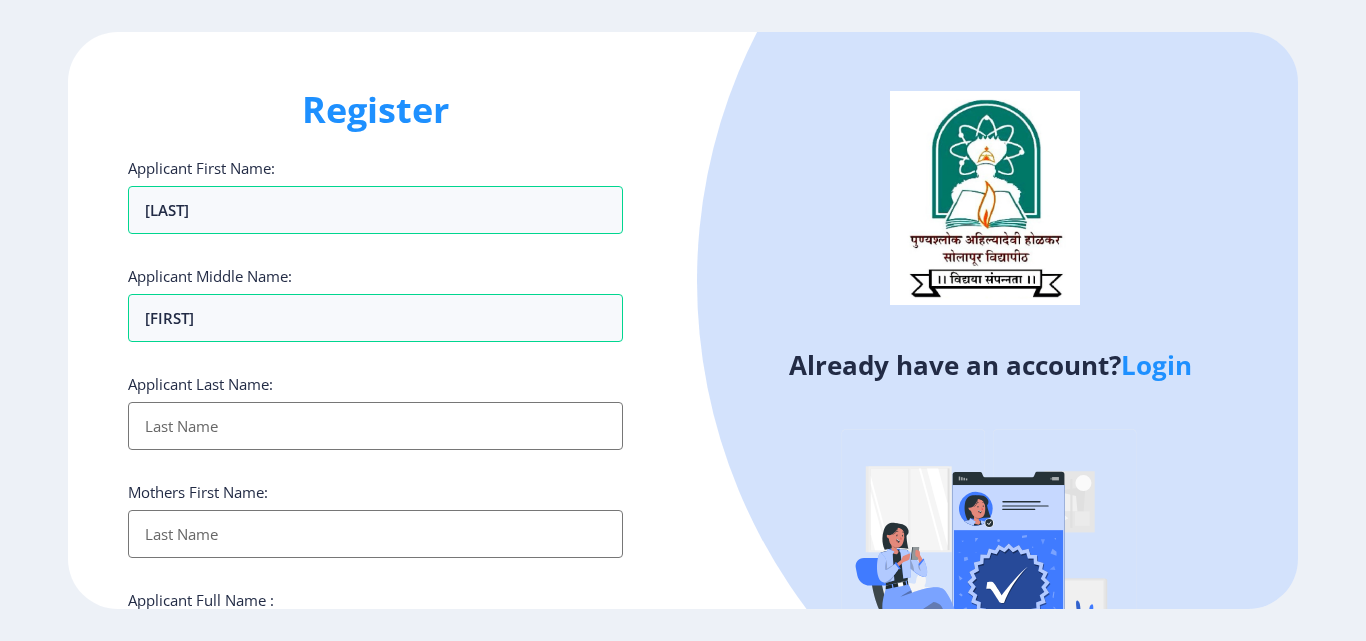 click on "Applicant First Name:" at bounding box center [375, 426] 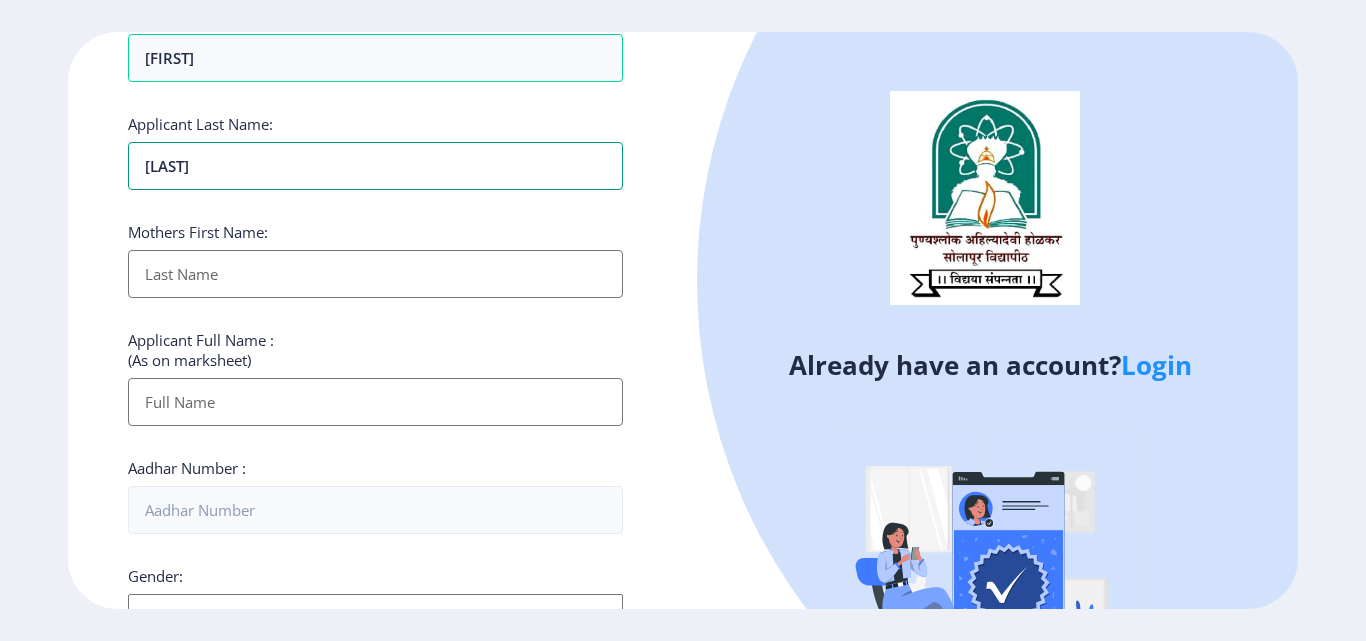 scroll, scrollTop: 300, scrollLeft: 0, axis: vertical 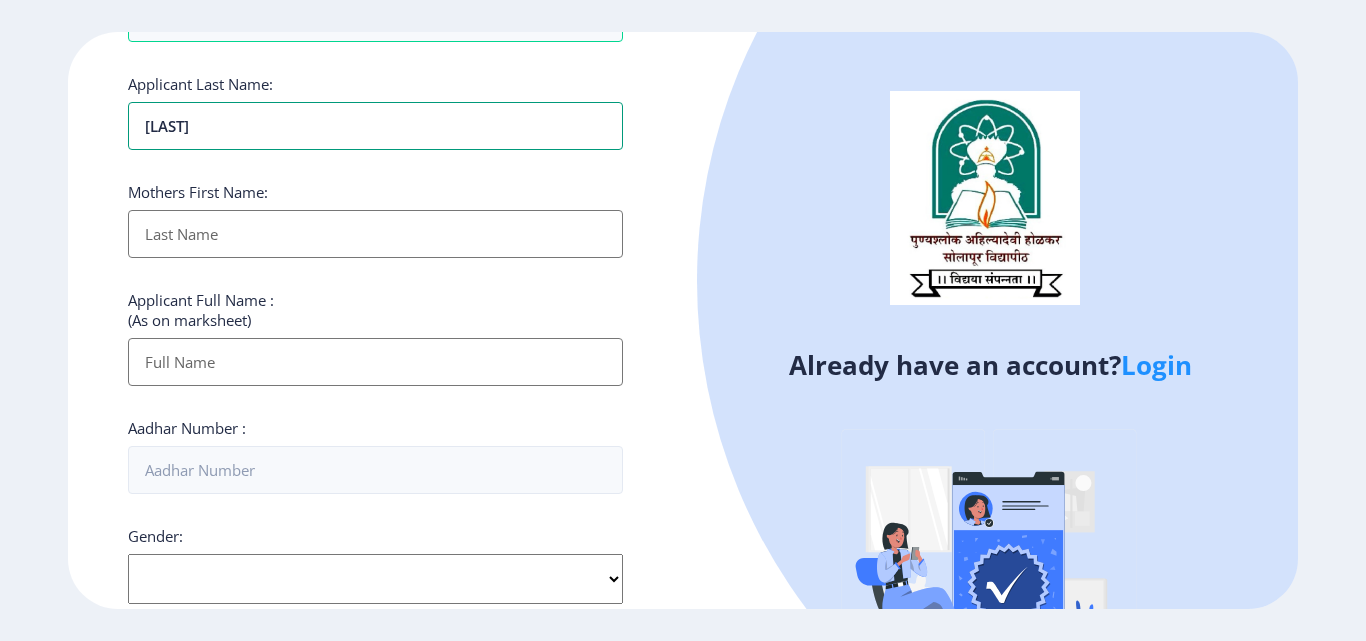 type on "[LAST]" 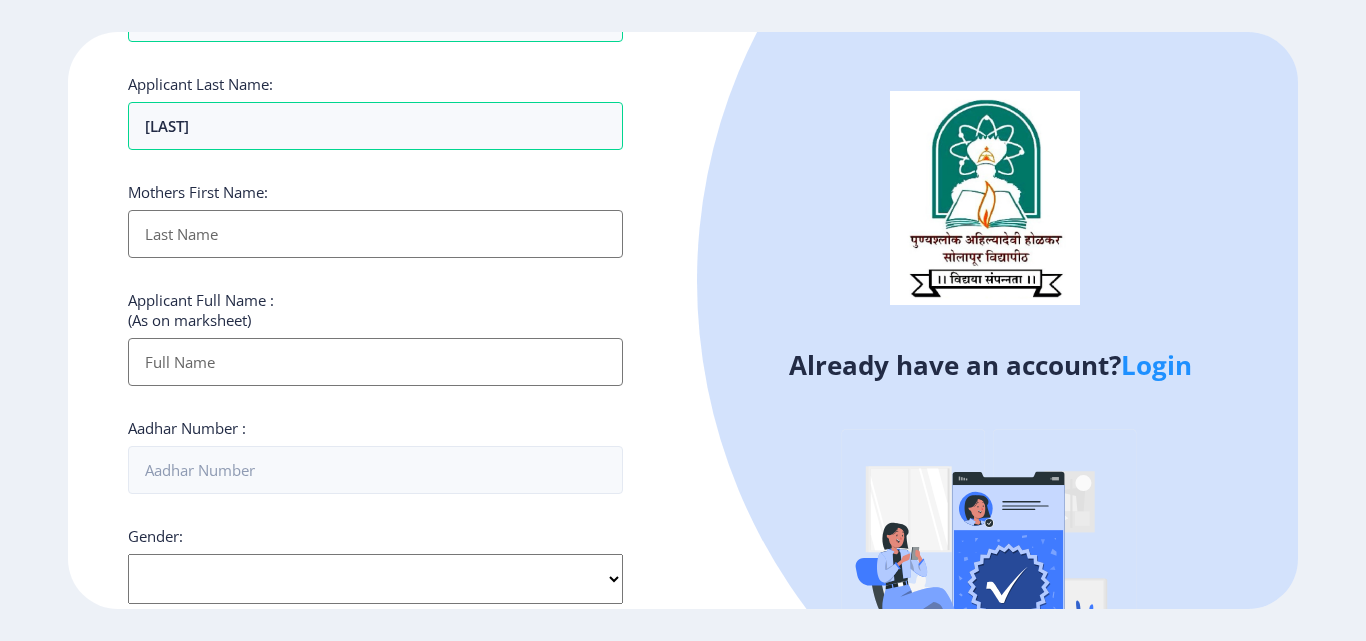 click on "Applicant First Name:" at bounding box center (375, 234) 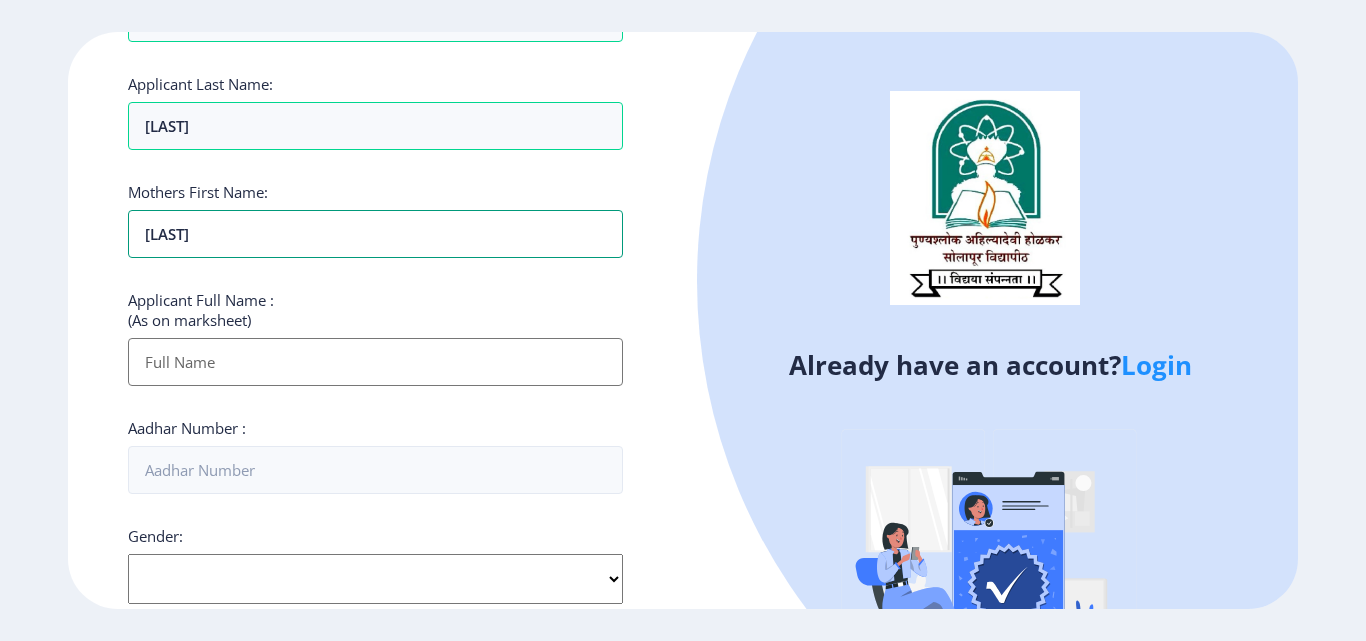 type on "[LAST]" 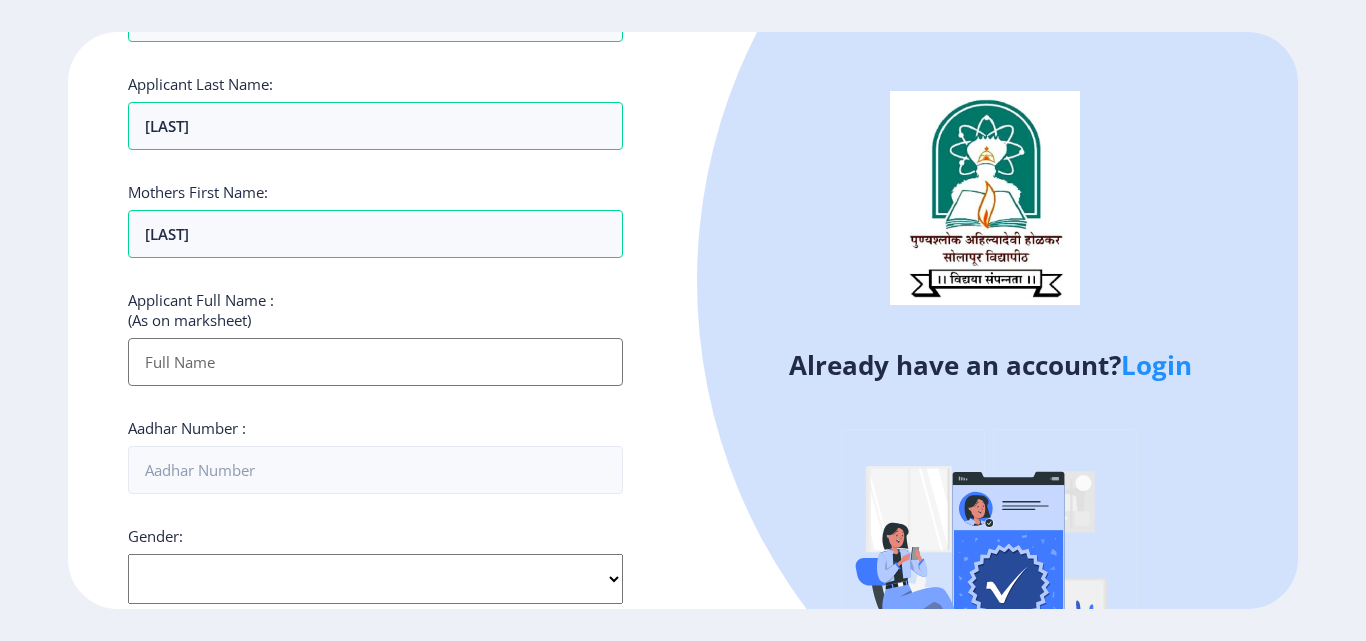 click on "Applicant First Name:" at bounding box center (375, 362) 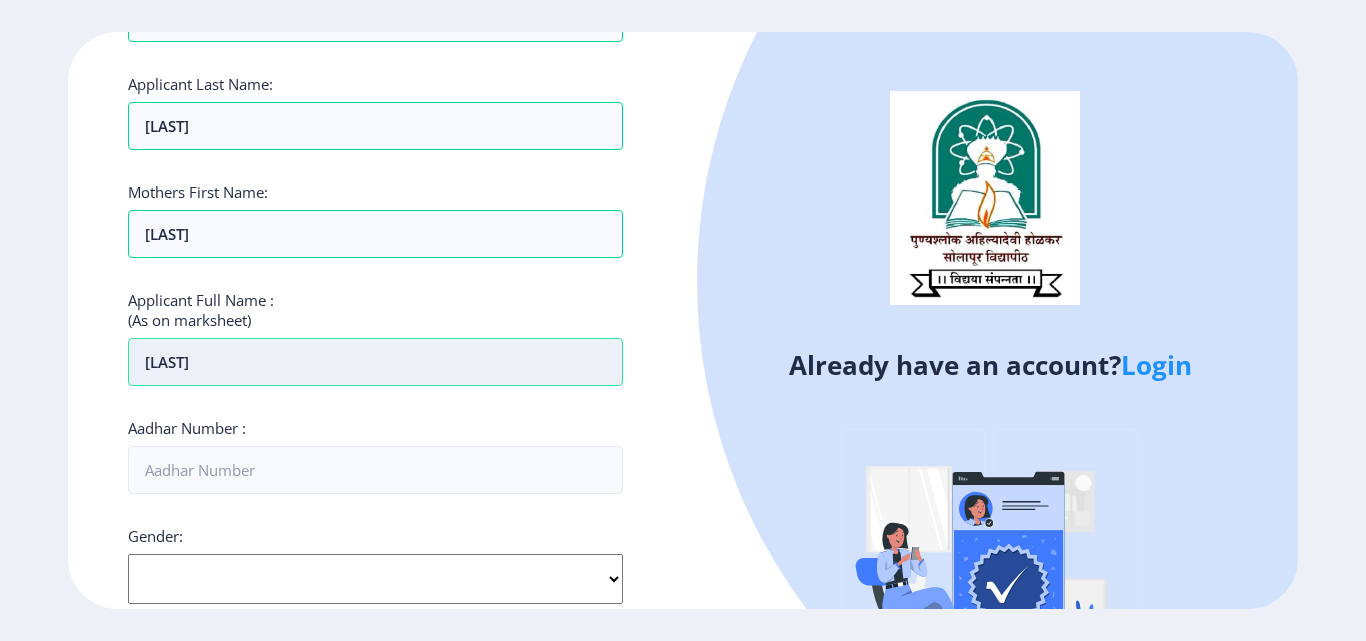 click on "[LAST]" at bounding box center [375, 362] 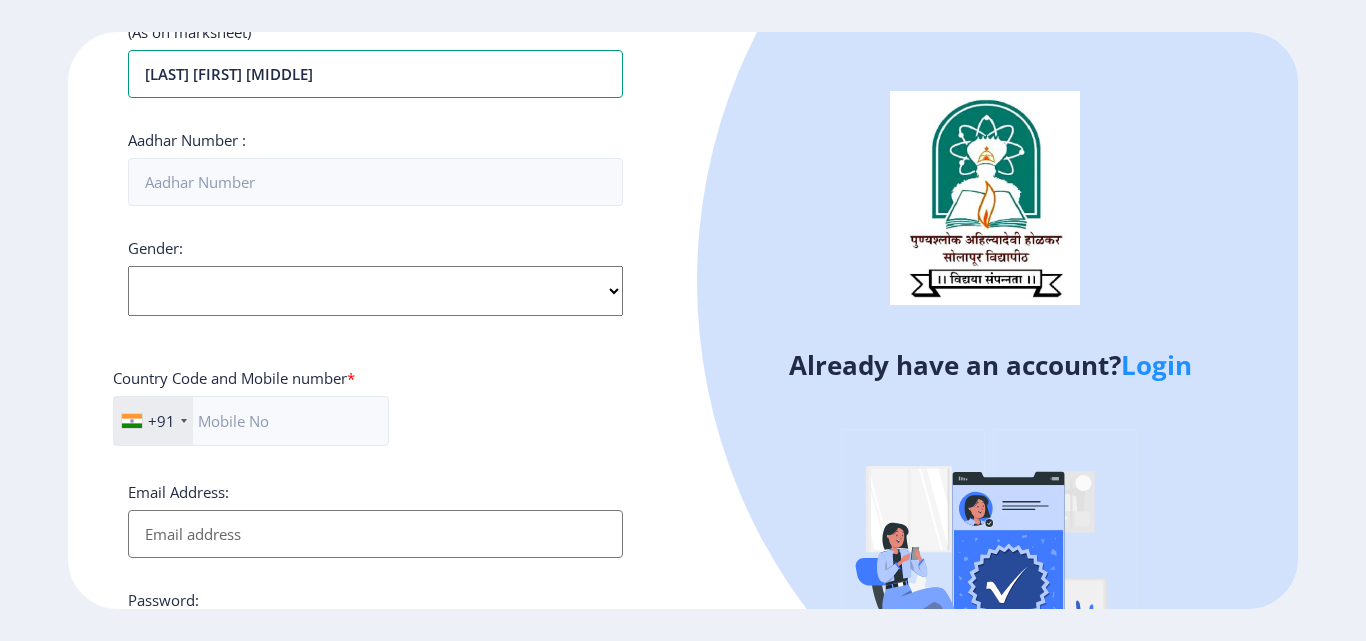 scroll, scrollTop: 600, scrollLeft: 0, axis: vertical 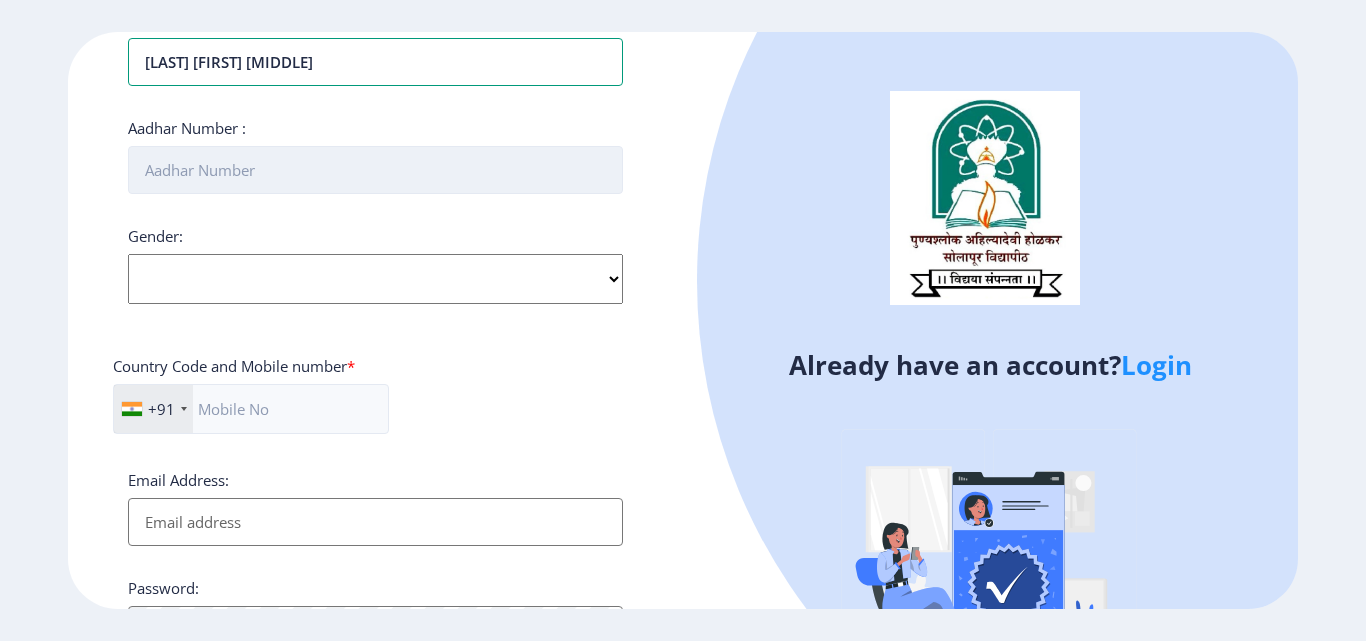 type on "[LAST] [FIRST] [MIDDLE]" 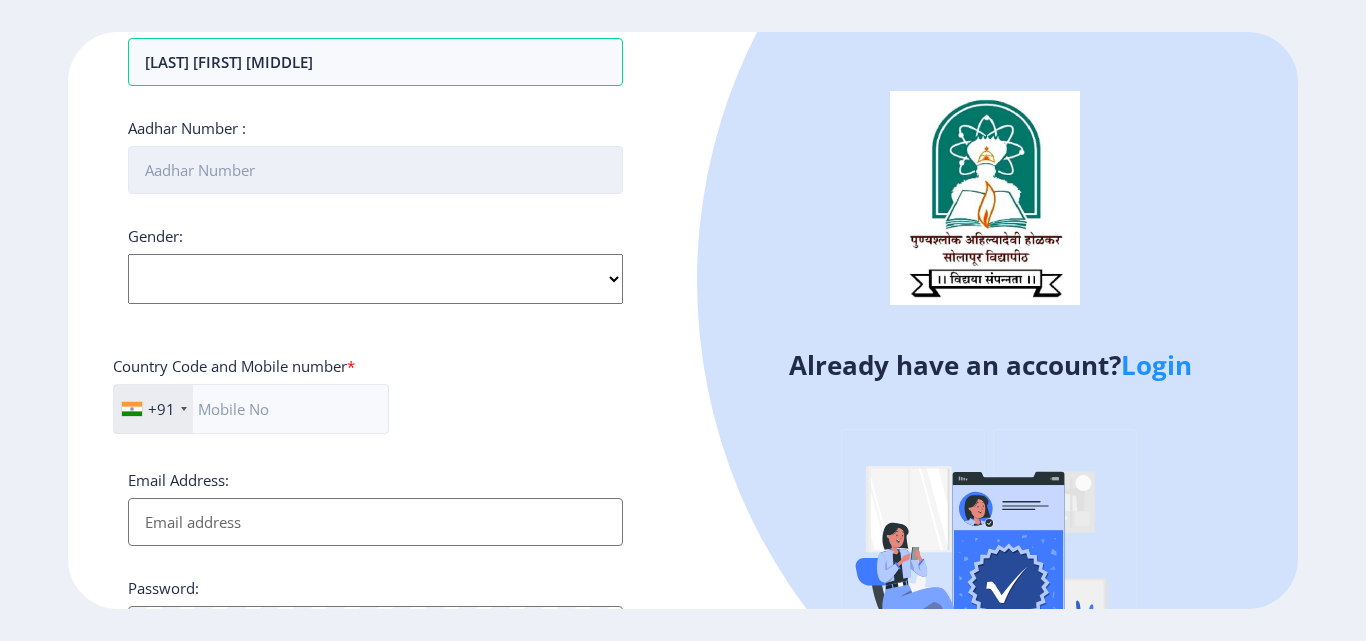 click on "Aadhar Number :" at bounding box center [375, 170] 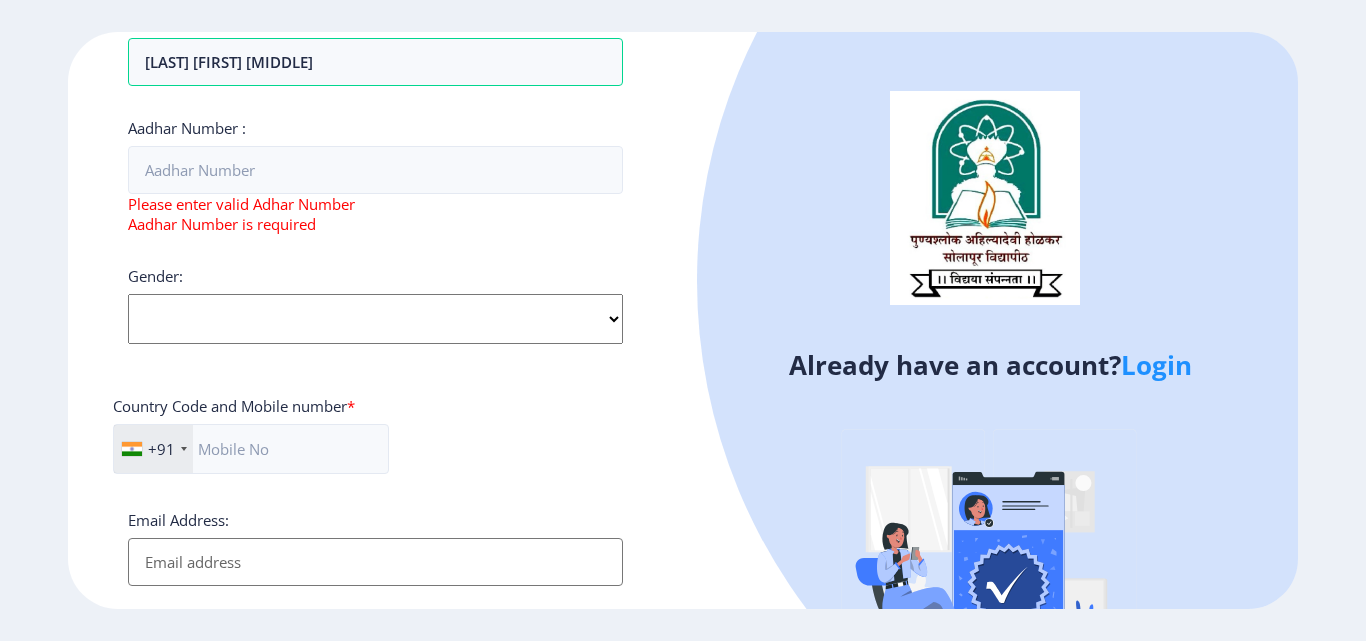 click on "Gender: Select Gender Male Female Other" 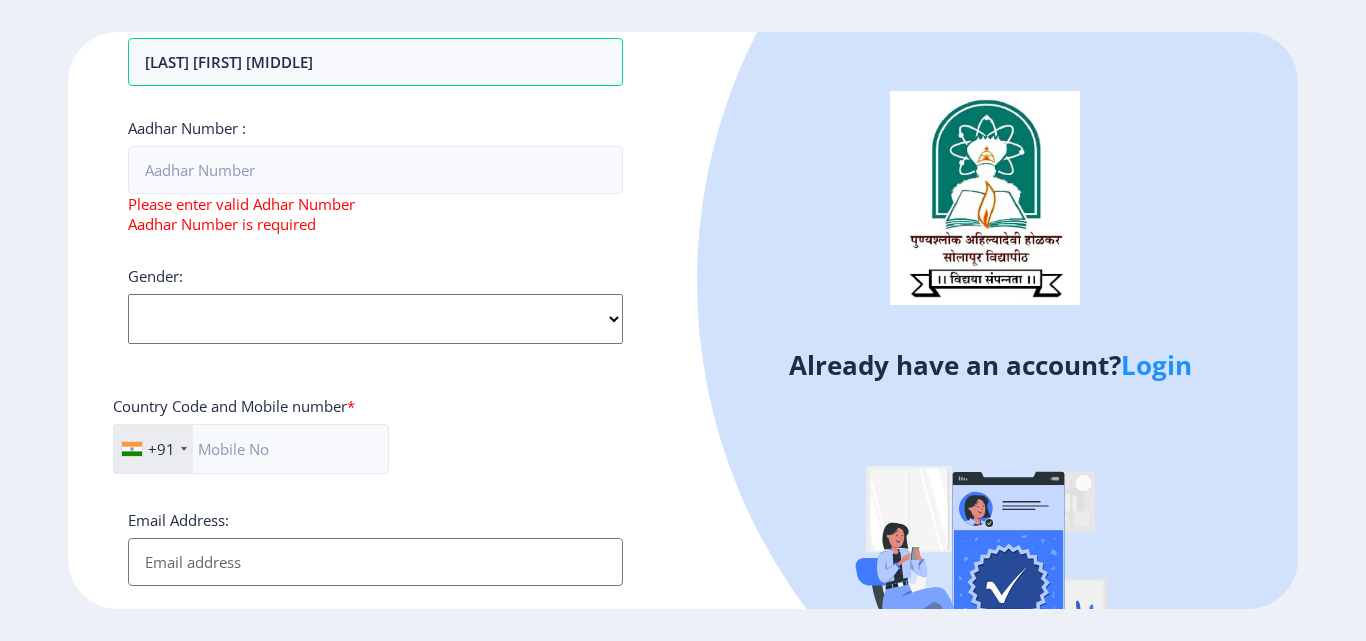 select on "Male" 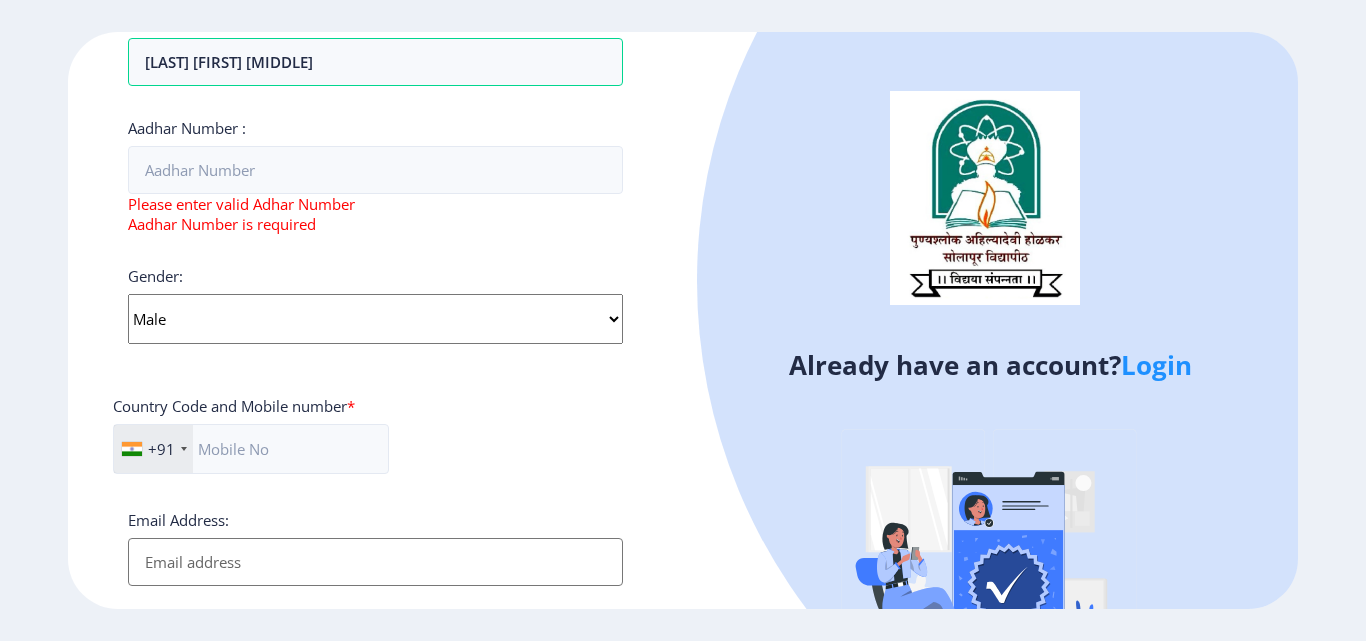 click on "Select Gender Male Female Other" 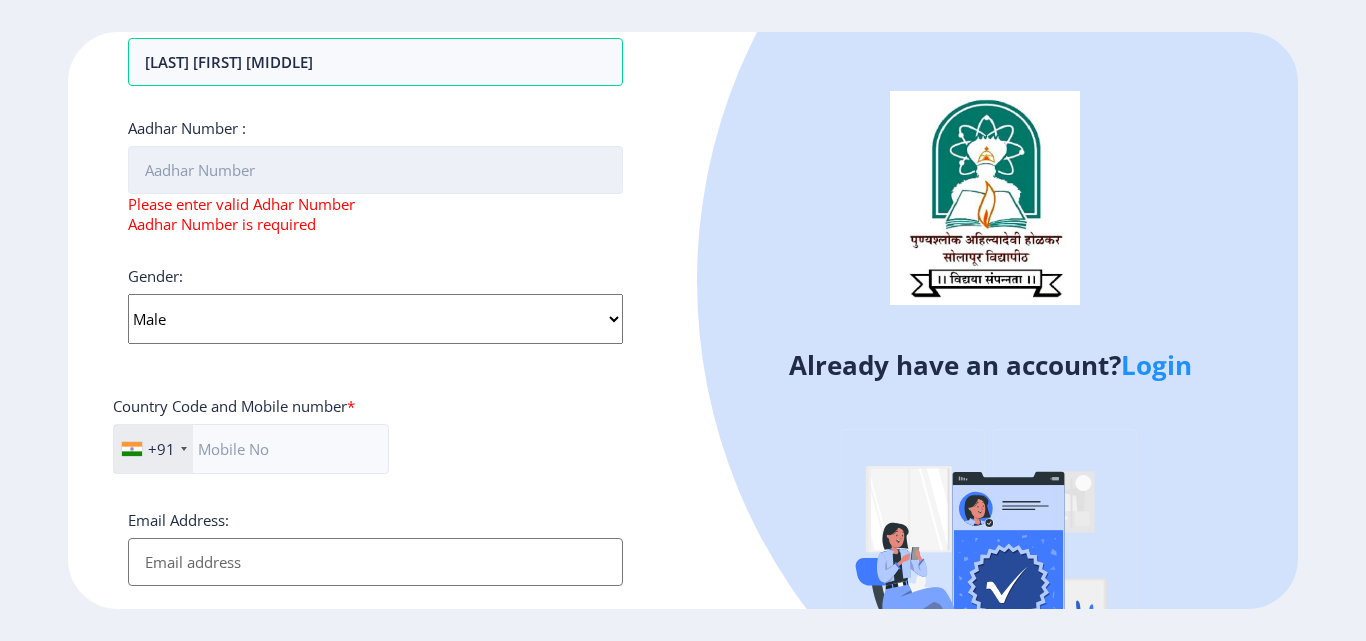 drag, startPoint x: 176, startPoint y: 170, endPoint x: 177, endPoint y: 182, distance: 12.0415945 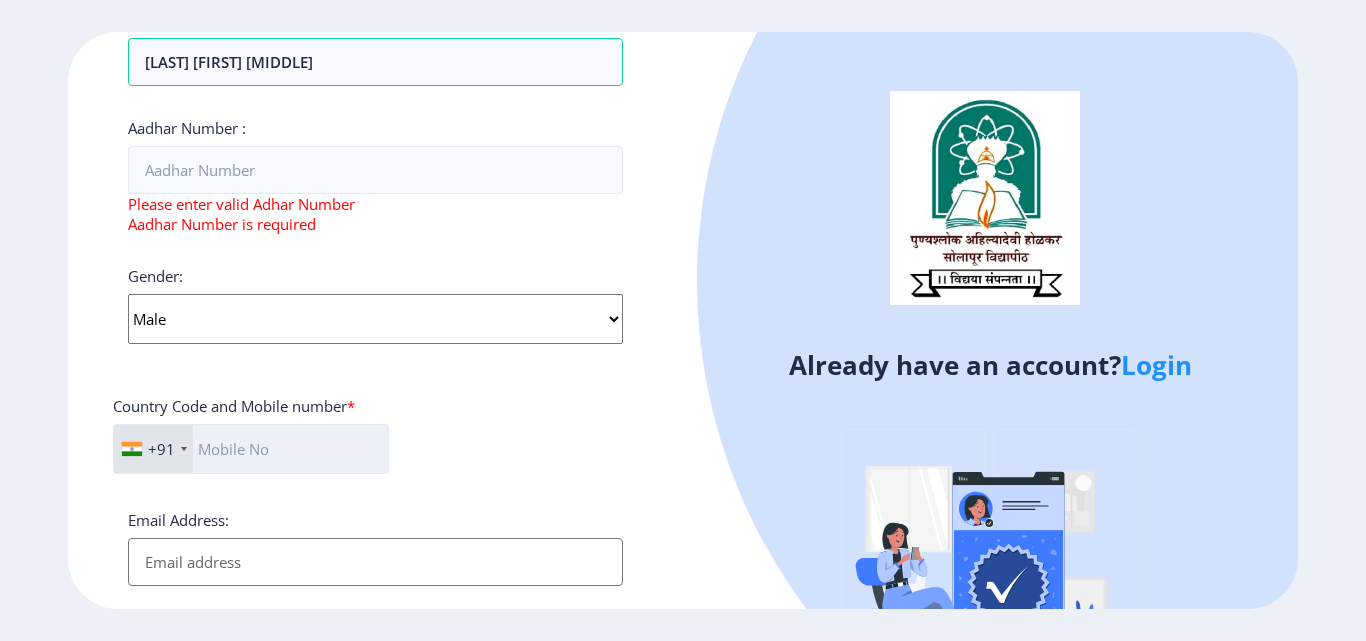 click 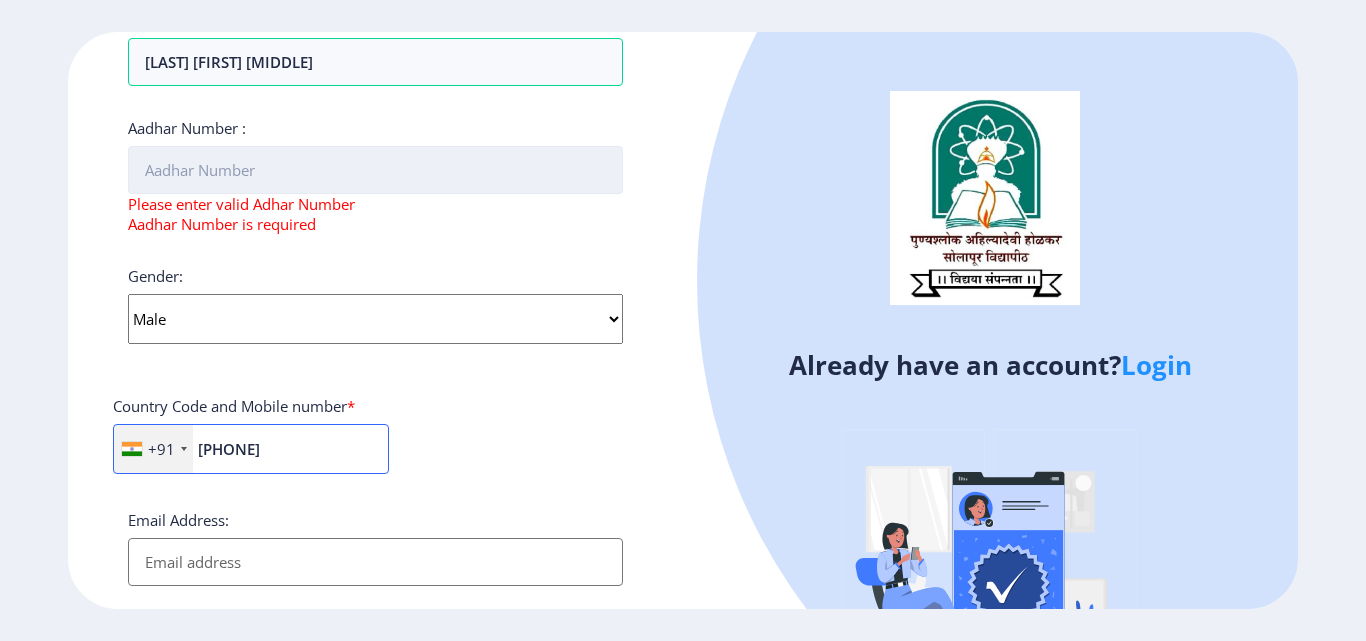 type on "[PHONE]" 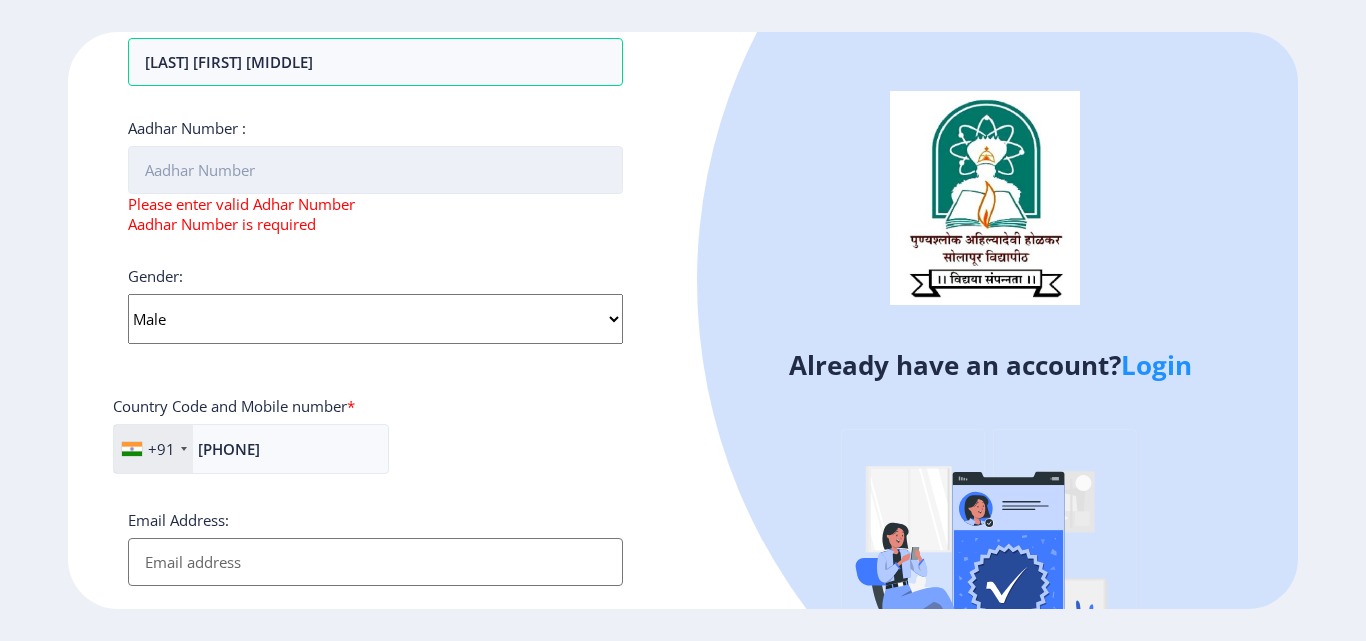click on "Aadhar Number :" at bounding box center (375, 170) 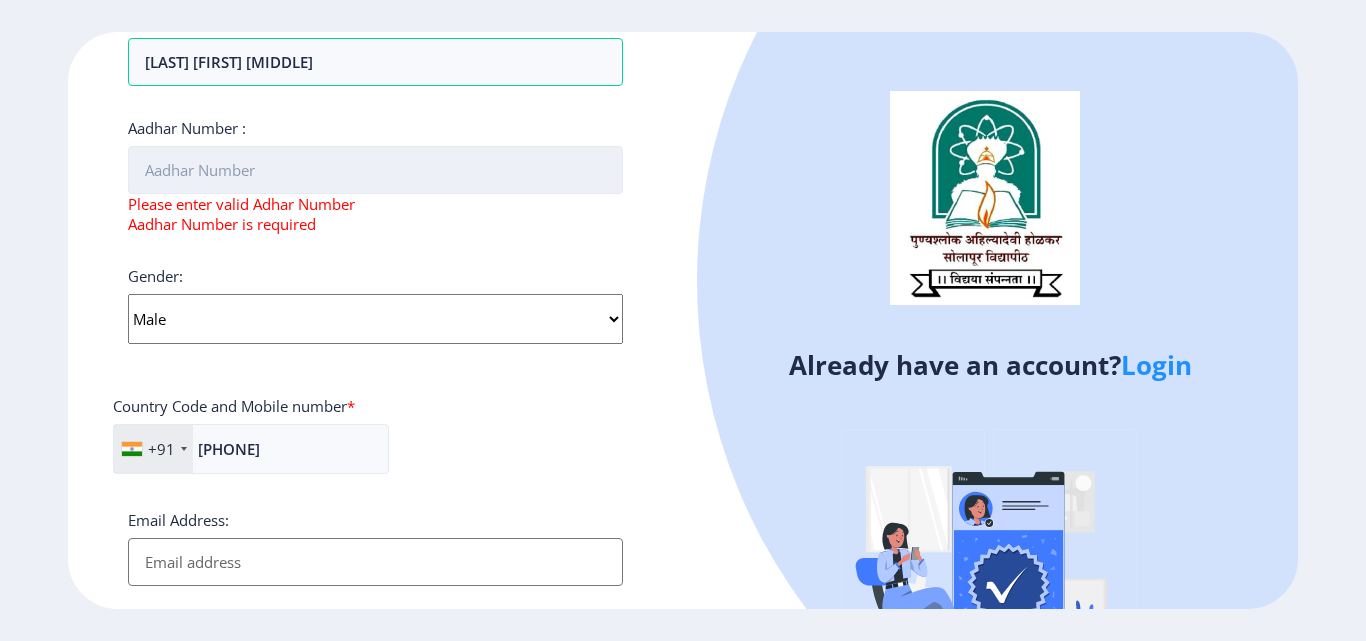 type on "[ID_NUMBER]" 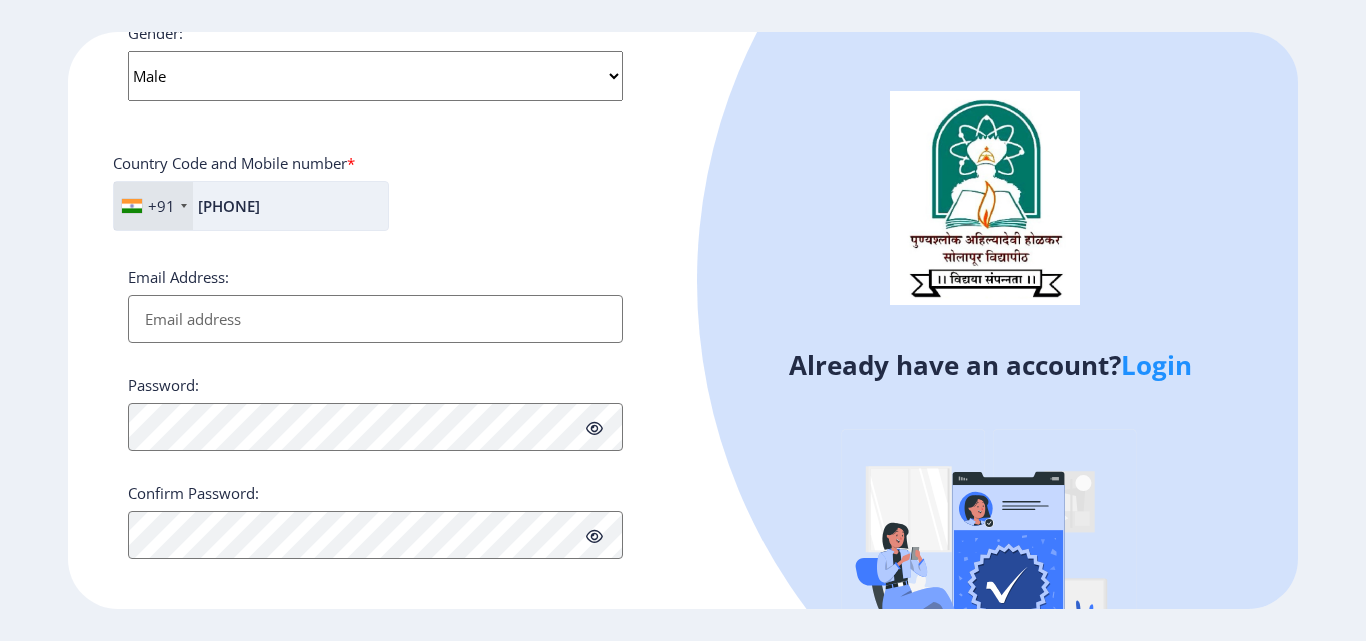 scroll, scrollTop: 815, scrollLeft: 0, axis: vertical 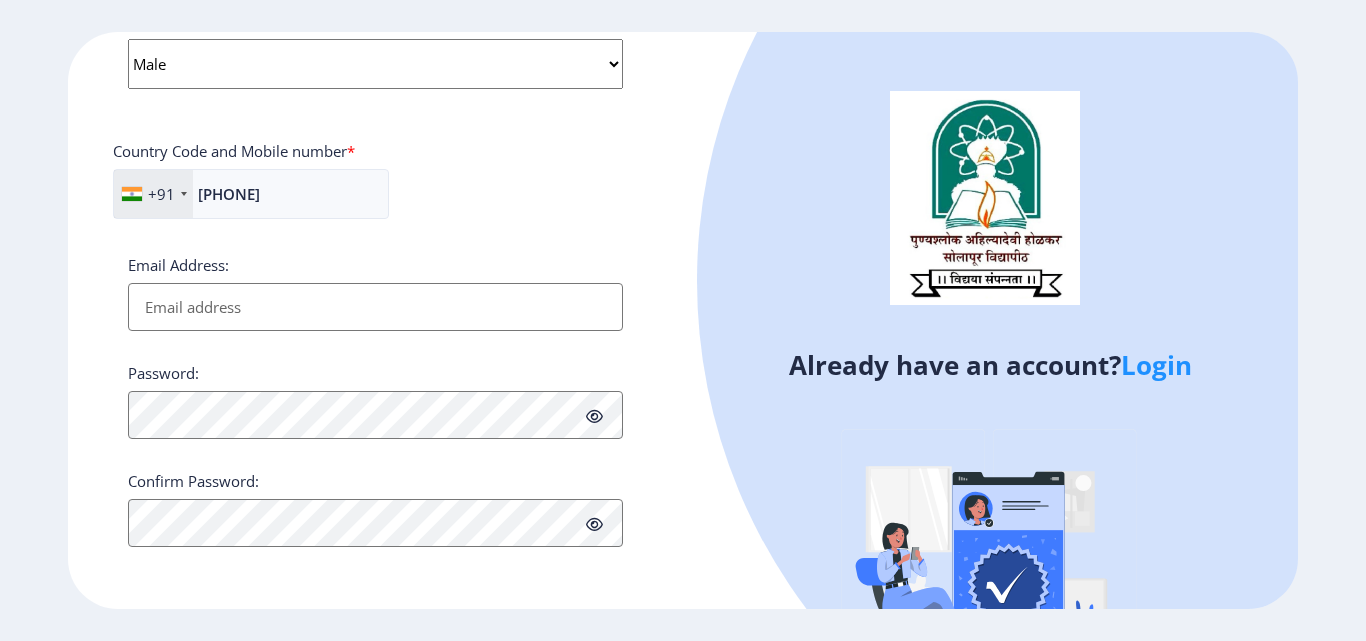click on "Email Address:" at bounding box center (375, 307) 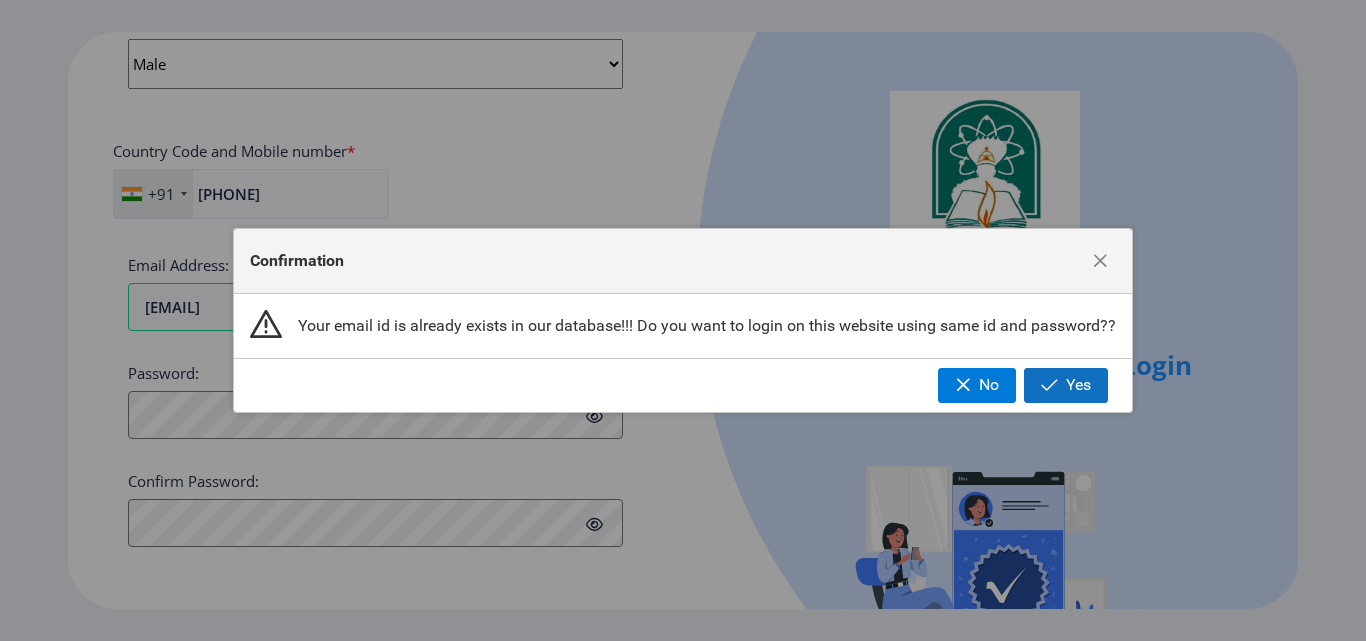 click on "Yes" 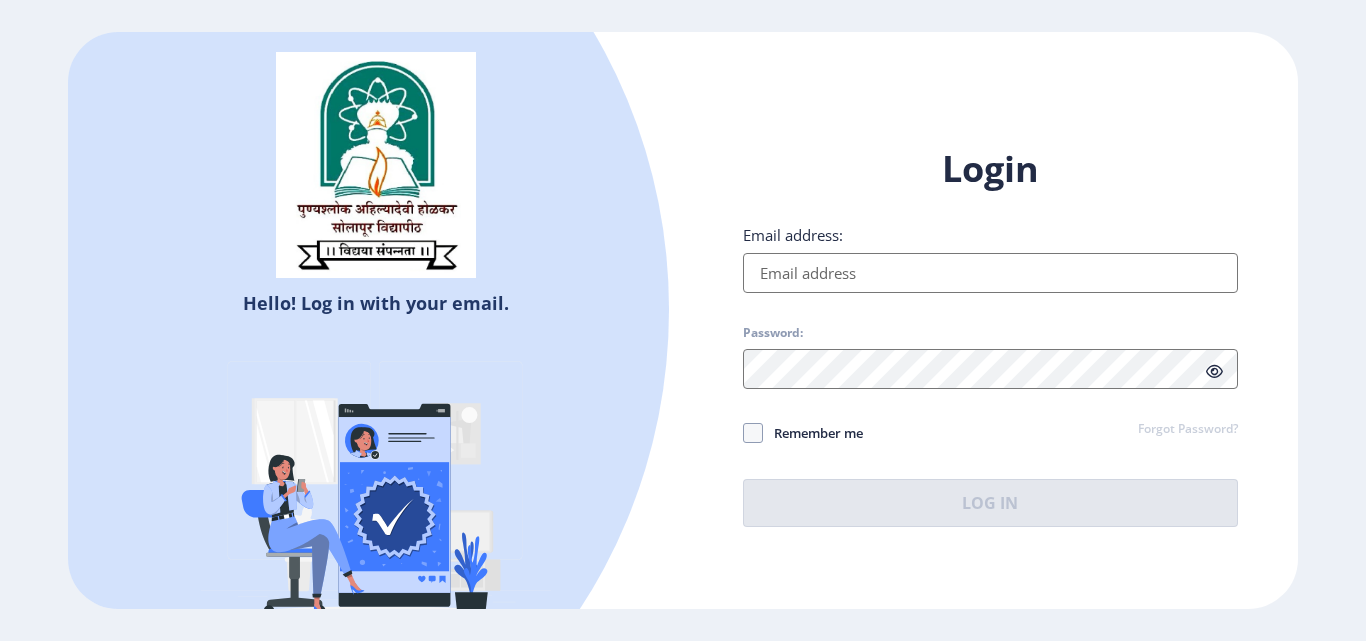 click on "Email address:" at bounding box center [990, 273] 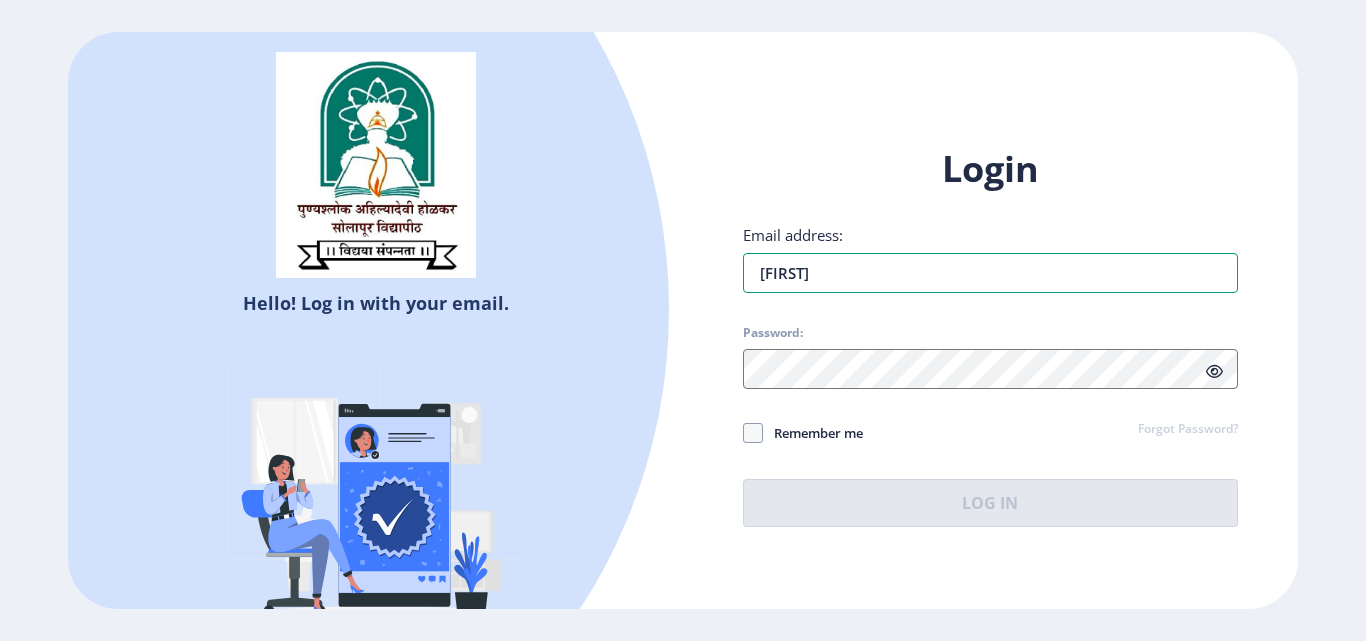type on "[EMAIL]" 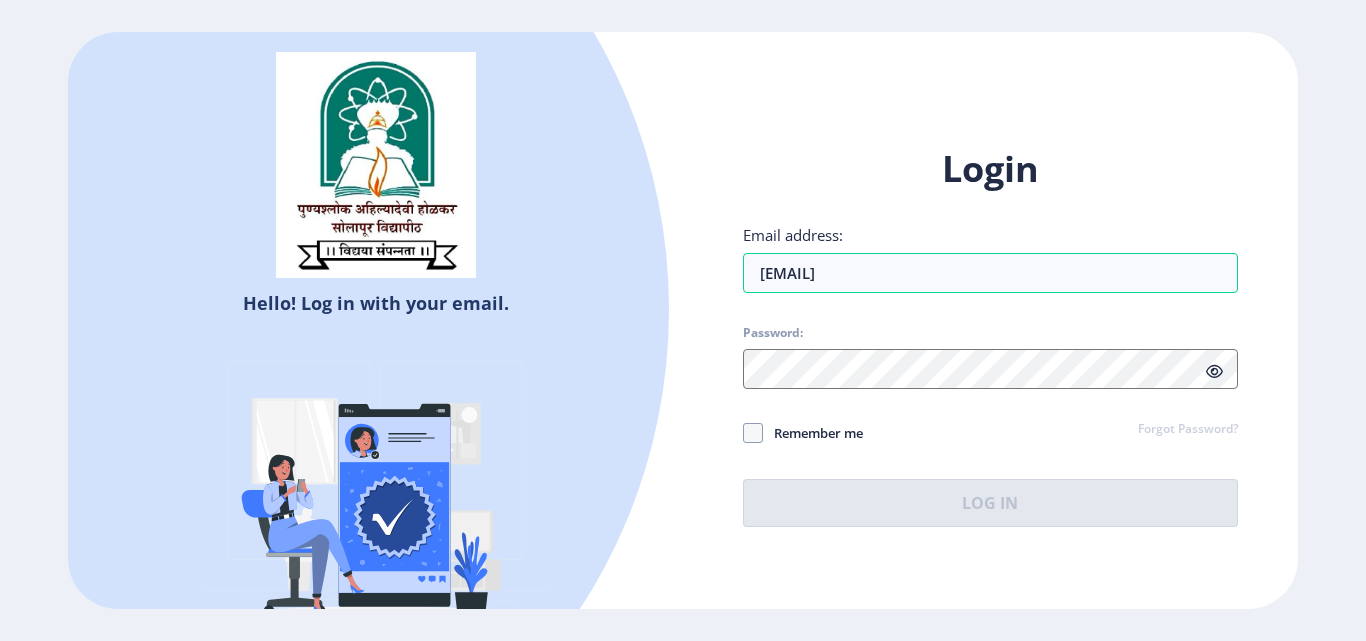 click 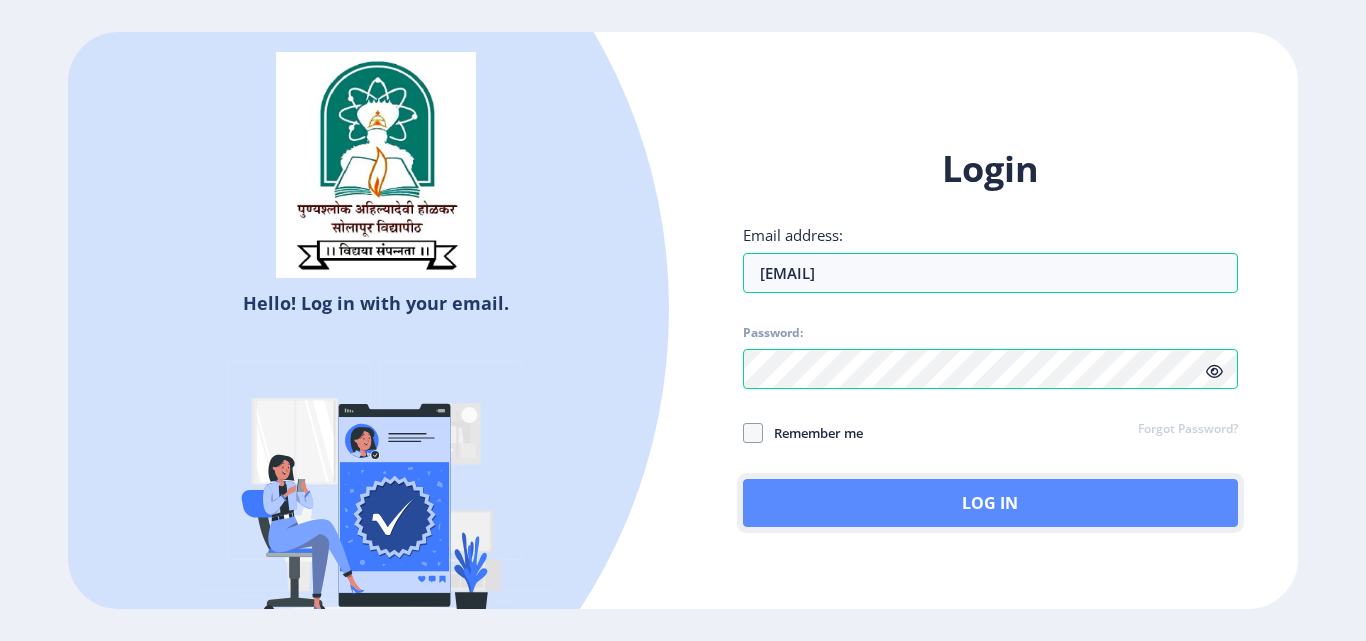 click on "Log In" 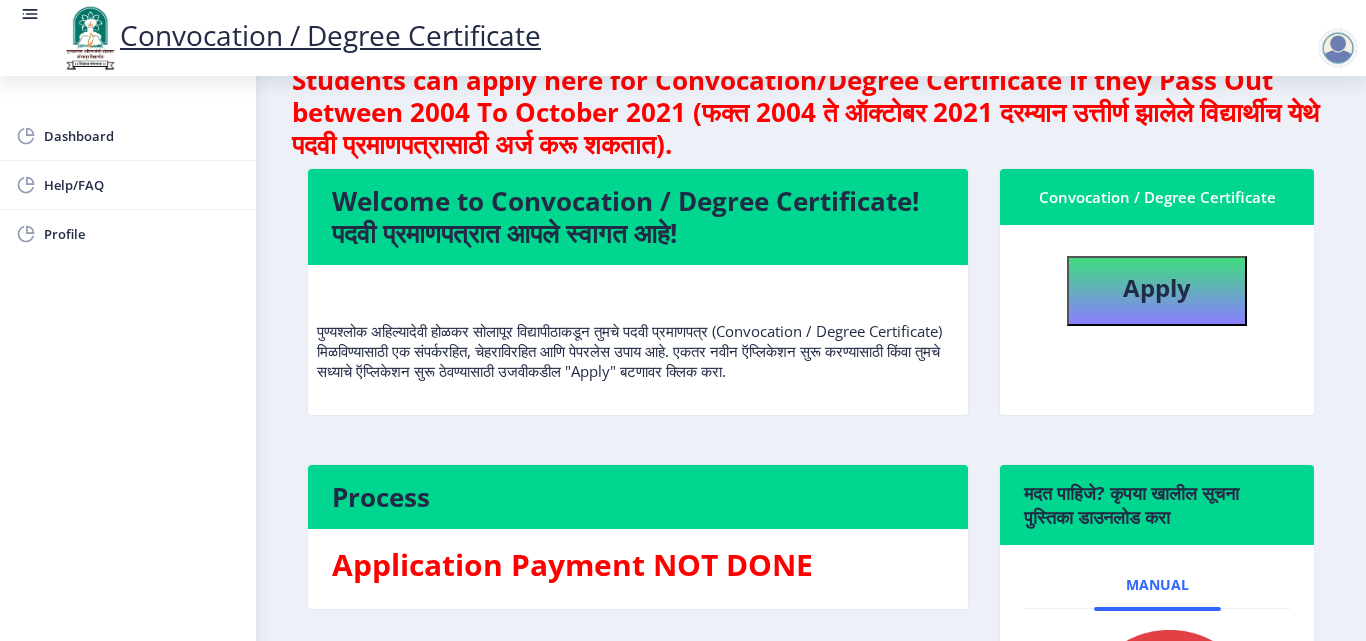 scroll, scrollTop: 0, scrollLeft: 0, axis: both 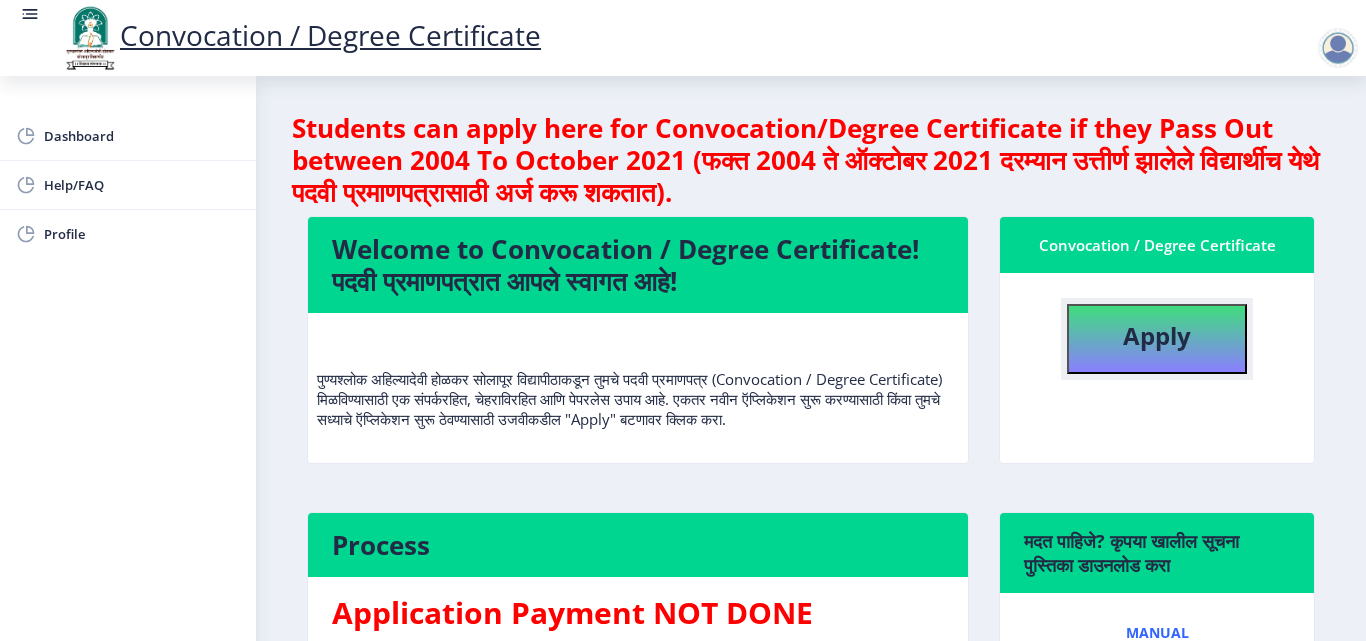 click on "Apply" 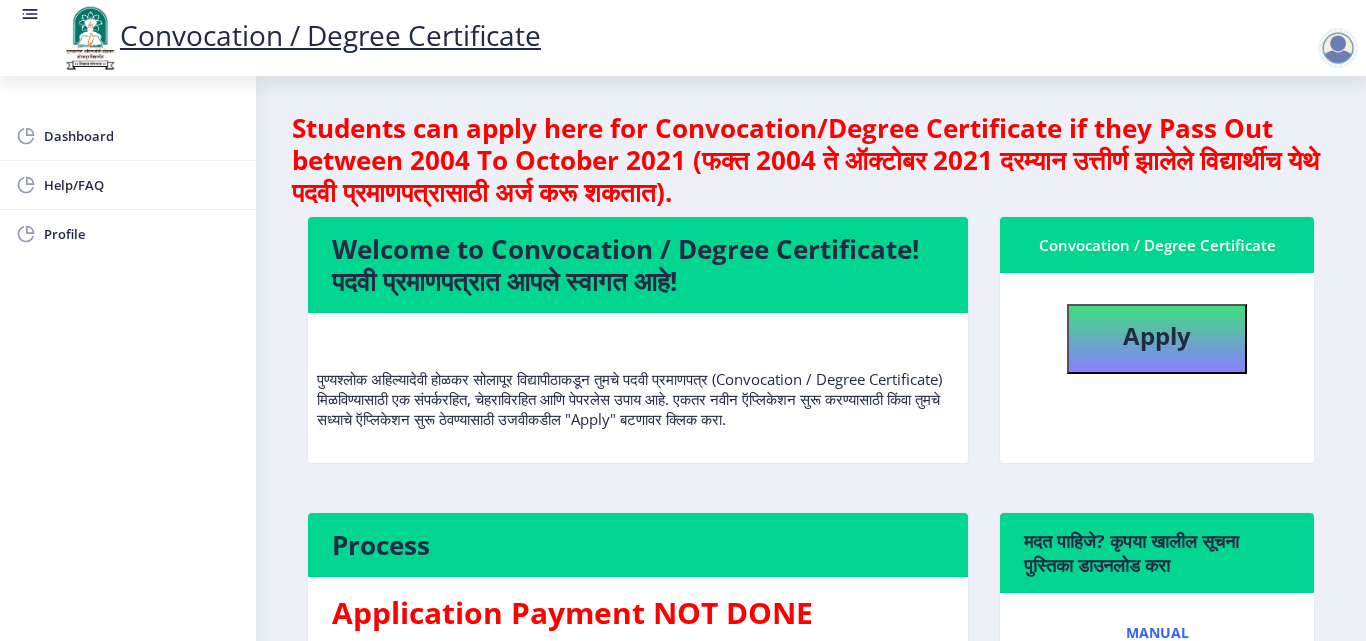 select 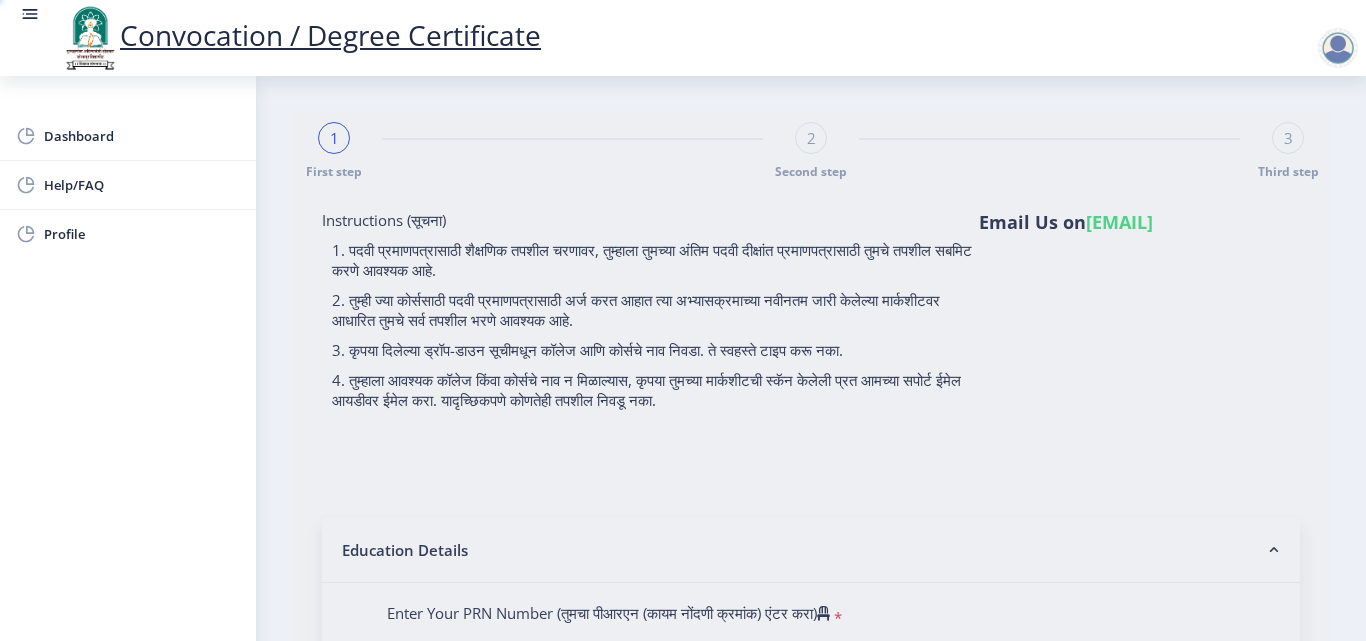 type on "[LAST] [FIRST] [MIDDLE]" 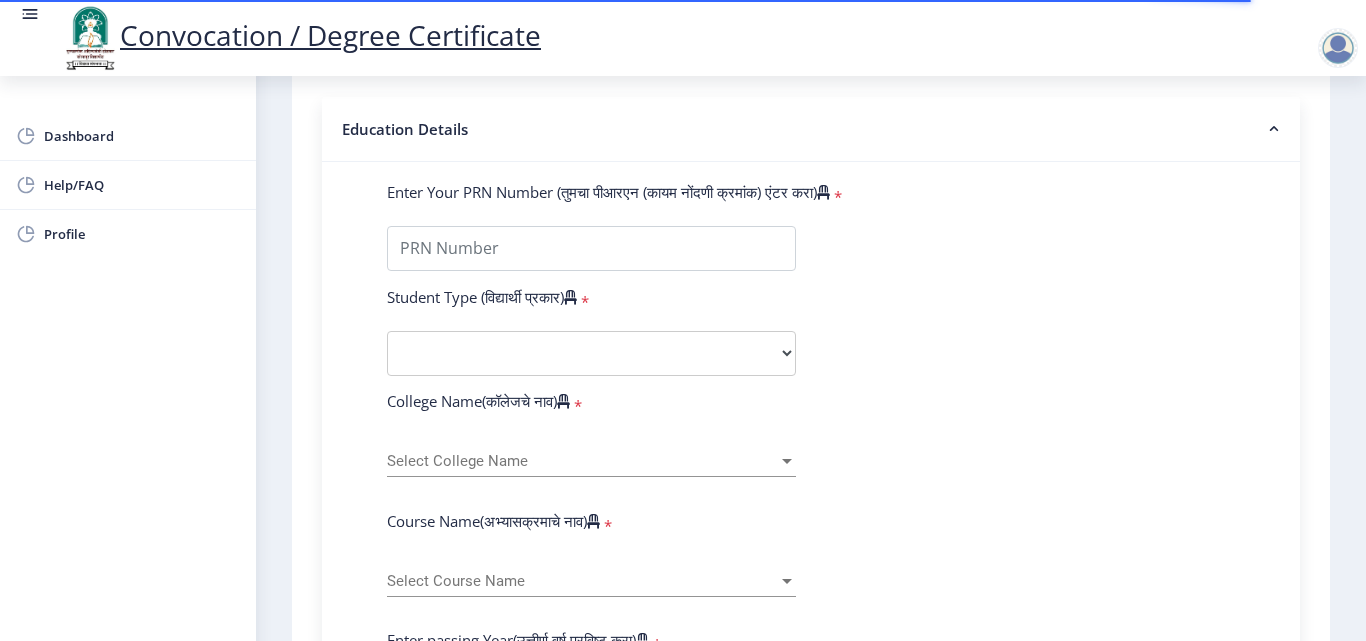 scroll, scrollTop: 400, scrollLeft: 0, axis: vertical 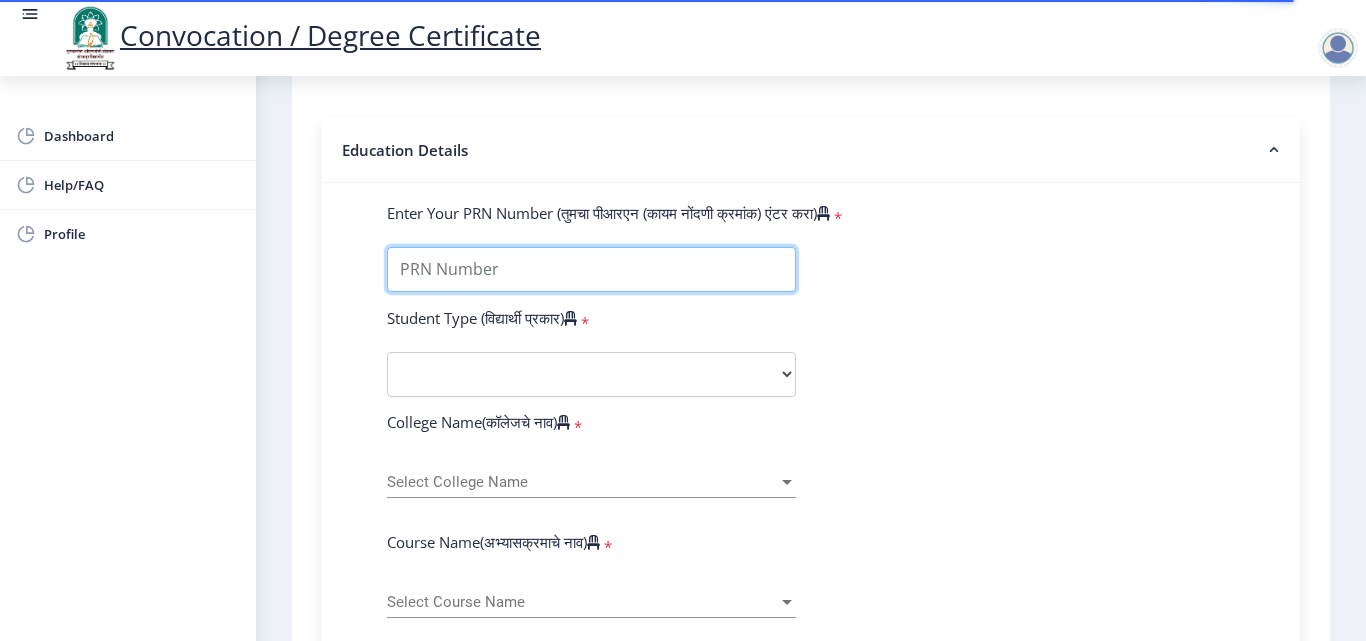 click on "Enter Your PRN Number (तुमचा पीआरएन (कायम नोंदणी क्रमांक) एंटर करा)" at bounding box center [591, 269] 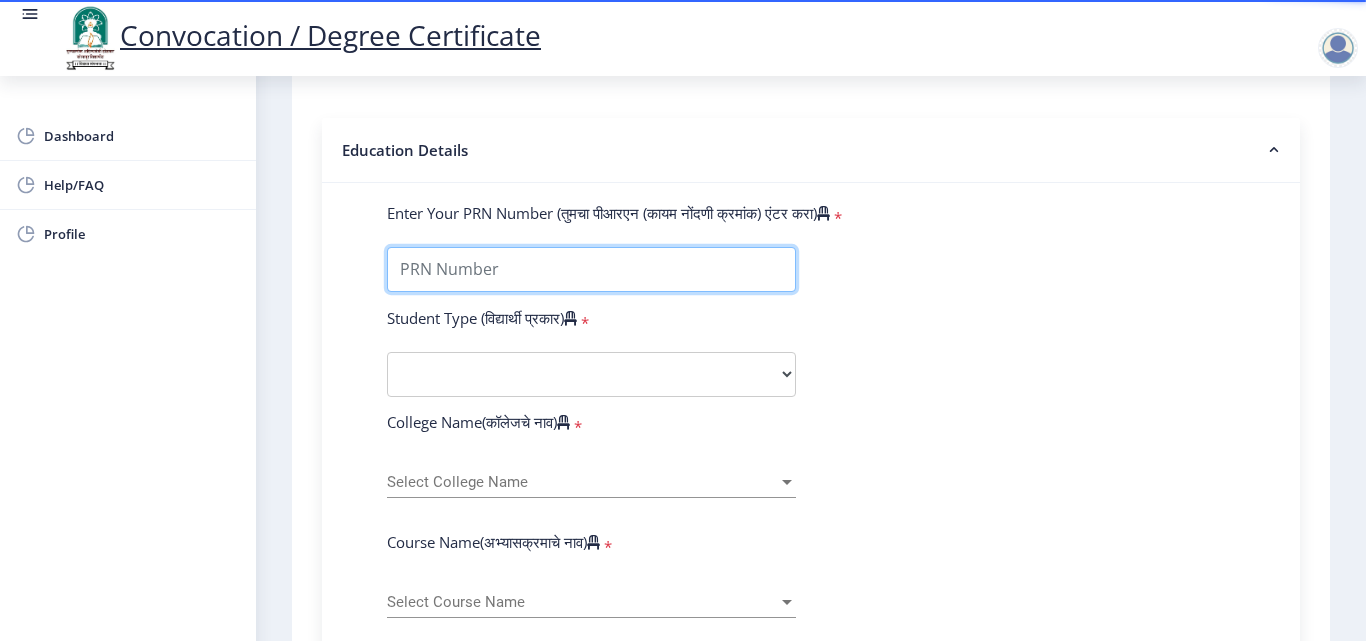 type on "p" 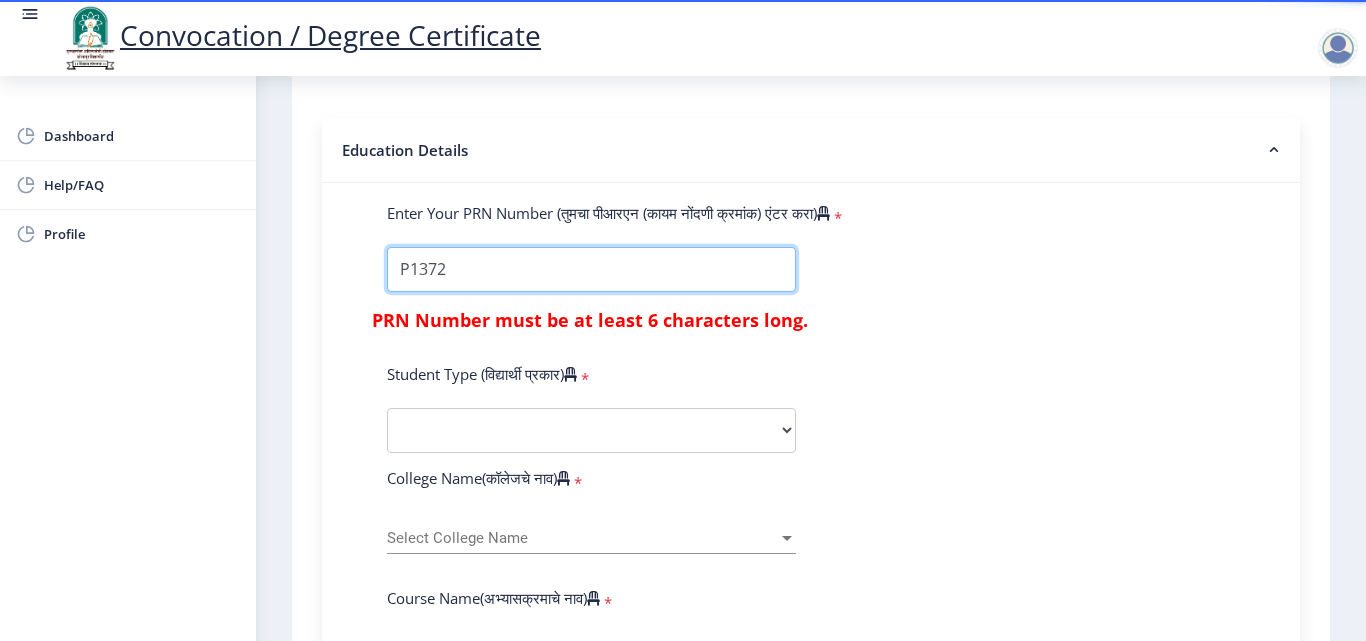 click on "Enter Your PRN Number (तुमचा पीआरएन (कायम नोंदणी क्रमांक) एंटर करा)" at bounding box center [591, 269] 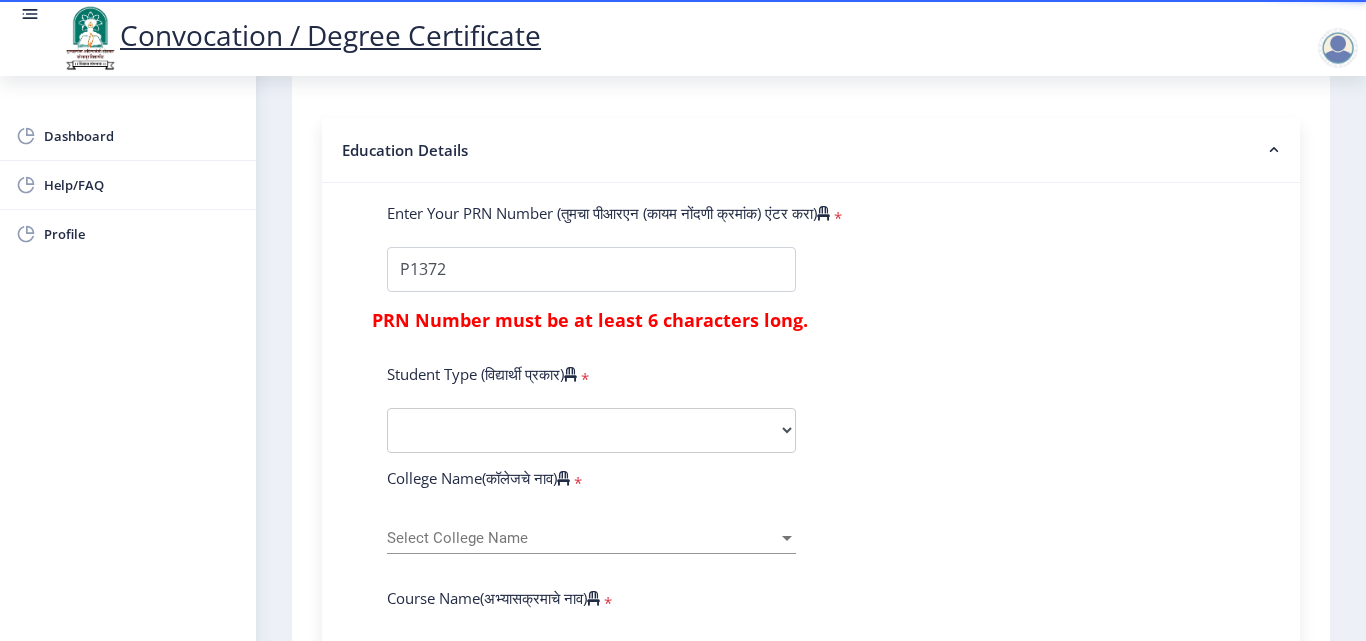 click on "Enter Your PRN Number (तुमचा पीआरएन (कायम नोंदणी क्रमांक) एंटर करा)   *  PRN Number must be at least 6 characters long.  Student Type (विद्यार्थी प्रकार)    * Select Student Type Regular External College Name(कॉलेजचे नाव)   * Select College Name Select College Name Course Name(अभ्यासक्रमाचे नाव)   * Select Course Name Select Course Name Enter passing Year(उत्तीर्ण वर्ष प्रविष्ट करा)   *  2025   2024   2023   2022   2021   2020   2019   2018   2017   2016   2015   2014   2013   2012   2011   2010   2009   2008   2007   2006   2005   2004   2003   2002   2001   2000   1999   1998   1997   1996   1995   1994   1993   1992   1991   1990   1989   1988   1987   1986   1985   1984   1983   1982   1981   1980   1979   1978   1977   1976  * Enter Passing Month March April May October November December * Grade O" 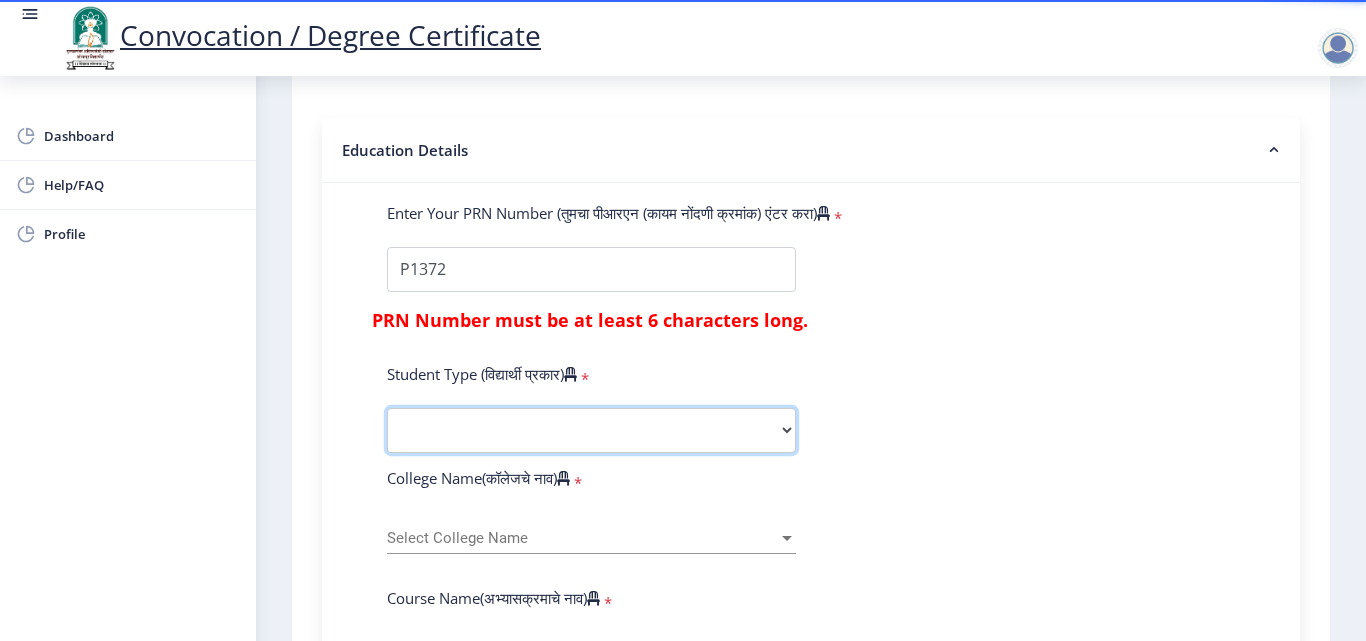 click on "Select Student Type Regular External" at bounding box center (591, 430) 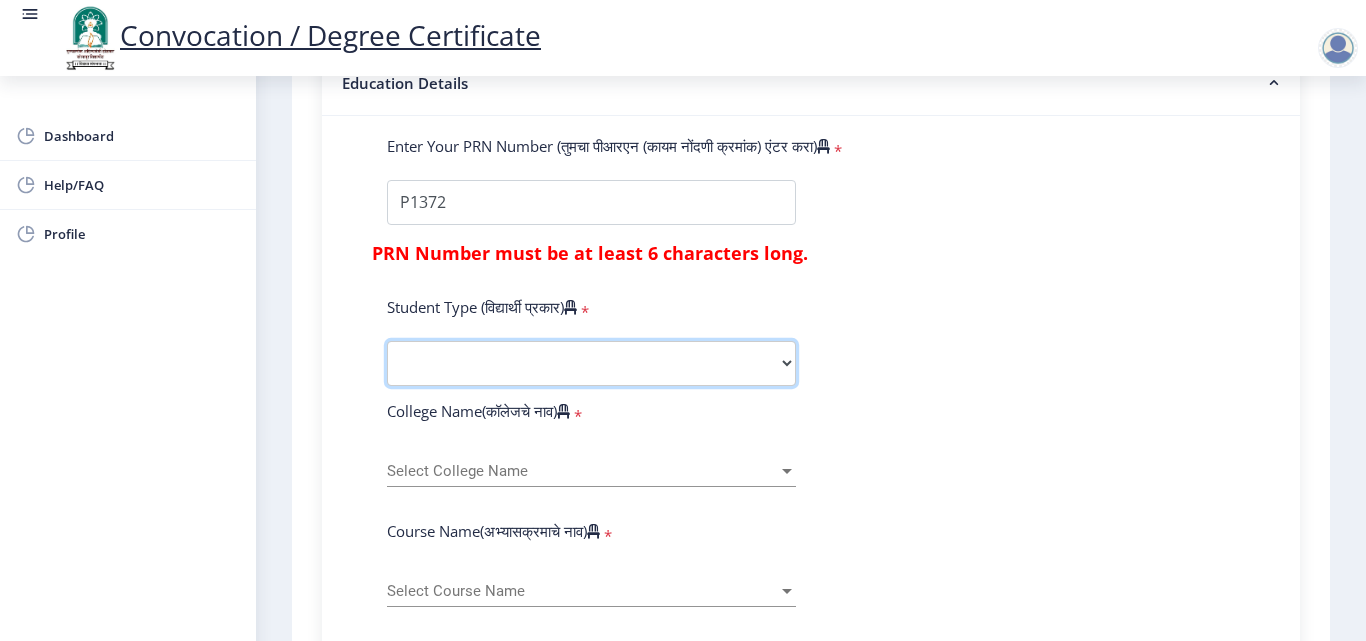 scroll, scrollTop: 600, scrollLeft: 0, axis: vertical 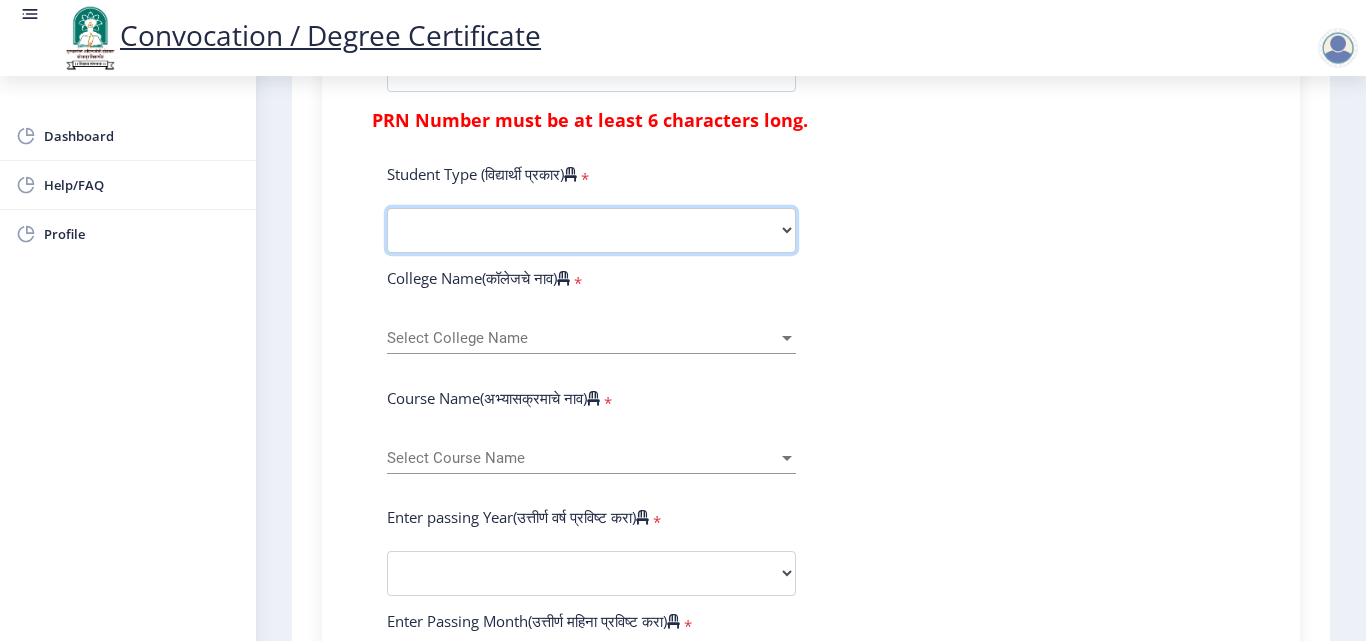 click on "Select Student Type Regular External" at bounding box center [591, 230] 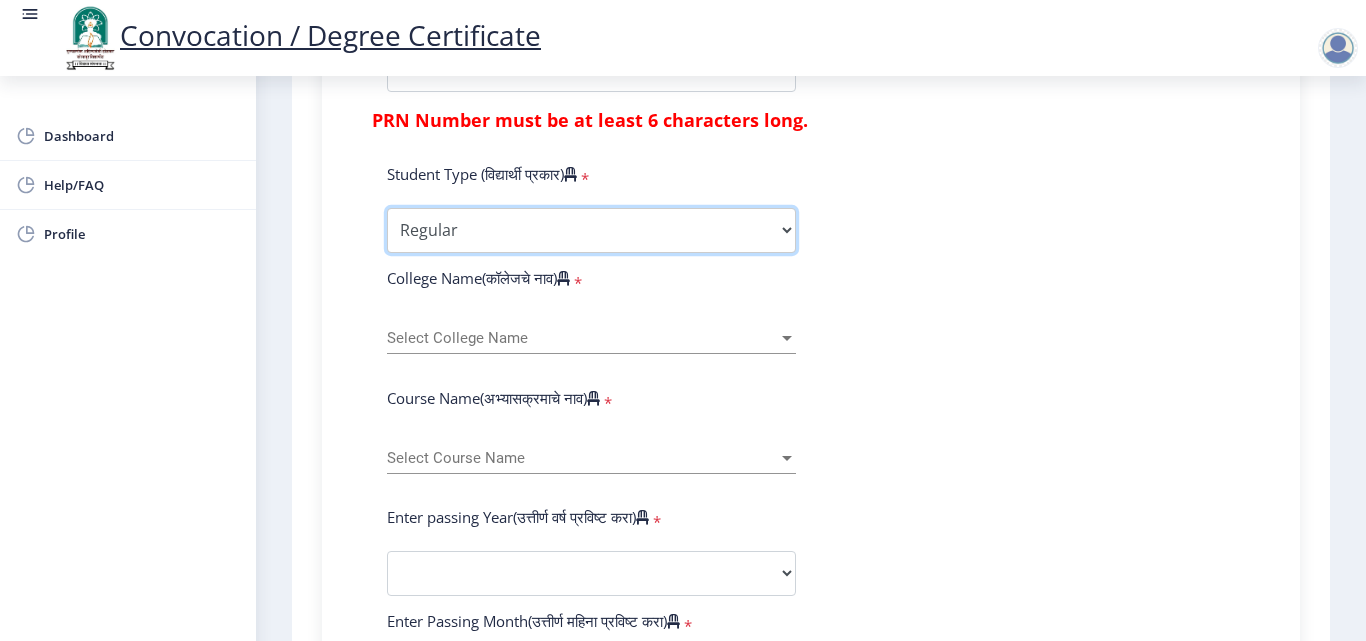 click on "Select Student Type Regular External" at bounding box center (591, 230) 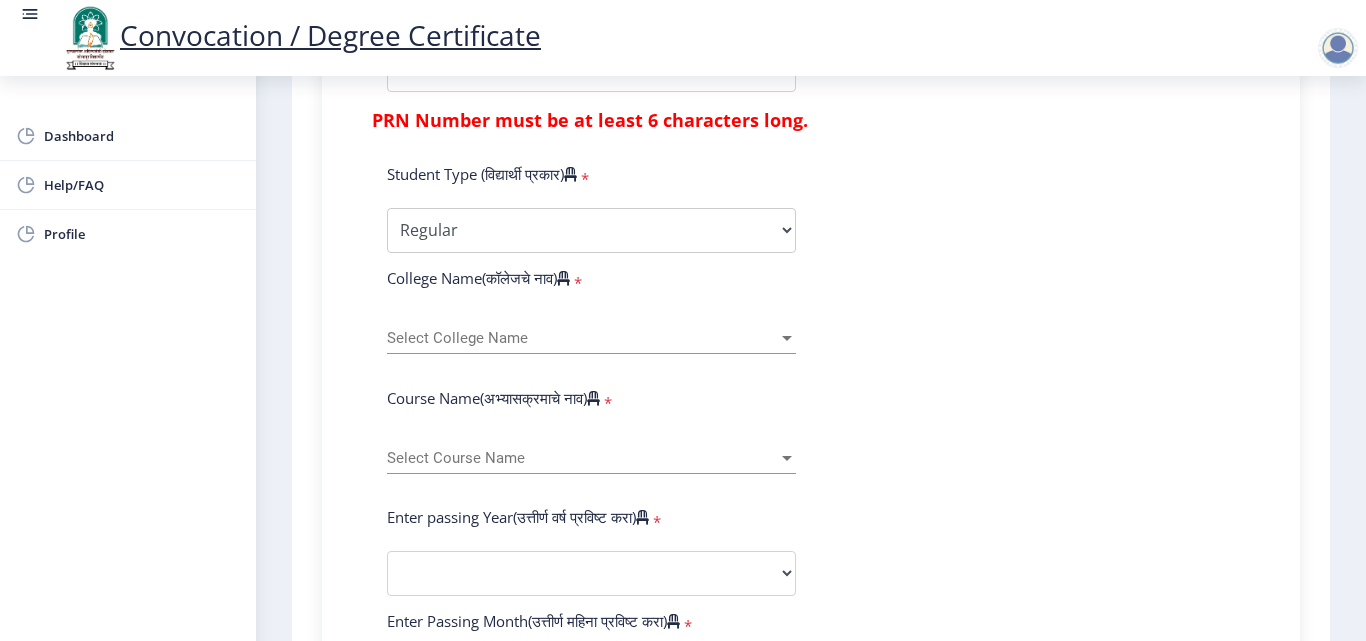 click at bounding box center [787, 338] 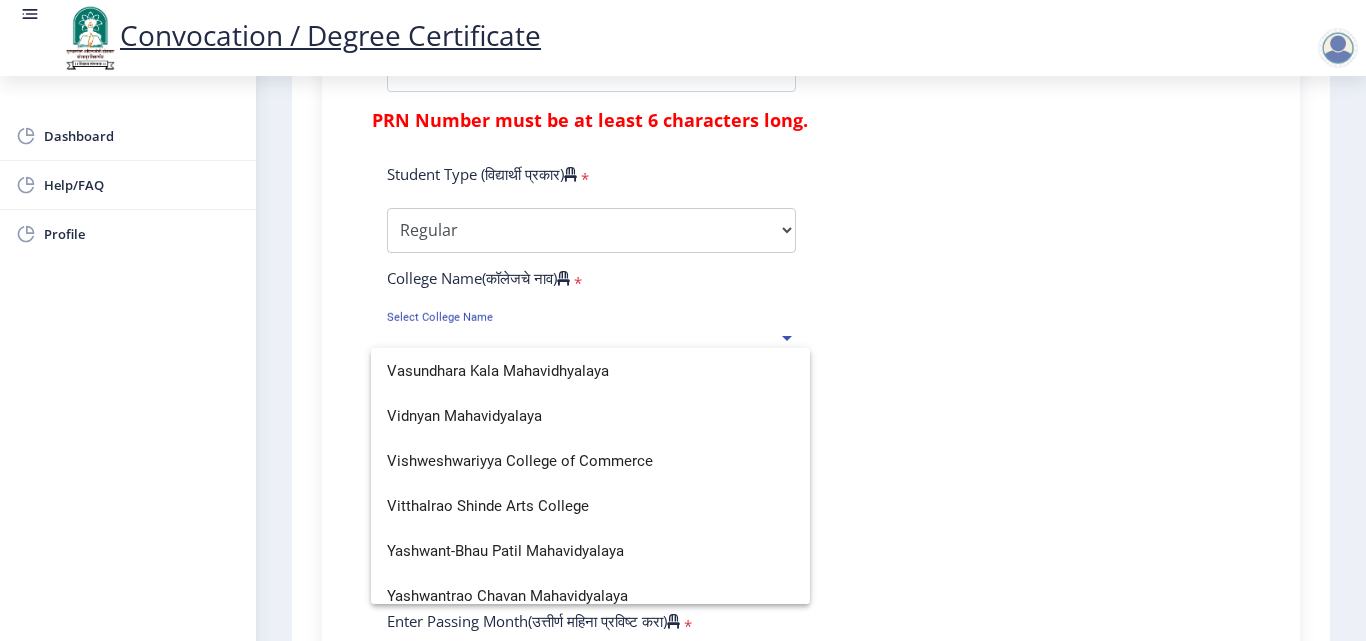 scroll, scrollTop: 3119, scrollLeft: 0, axis: vertical 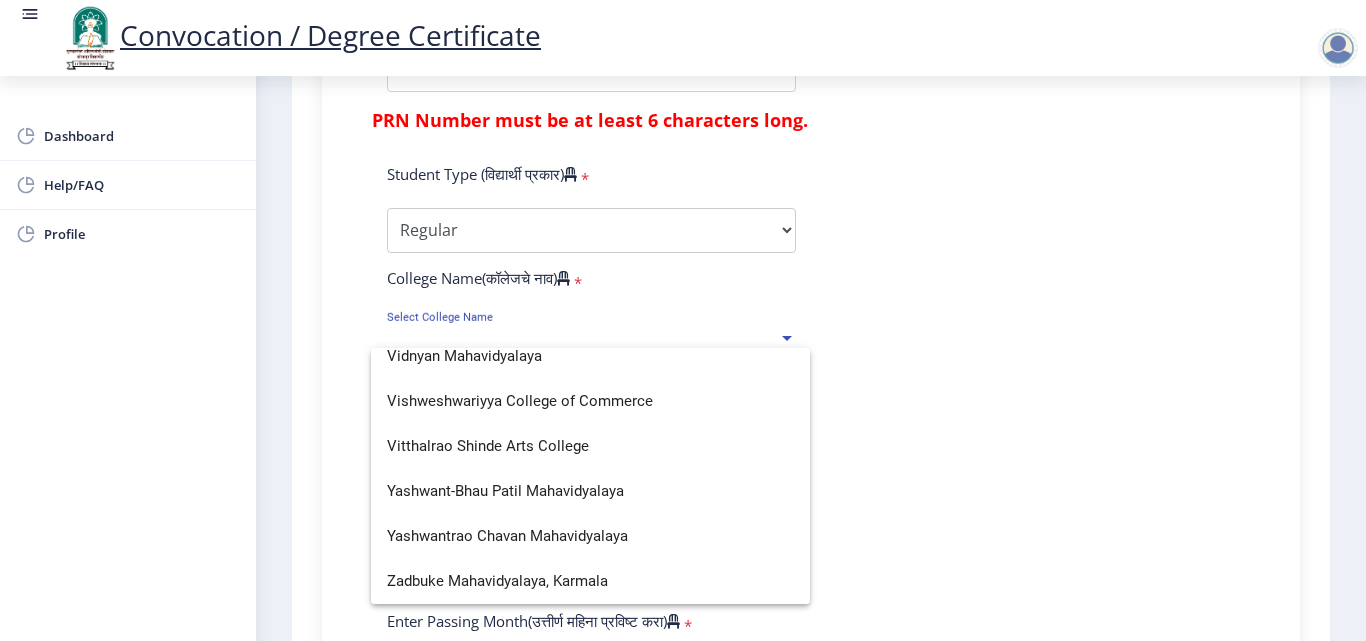 type on "V" 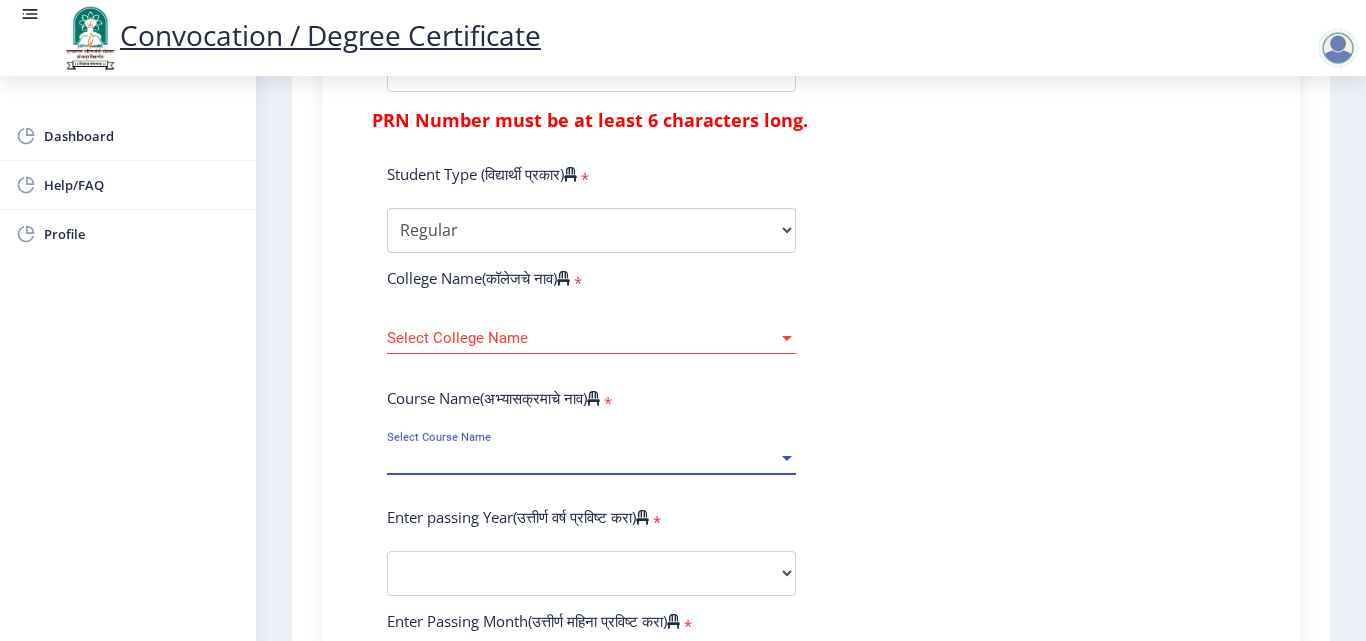 click at bounding box center (787, 458) 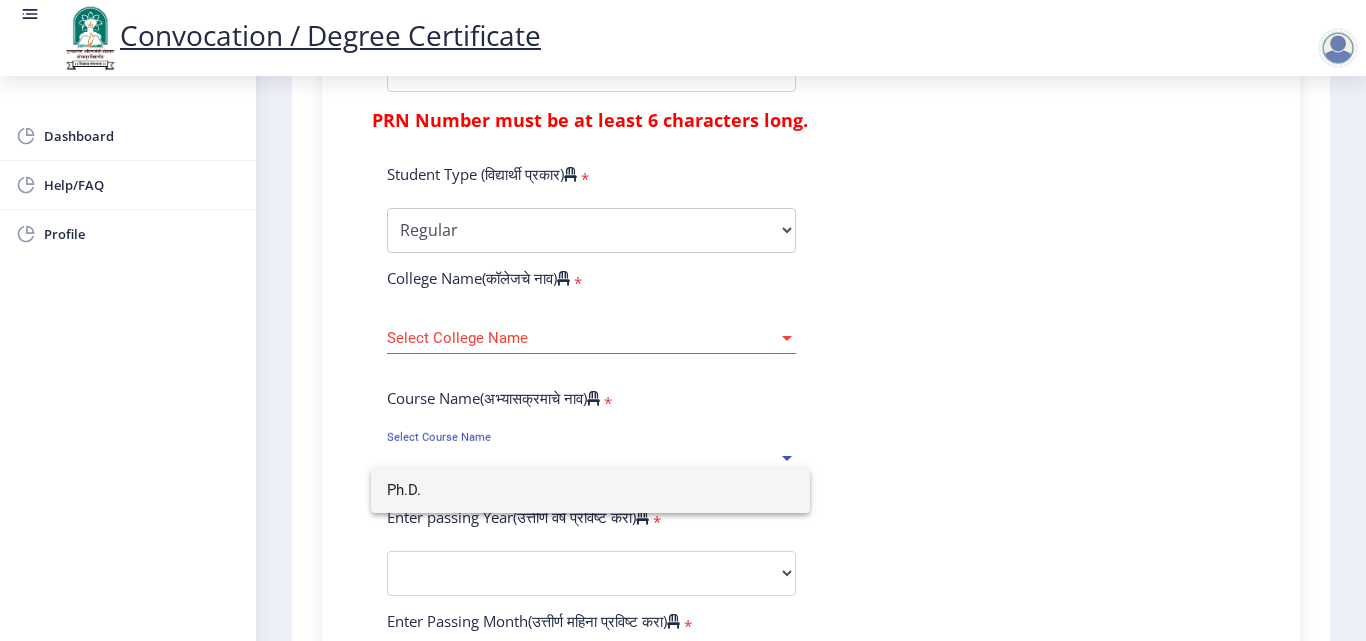 type on "Ph.D." 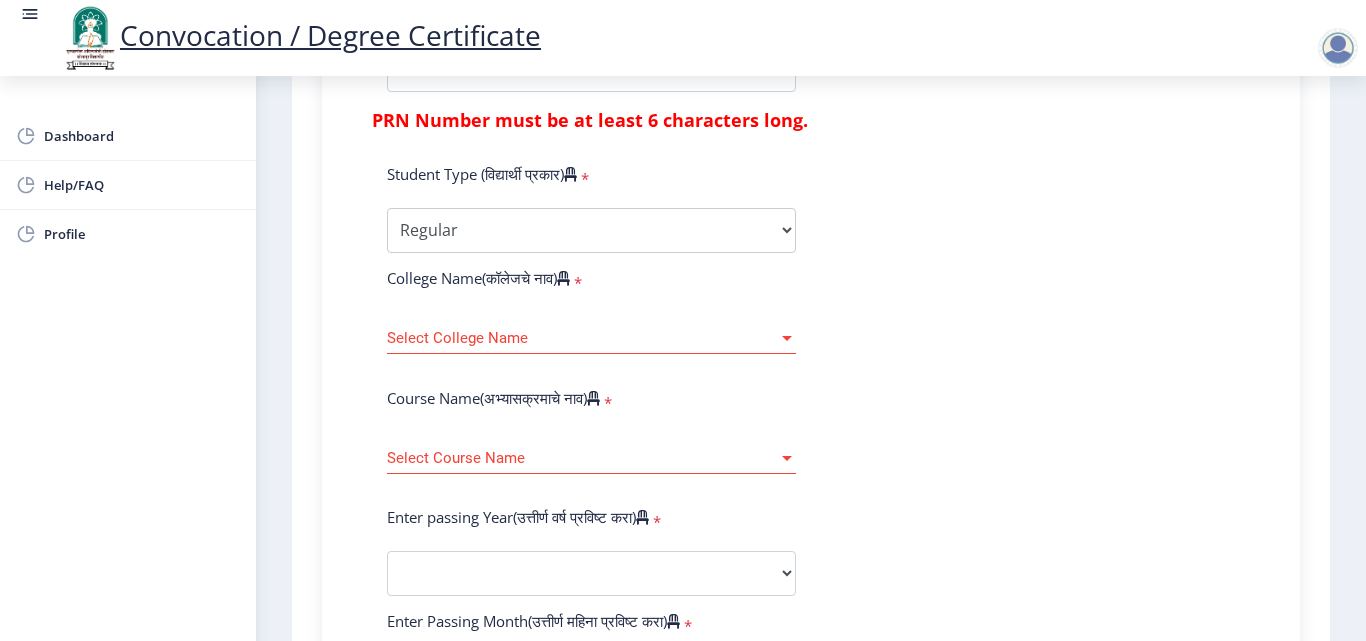 click on "Select Course Name" at bounding box center (582, 458) 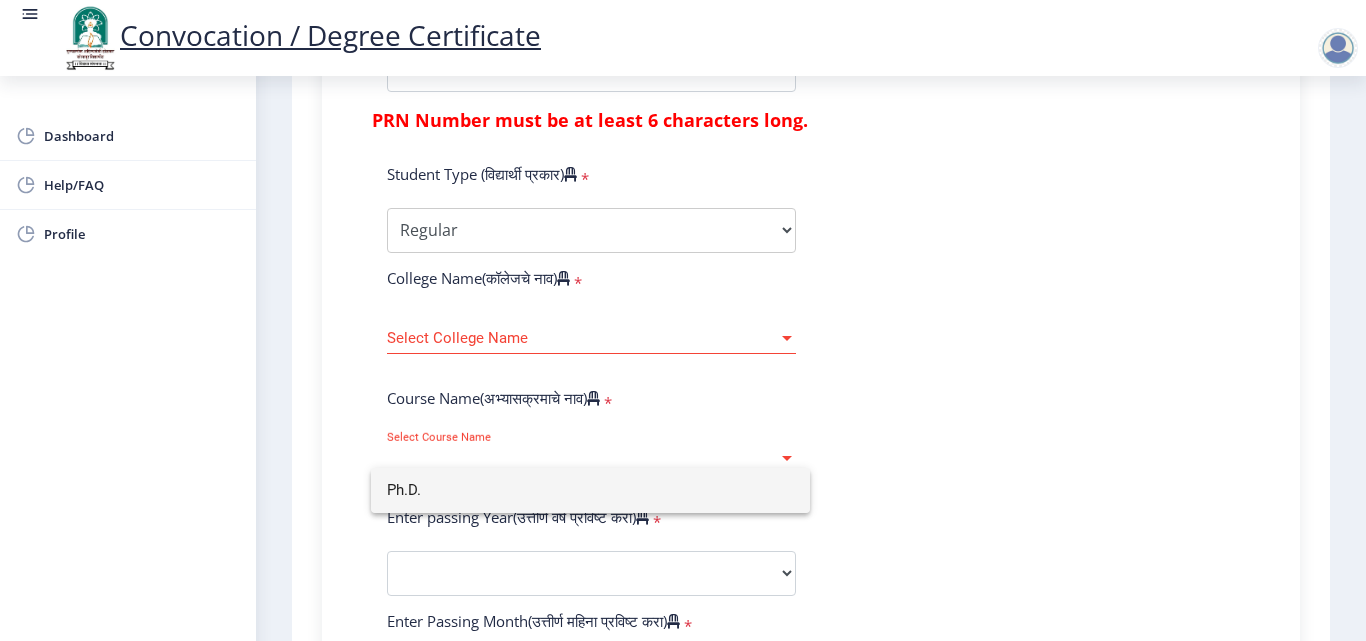 click 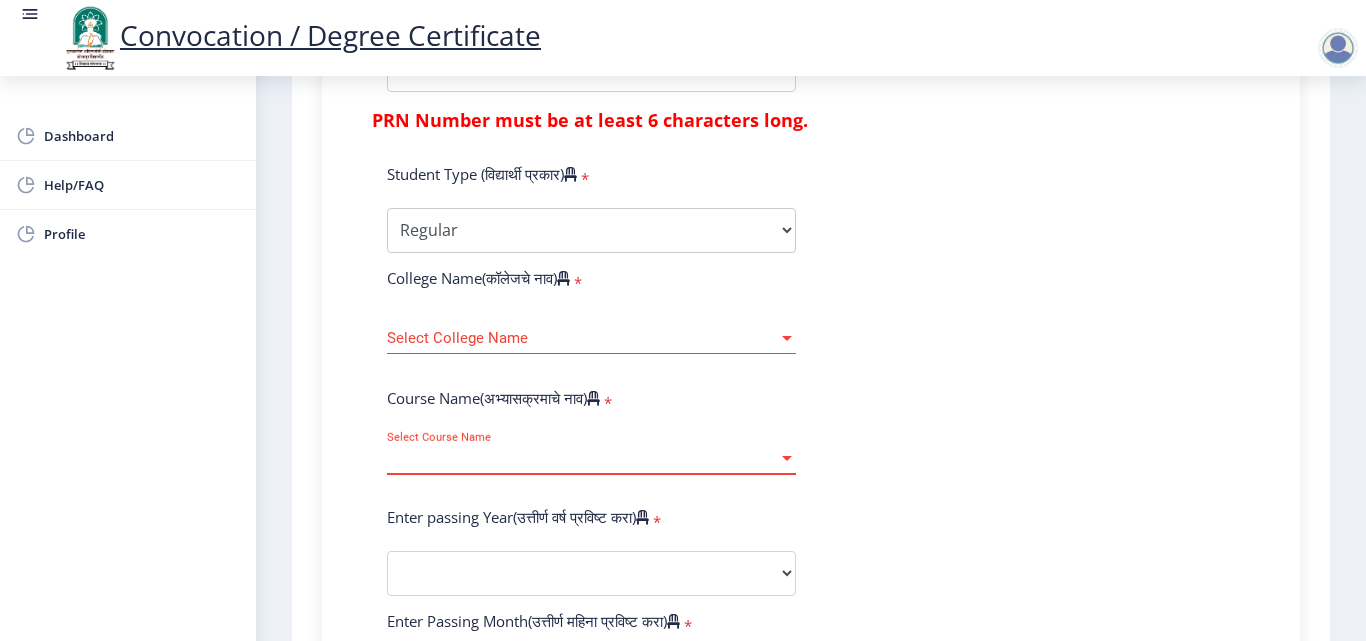 click at bounding box center [787, 458] 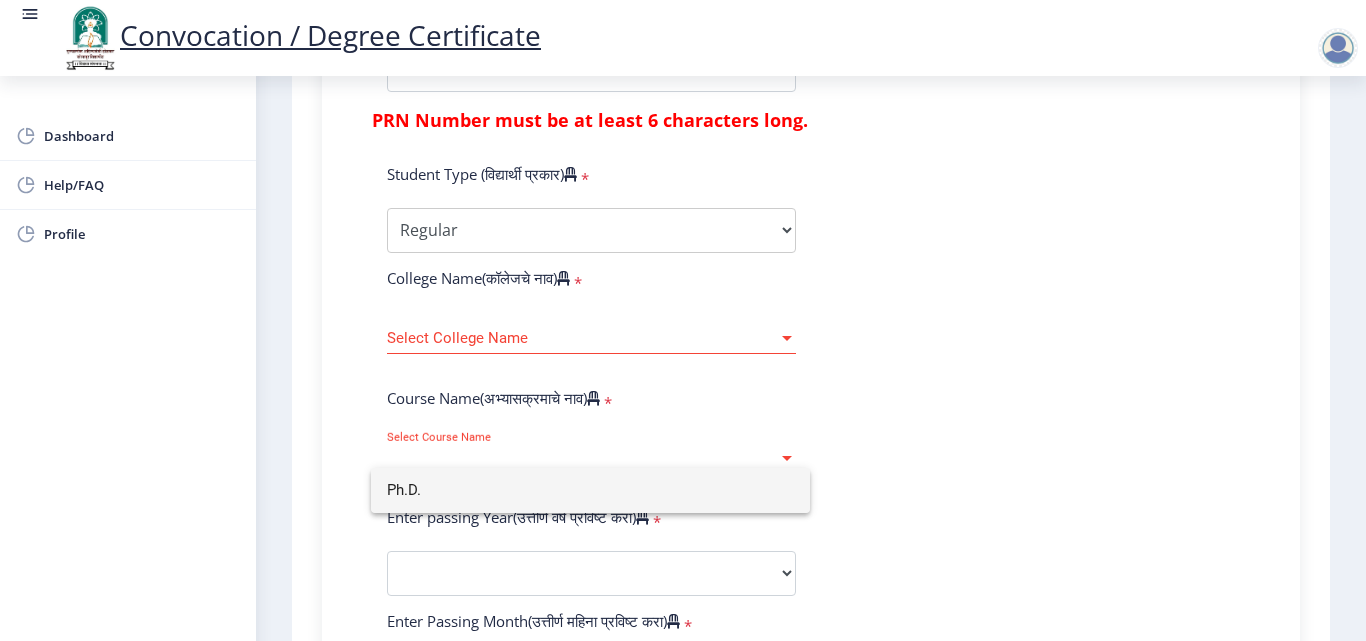 click 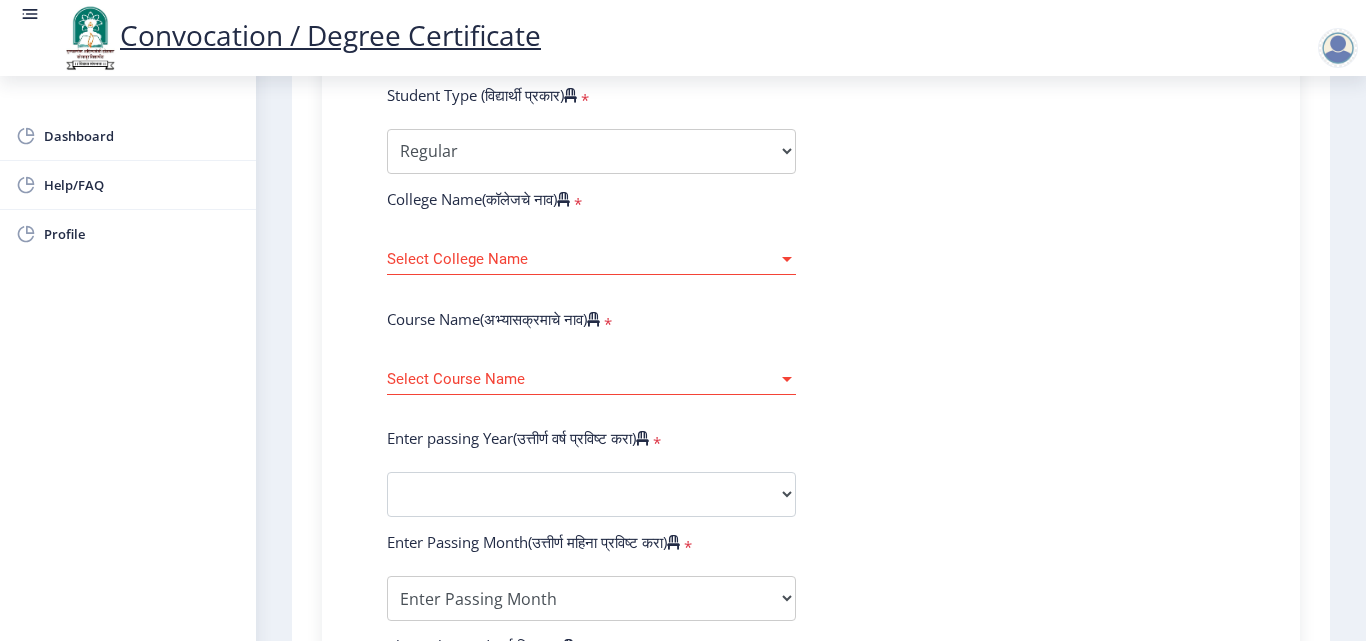 scroll, scrollTop: 566, scrollLeft: 0, axis: vertical 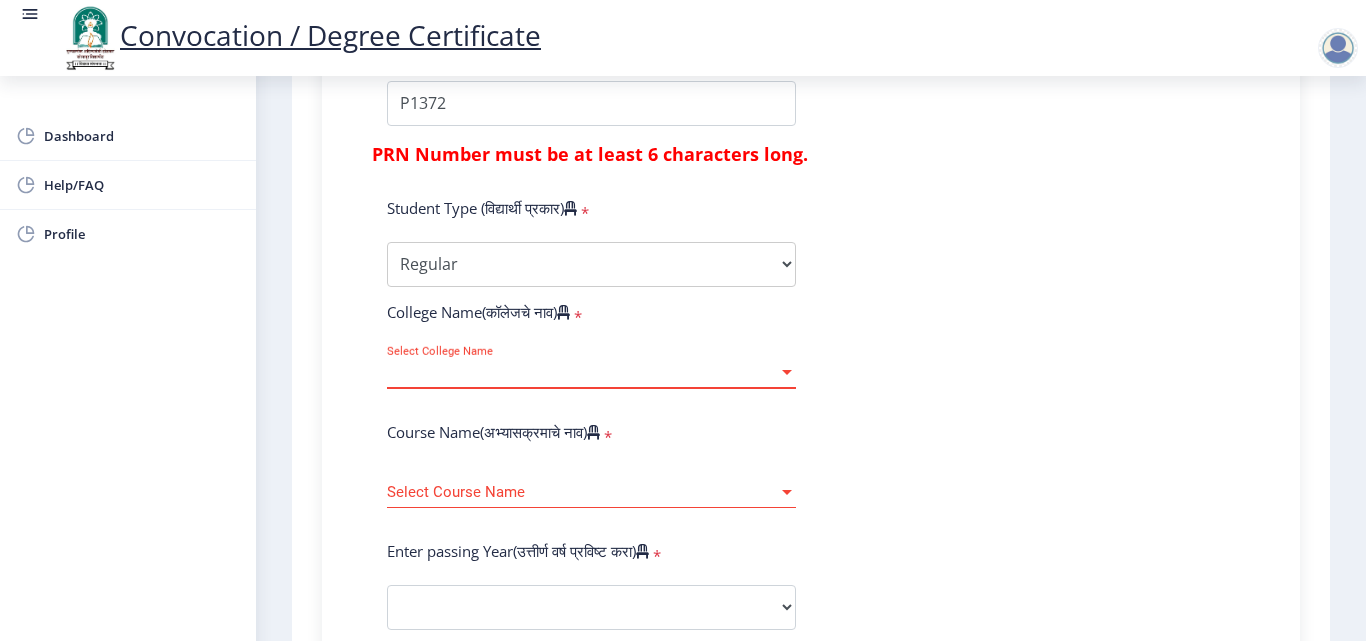 click at bounding box center [787, 372] 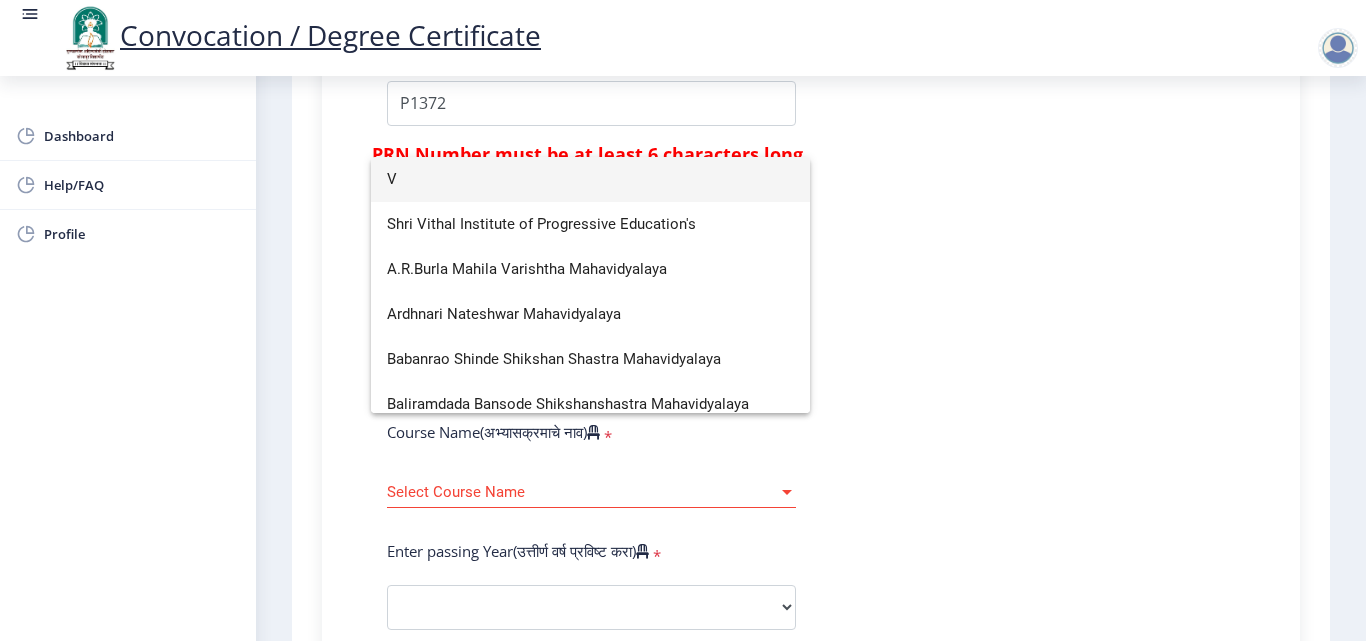 click 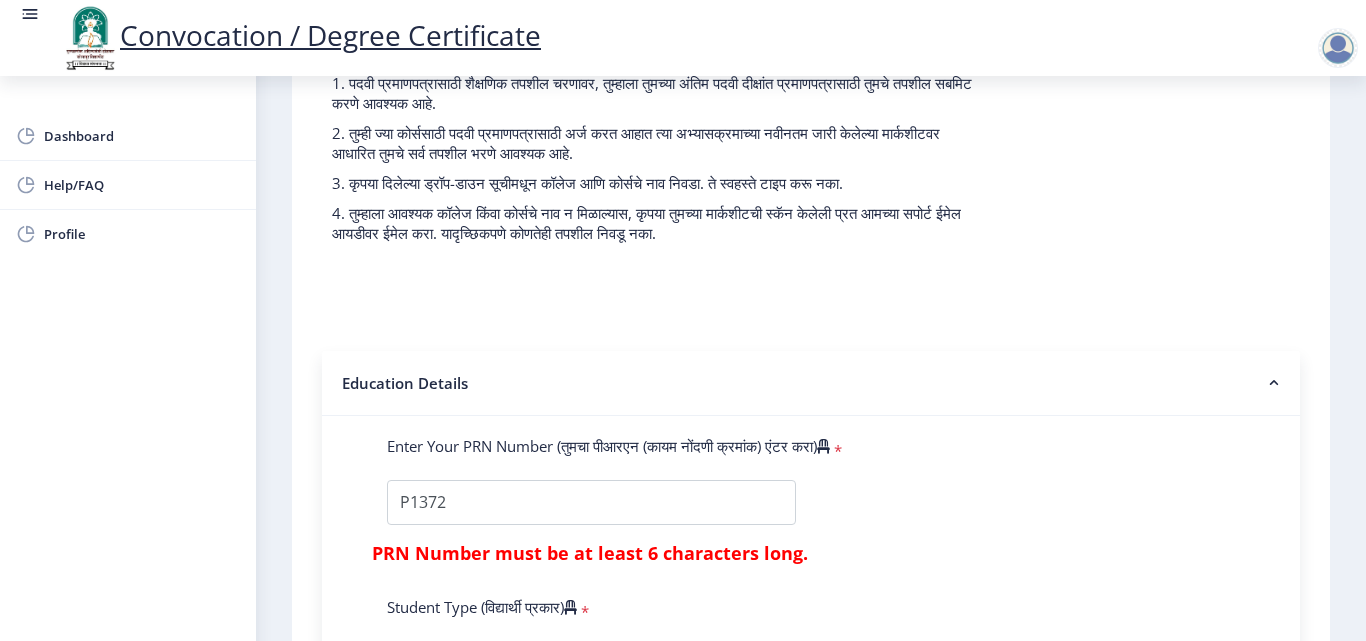 scroll, scrollTop: 166, scrollLeft: 0, axis: vertical 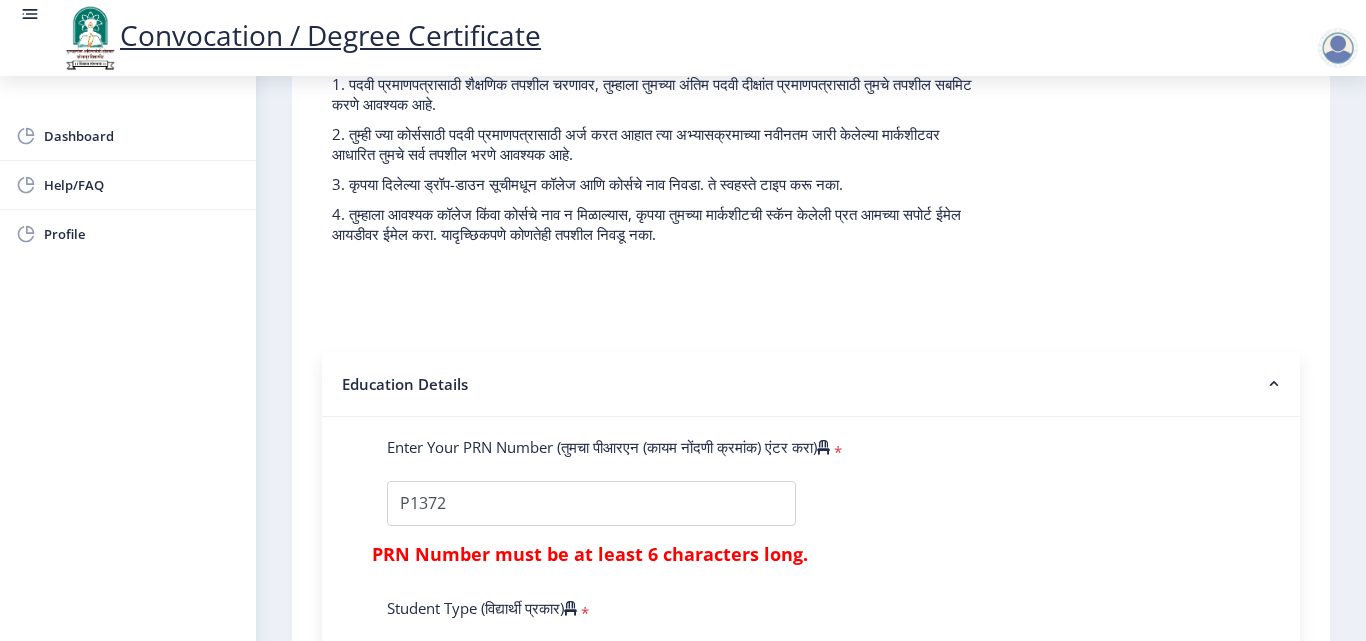 click on "[EMAIL]" 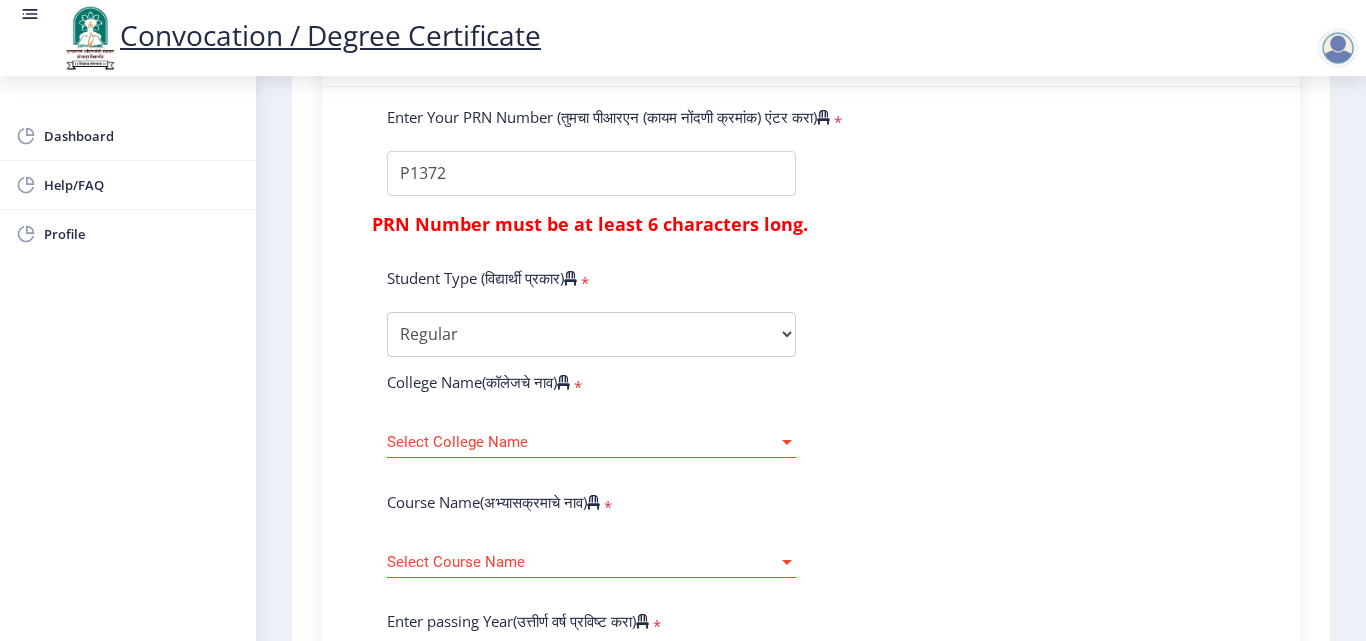 scroll, scrollTop: 566, scrollLeft: 0, axis: vertical 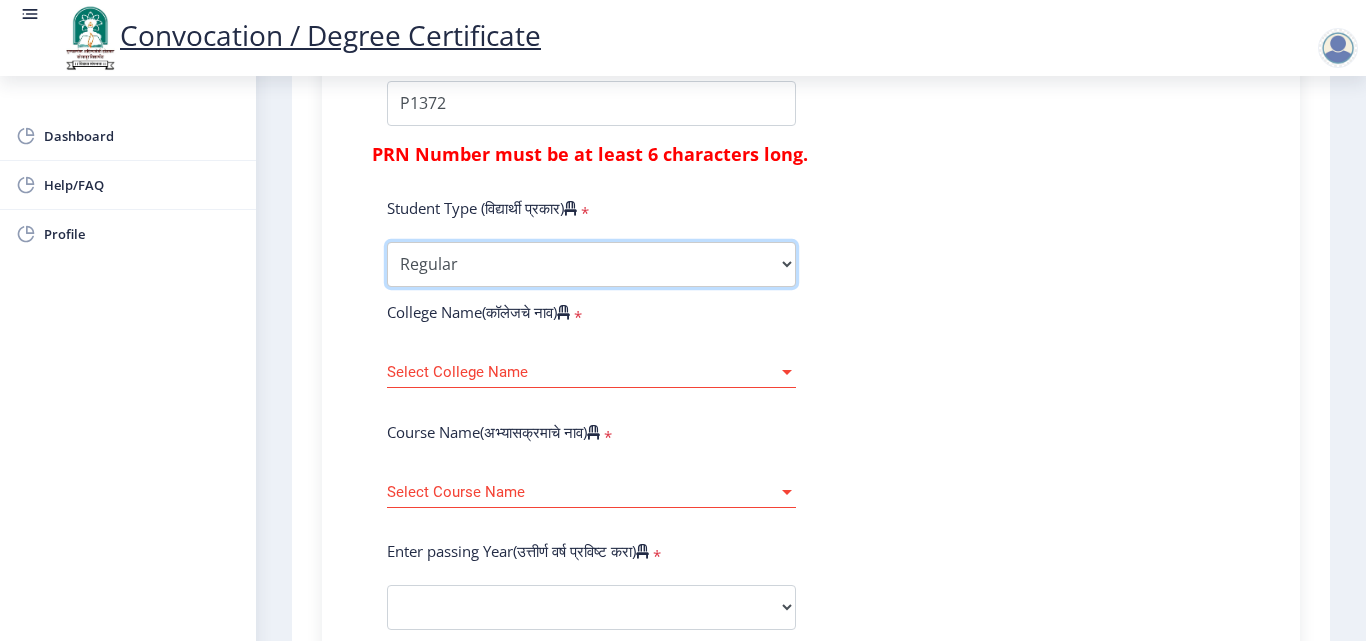 click on "Select Student Type Regular External" at bounding box center [591, 264] 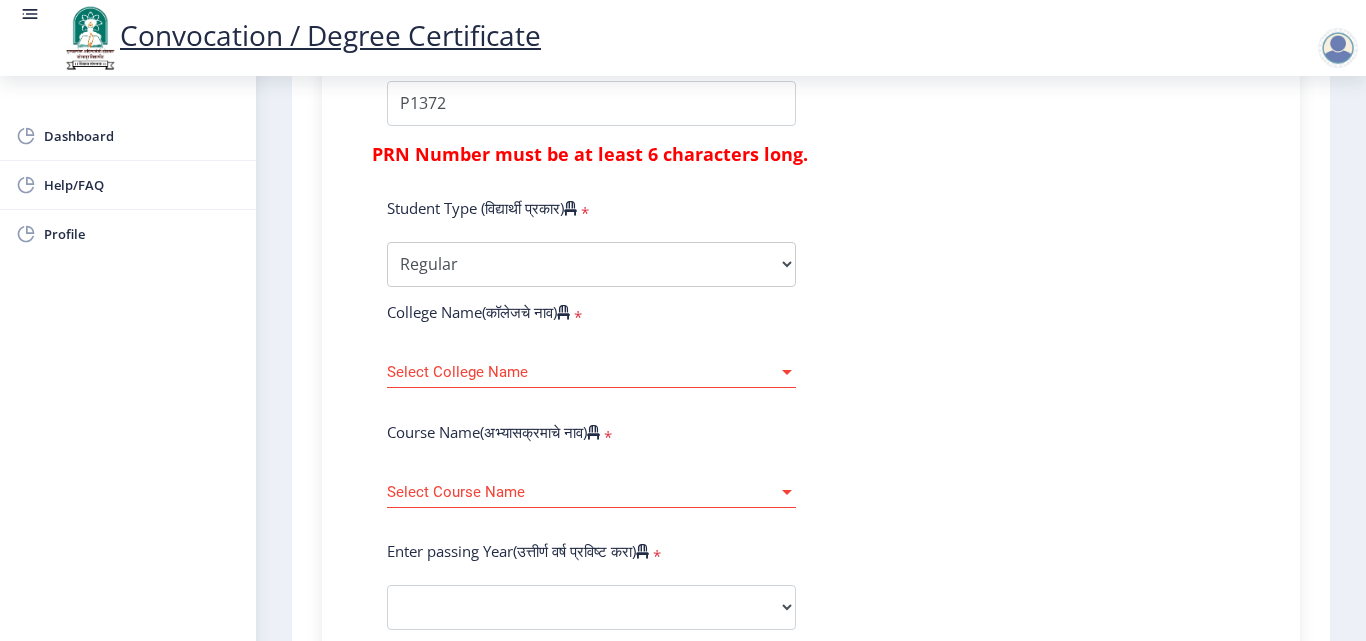click on "Enter Your PRN Number (तुमचा पीआरएन (कायम नोंदणी क्रमांक) एंटर करा)   *  PRN Number must be at least 6 characters long.  Student Type (विद्यार्थी प्रकार)    * Select Student Type Regular External College Name(कॉलेजचे नाव)   * Select College Name Select College Name Course Name(अभ्यासक्रमाचे नाव)   * Select Course Name Select Course Name Enter passing Year(उत्तीर्ण वर्ष प्रविष्ट करा)   *  2025   2024   2023   2022   2021   2020   2019   2018   2017   2016   2015   2014   2013   2012   2011   2010   2009   2008   2007   2006   2005   2004   2003   2002   2001   2000   1999   1998   1997   1996   1995   1994   1993   1992   1991   1990   1989   1988   1987   1986   1985   1984   1983   1982   1981   1980   1979   1978   1977   1976  * Enter Passing Month March April May October November December * Grade O" 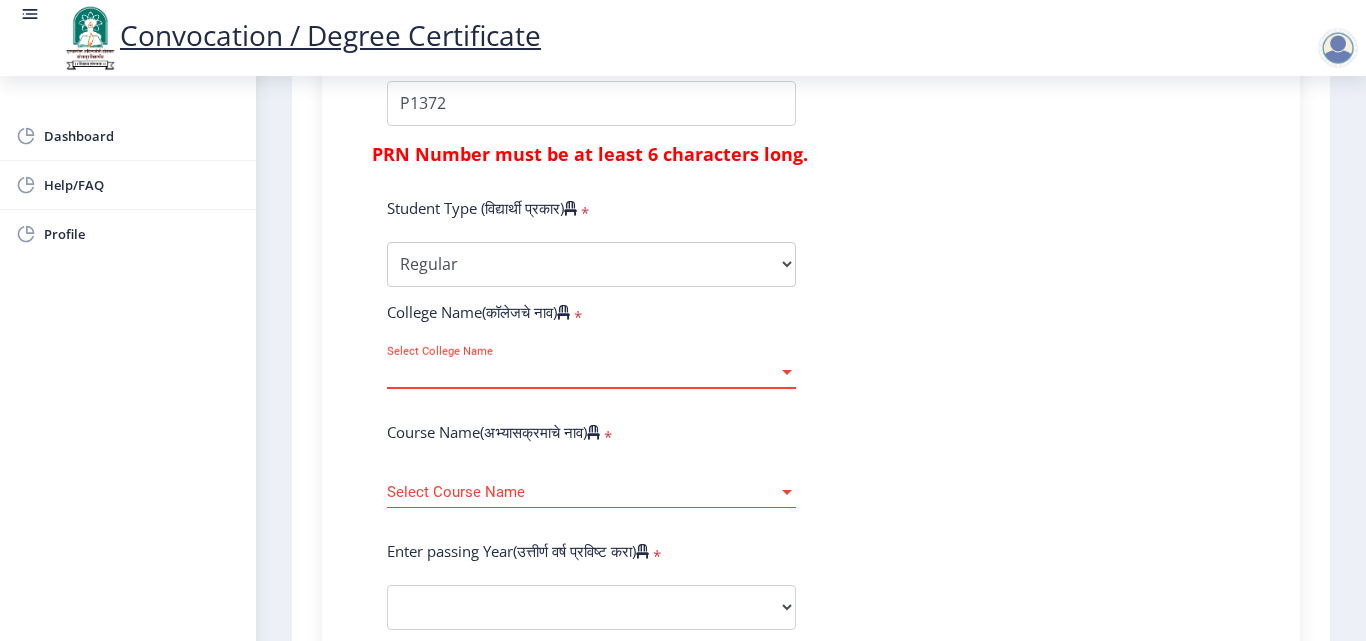 click on "Select College Name" at bounding box center [582, 372] 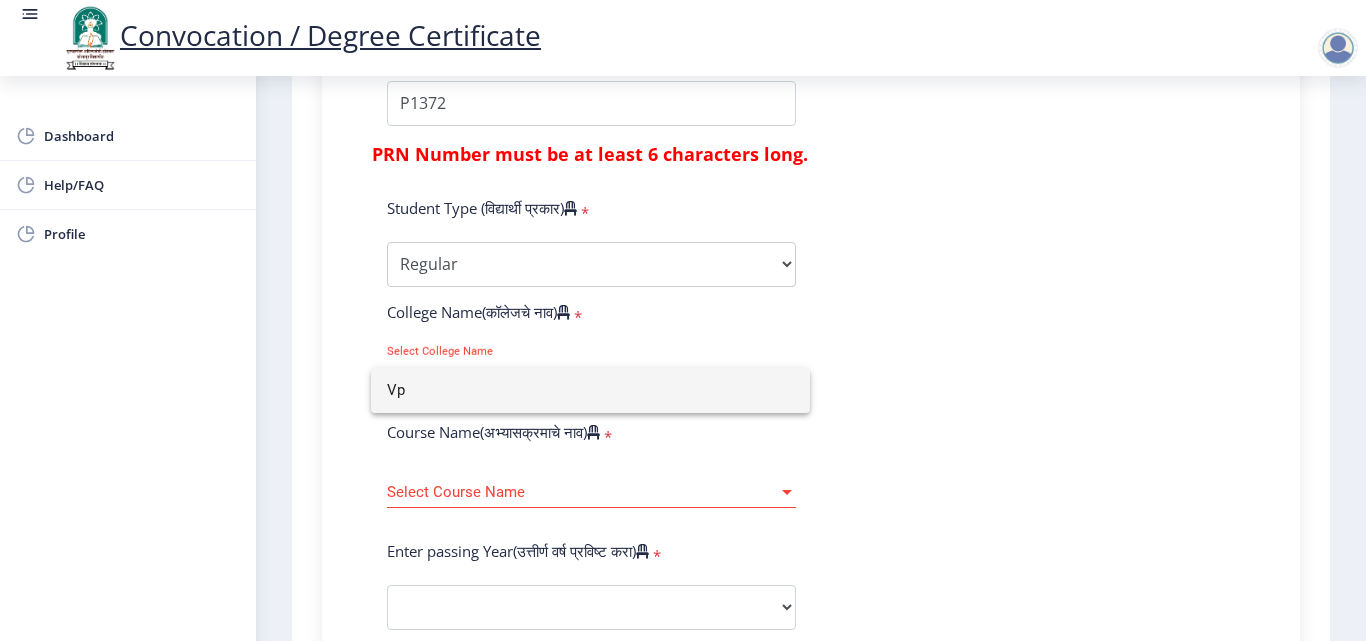 scroll, scrollTop: 0, scrollLeft: 0, axis: both 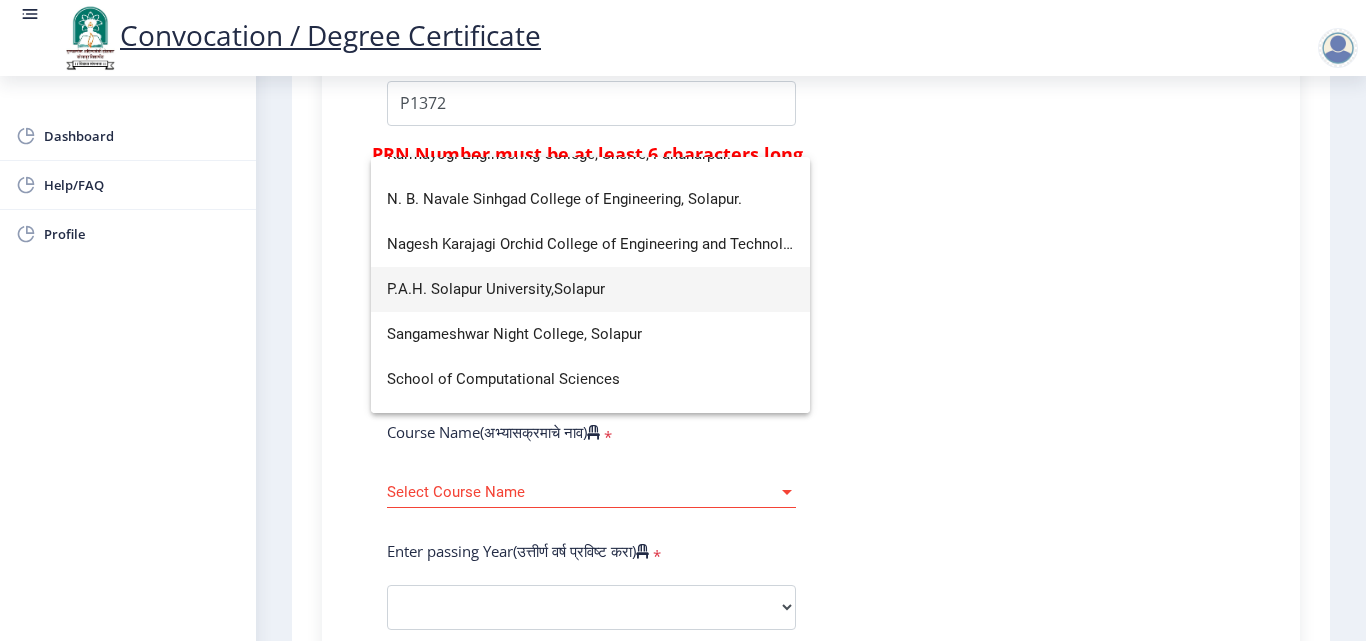 type on "pu" 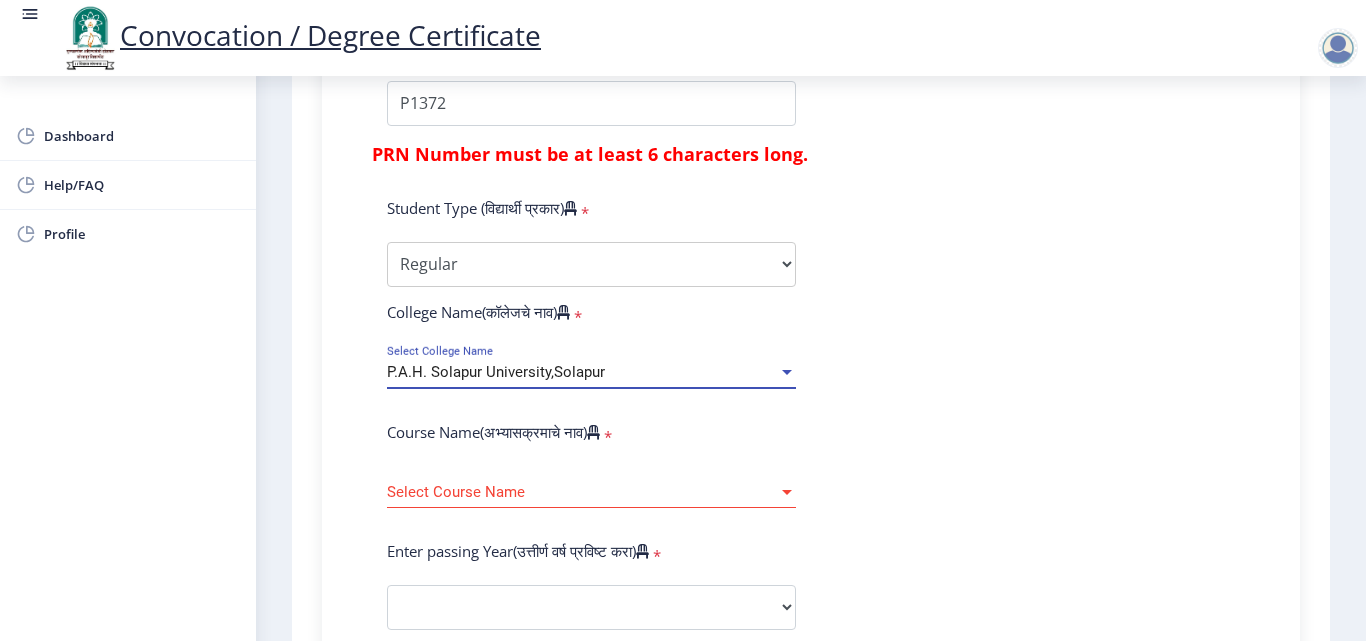 scroll, scrollTop: 666, scrollLeft: 0, axis: vertical 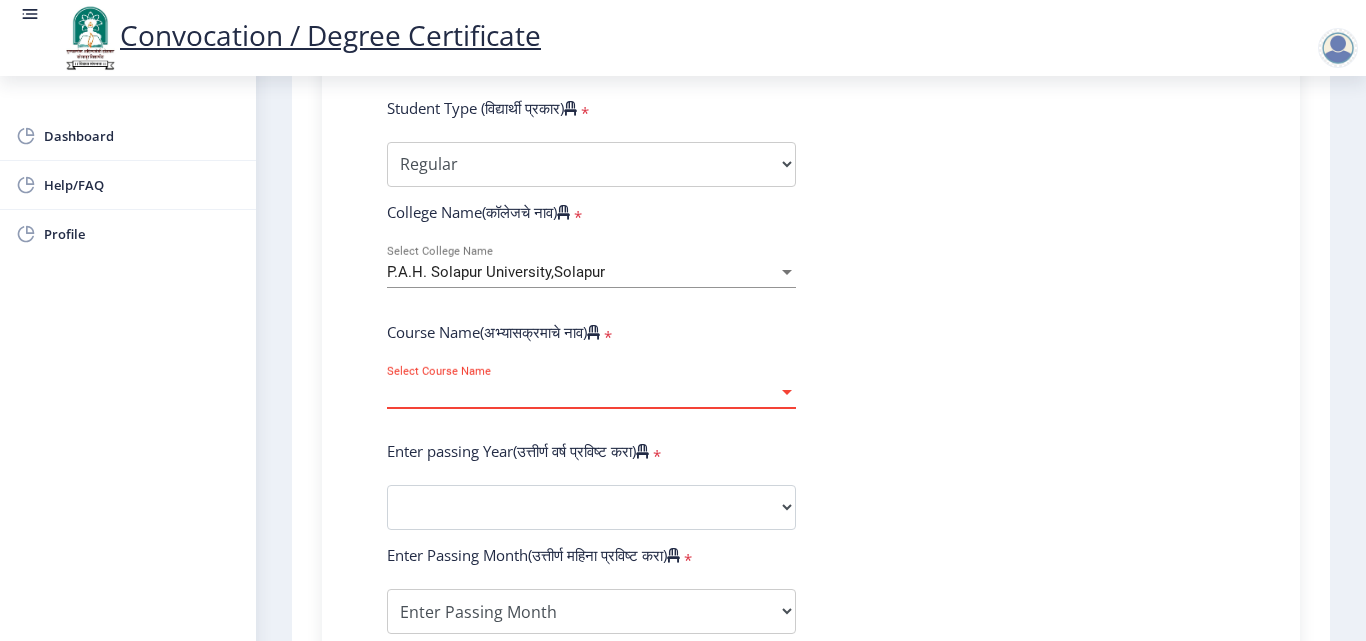 click on "Select Course Name" at bounding box center (582, 392) 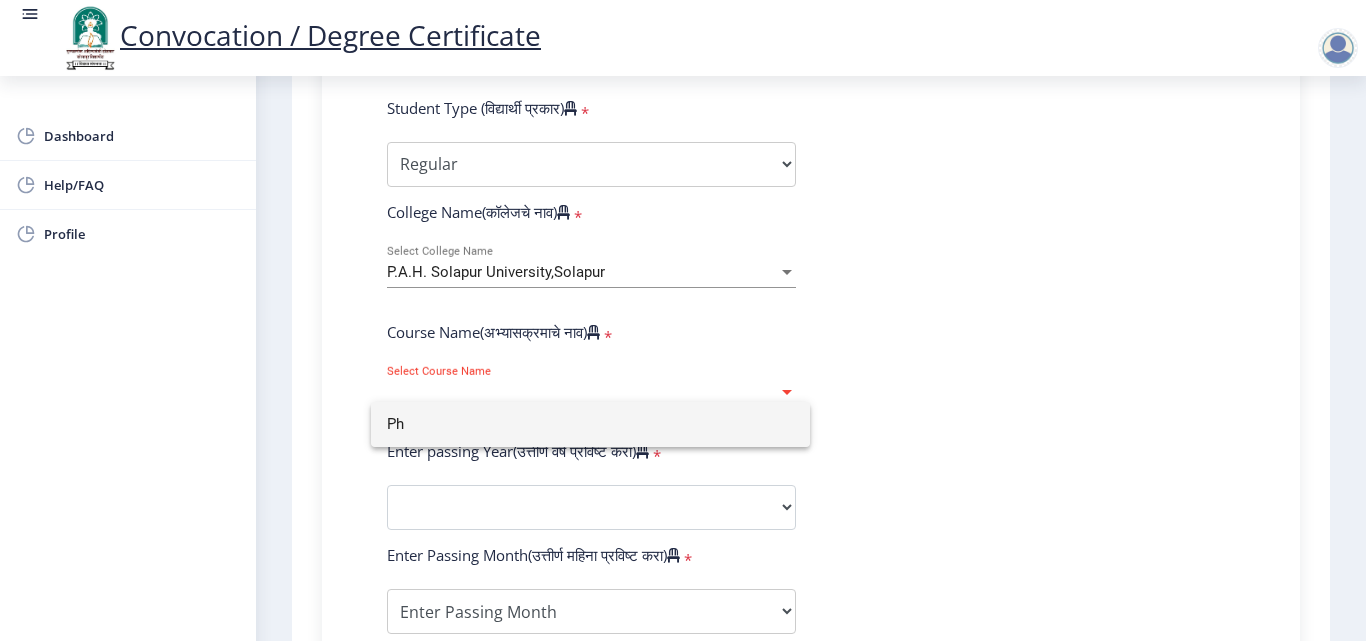 type on "P" 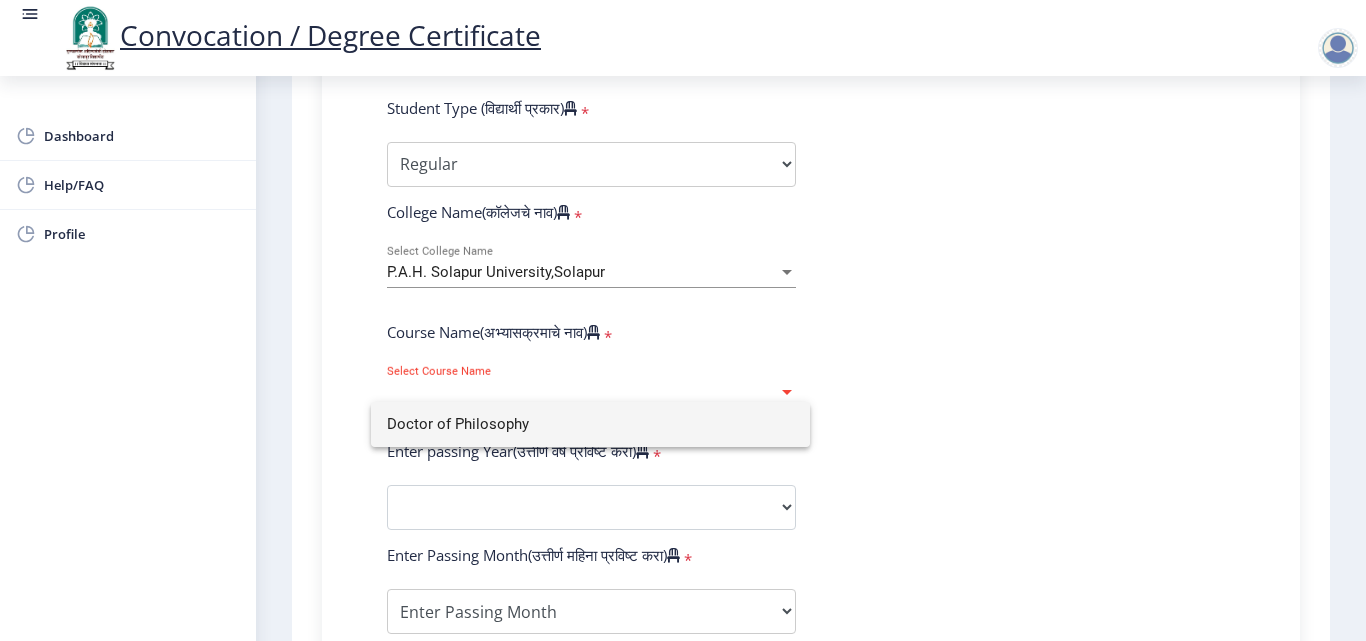 click on "Doctor of Philosophy" at bounding box center (590, 424) 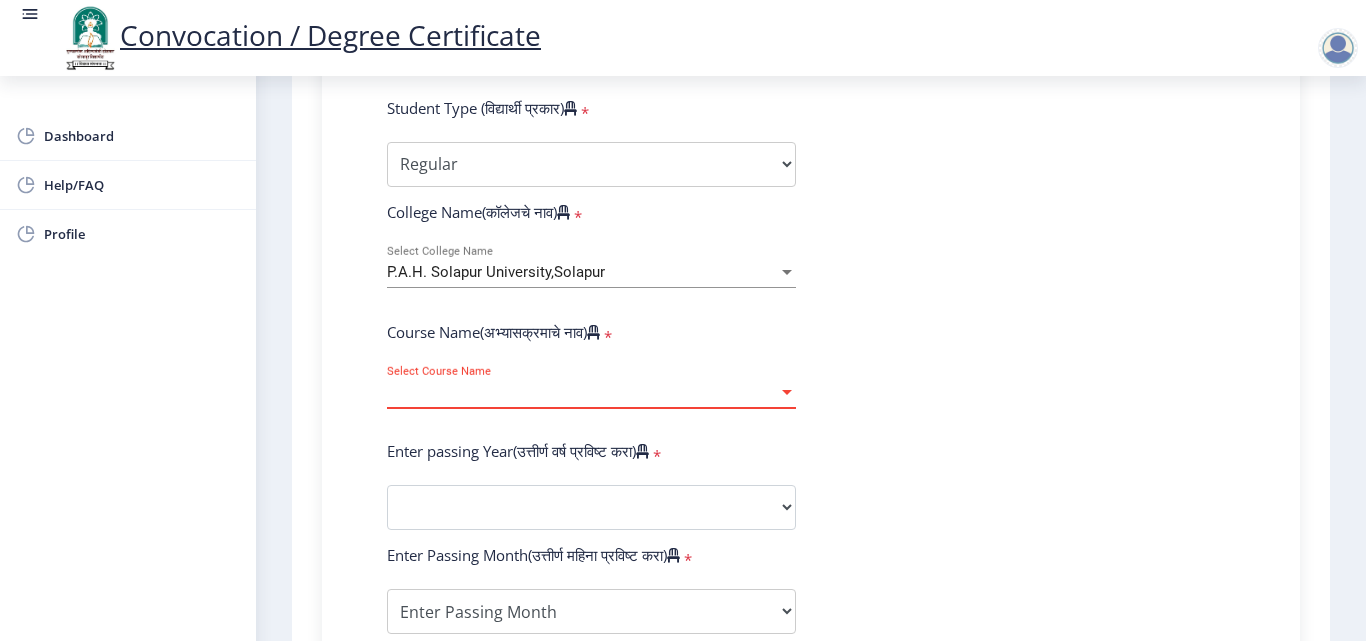 click at bounding box center (787, 392) 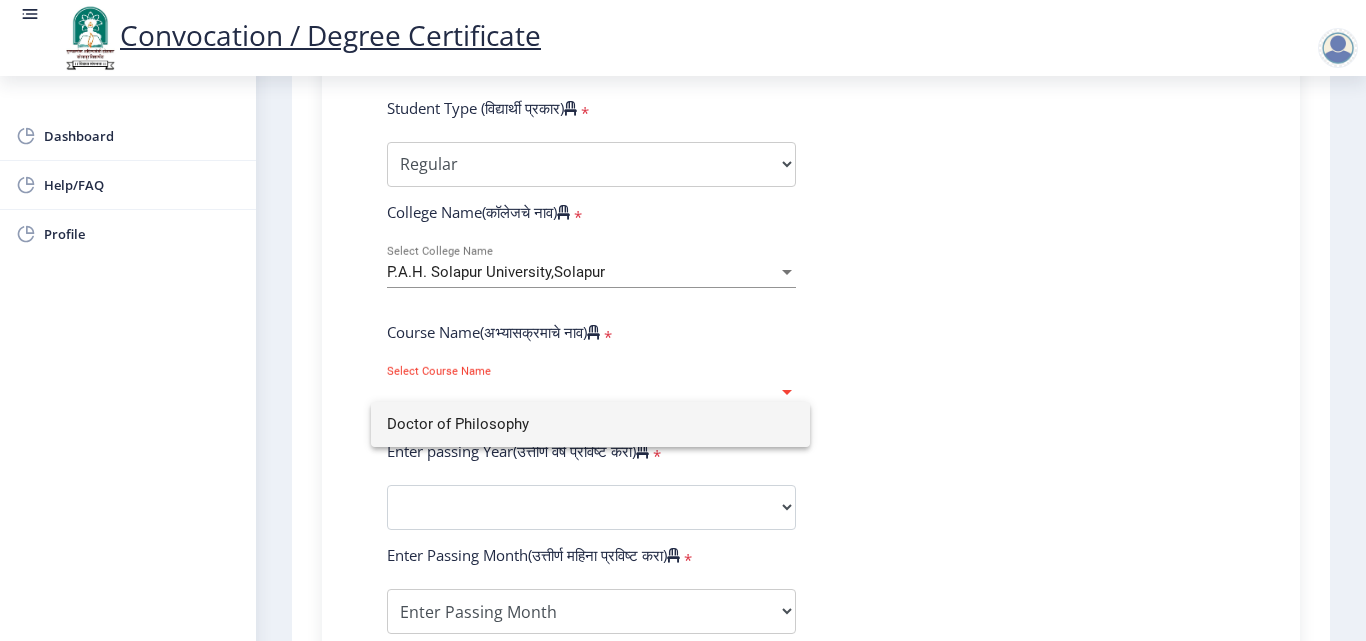 click on "Doctor of Philosophy" at bounding box center [590, 424] 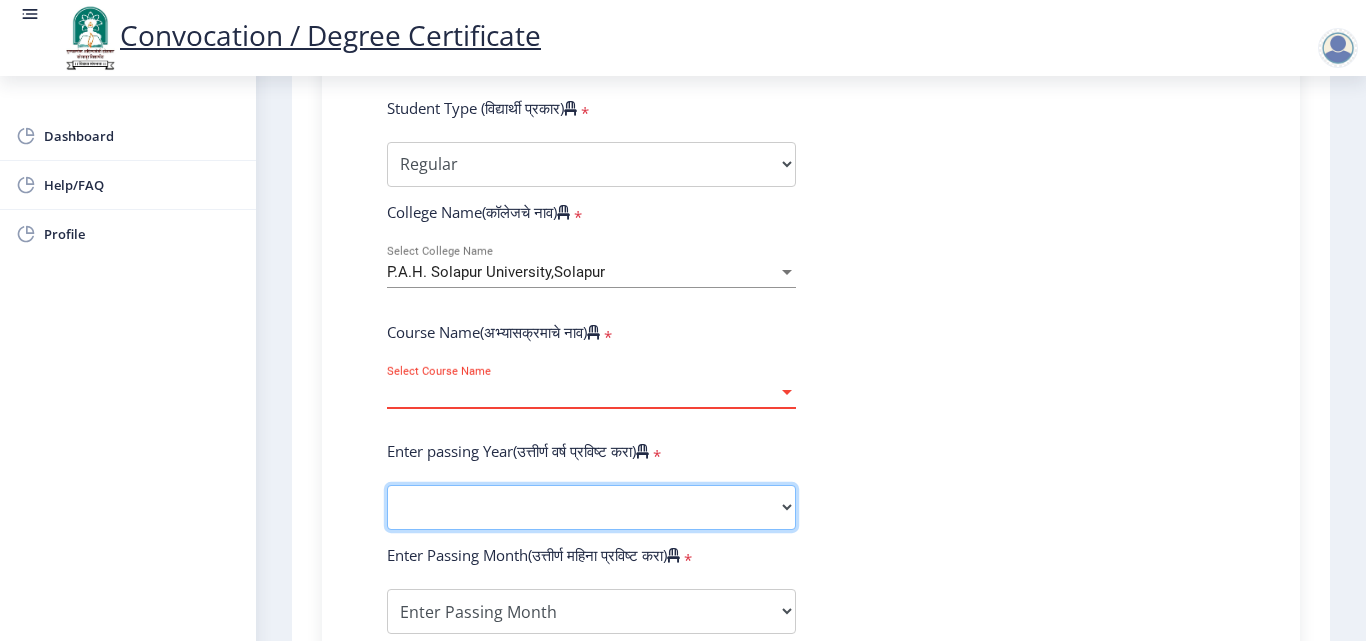 click on "2025   2024   2023   2022   2021   2020   2019   2018   2017   2016   2015   2014   2013   2012   2011   2010   2009   2008   2007   2006   2005   2004   2003   2002   2001   2000   1999   1998   1997   1996   1995   1994   1993   1992   1991   1990   1989   1988   1987   1986   1985   1984   1983   1982   1981   1980   1979   1978   1977   1976" 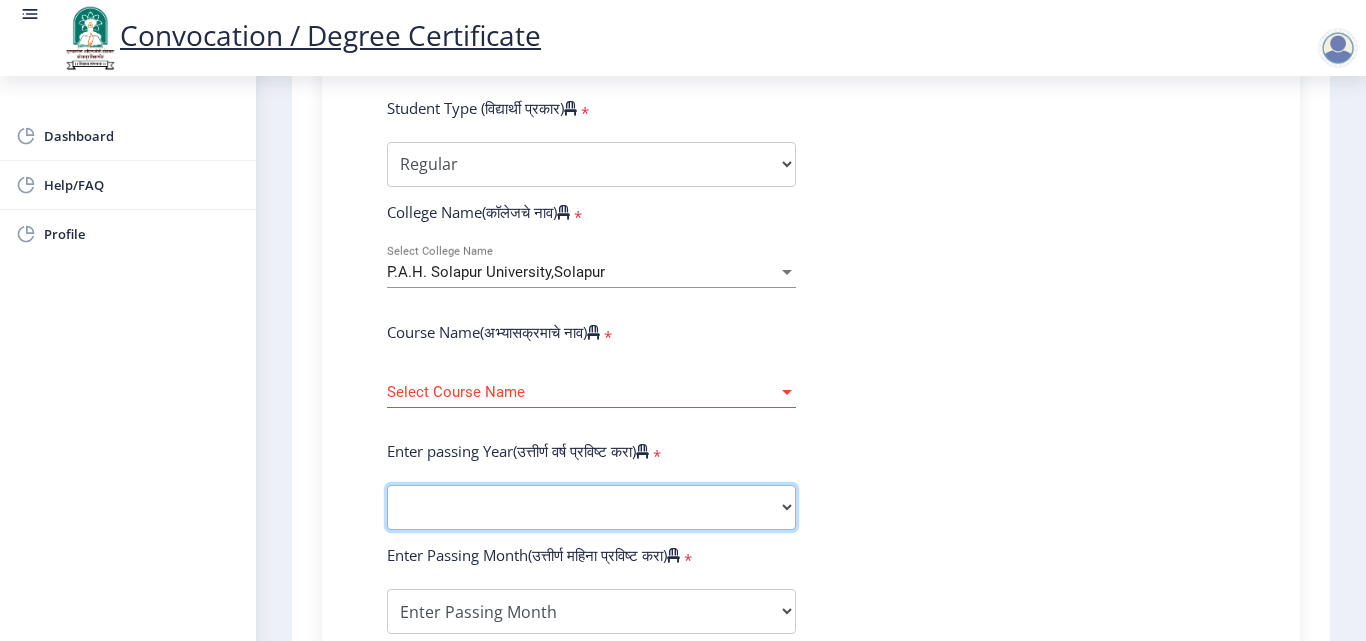 select on "2024" 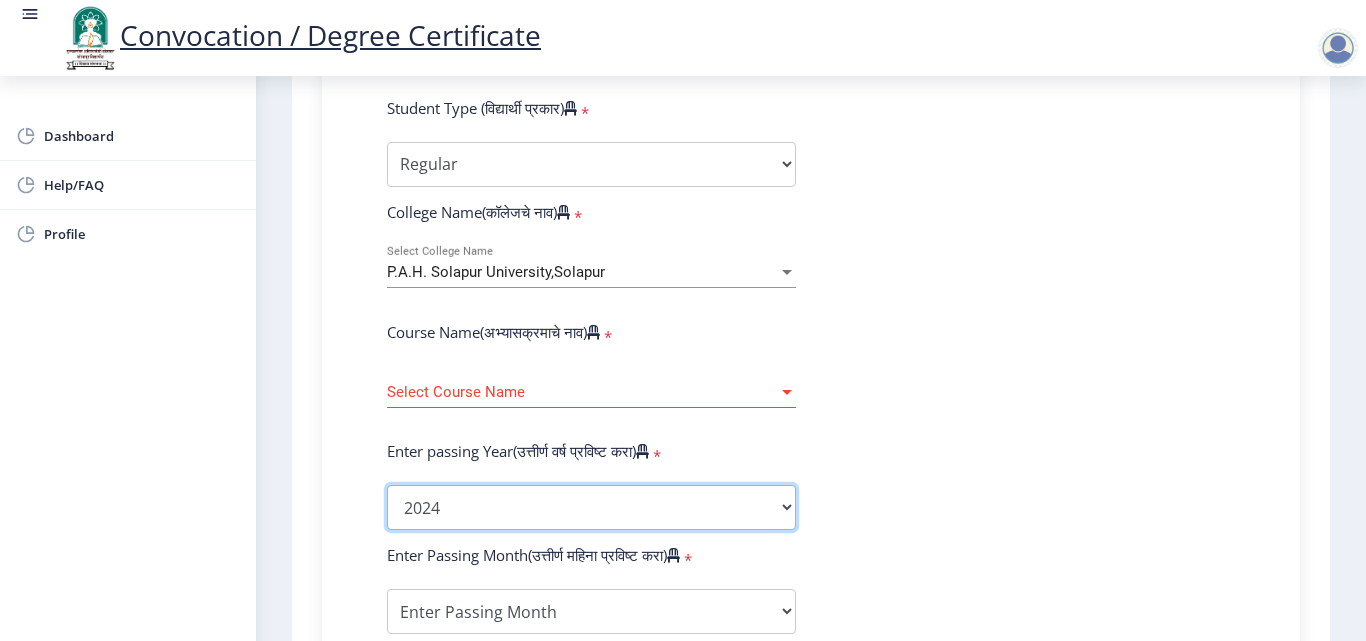 click on "2025   2024   2023   2022   2021   2020   2019   2018   2017   2016   2015   2014   2013   2012   2011   2010   2009   2008   2007   2006   2005   2004   2003   2002   2001   2000   1999   1998   1997   1996   1995   1994   1993   1992   1991   1990   1989   1988   1987   1986   1985   1984   1983   1982   1981   1980   1979   1978   1977   1976" 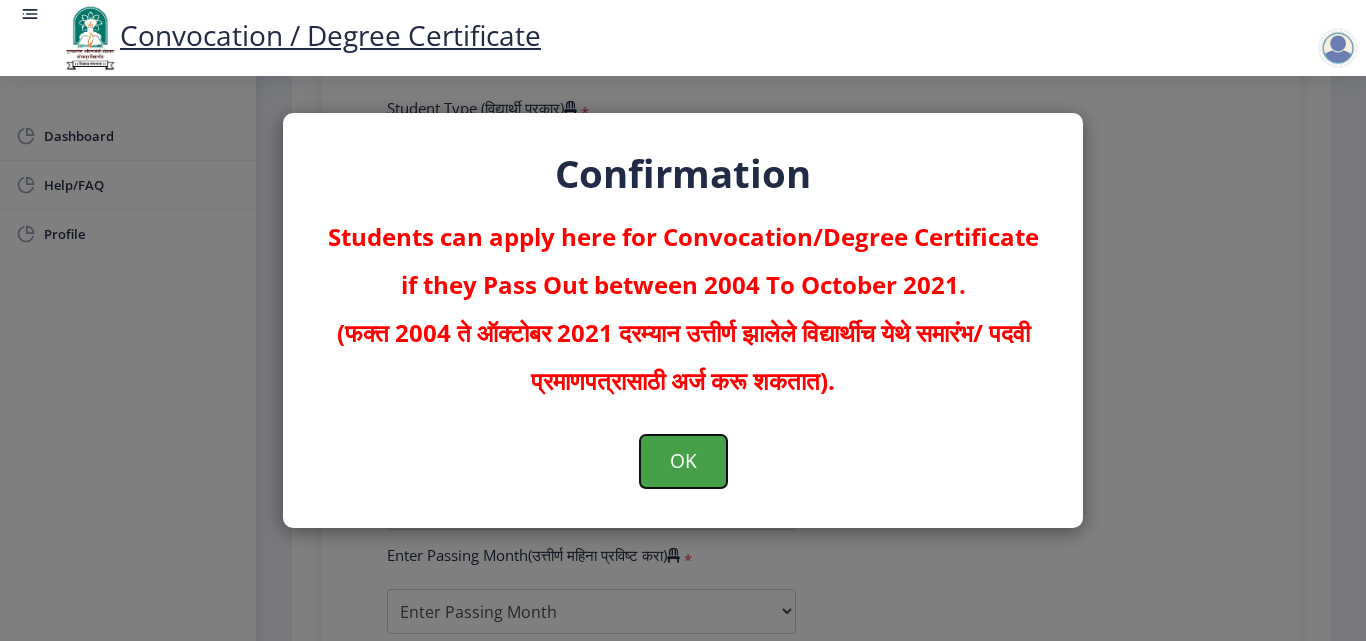 click on "OK" 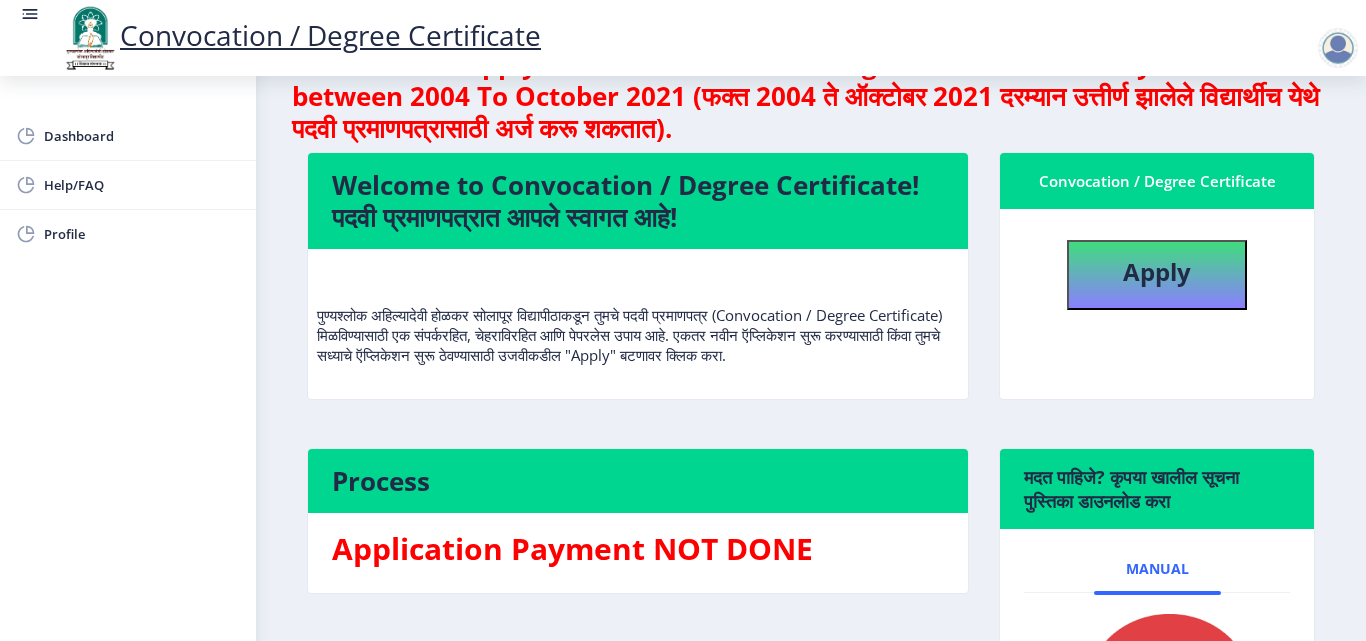 scroll, scrollTop: 300, scrollLeft: 0, axis: vertical 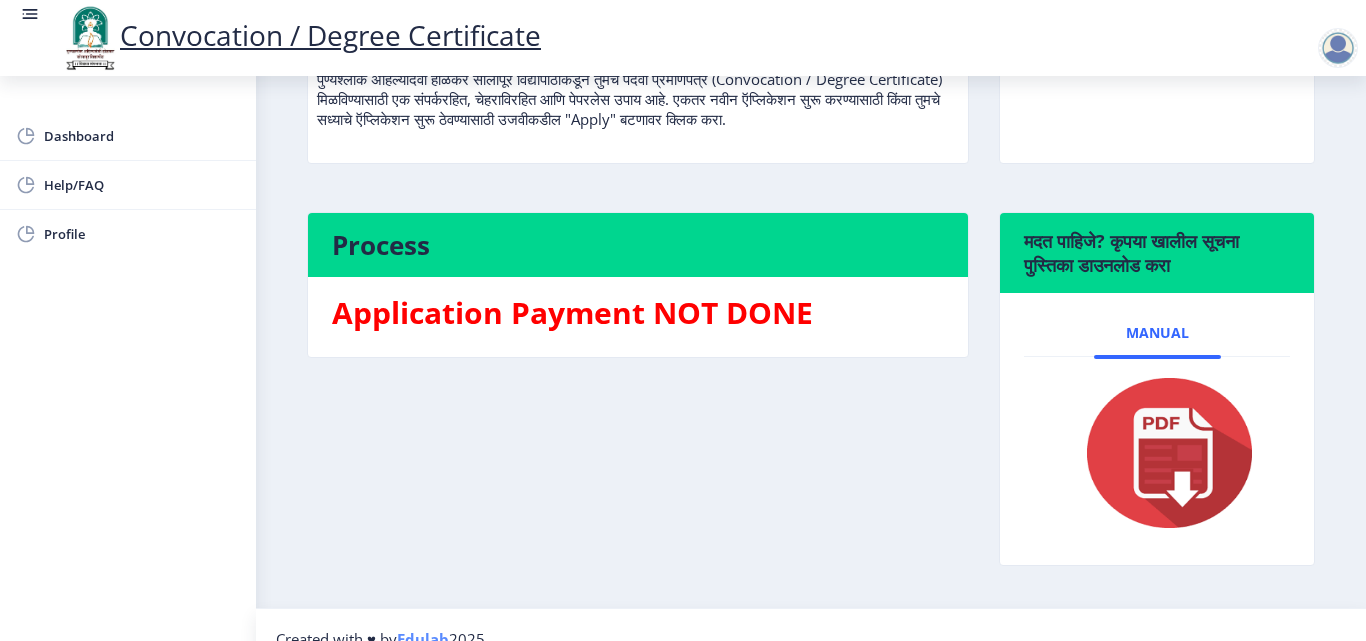 select 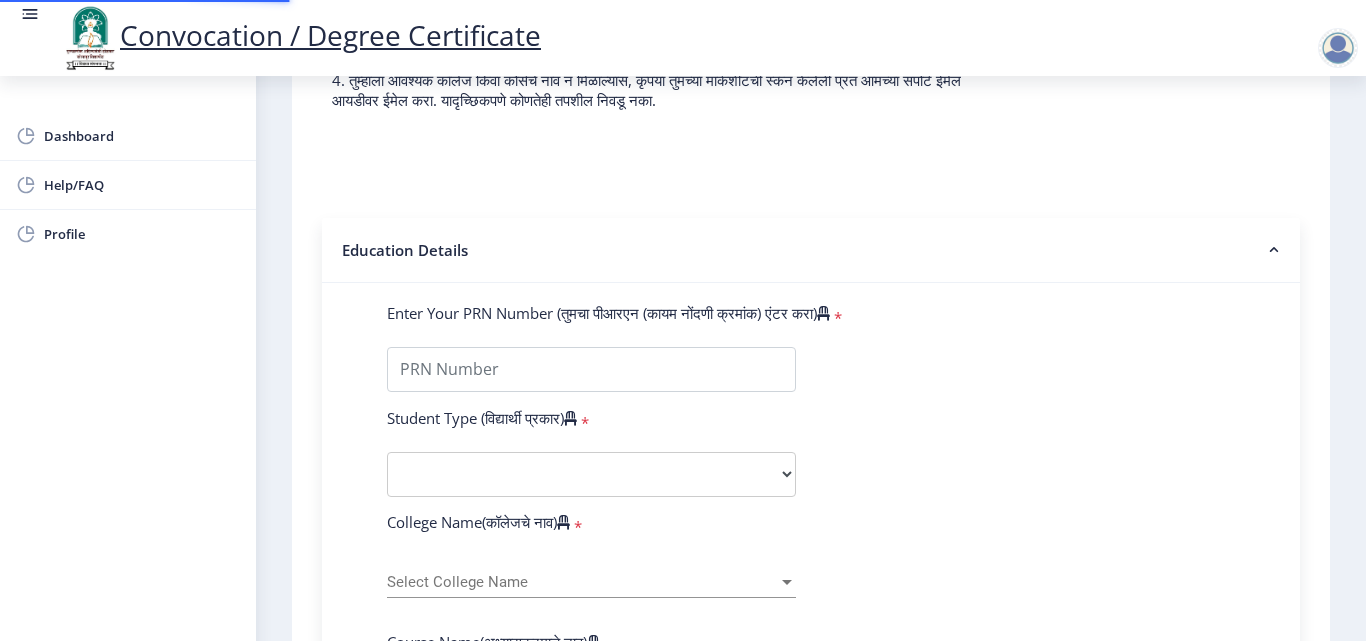 scroll, scrollTop: 0, scrollLeft: 0, axis: both 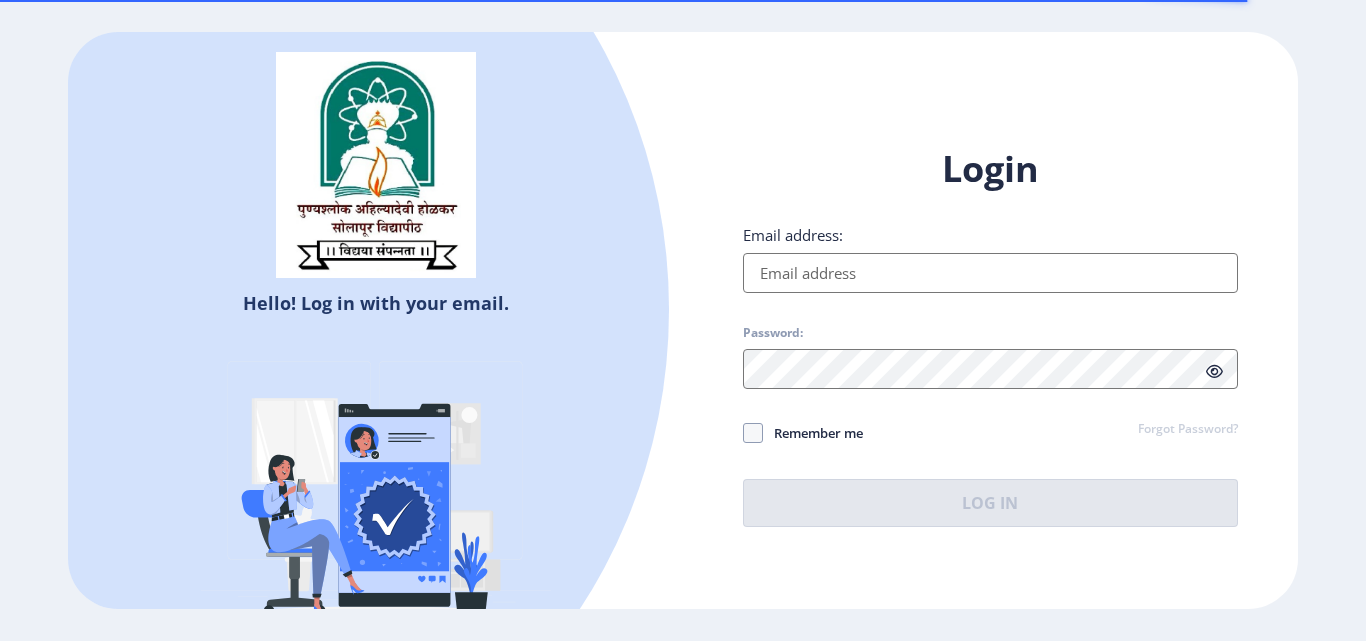 click on "Email address:" at bounding box center (990, 273) 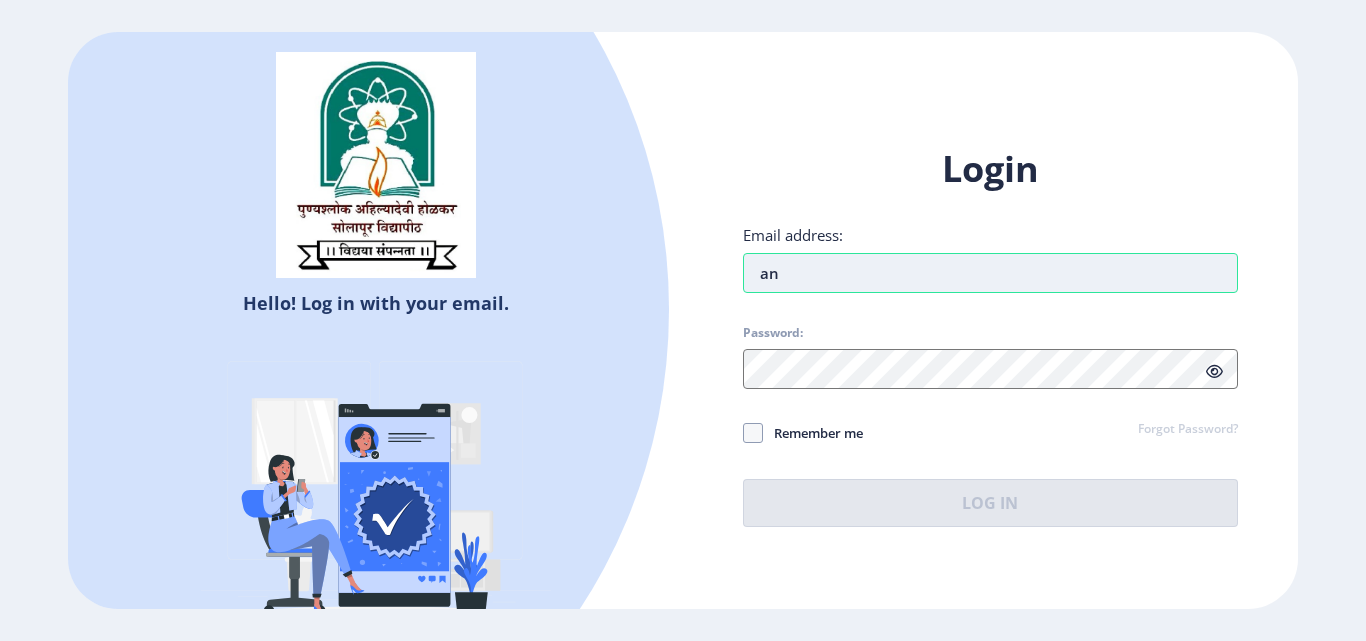 type on "[USERNAME]@[DOMAIN].com" 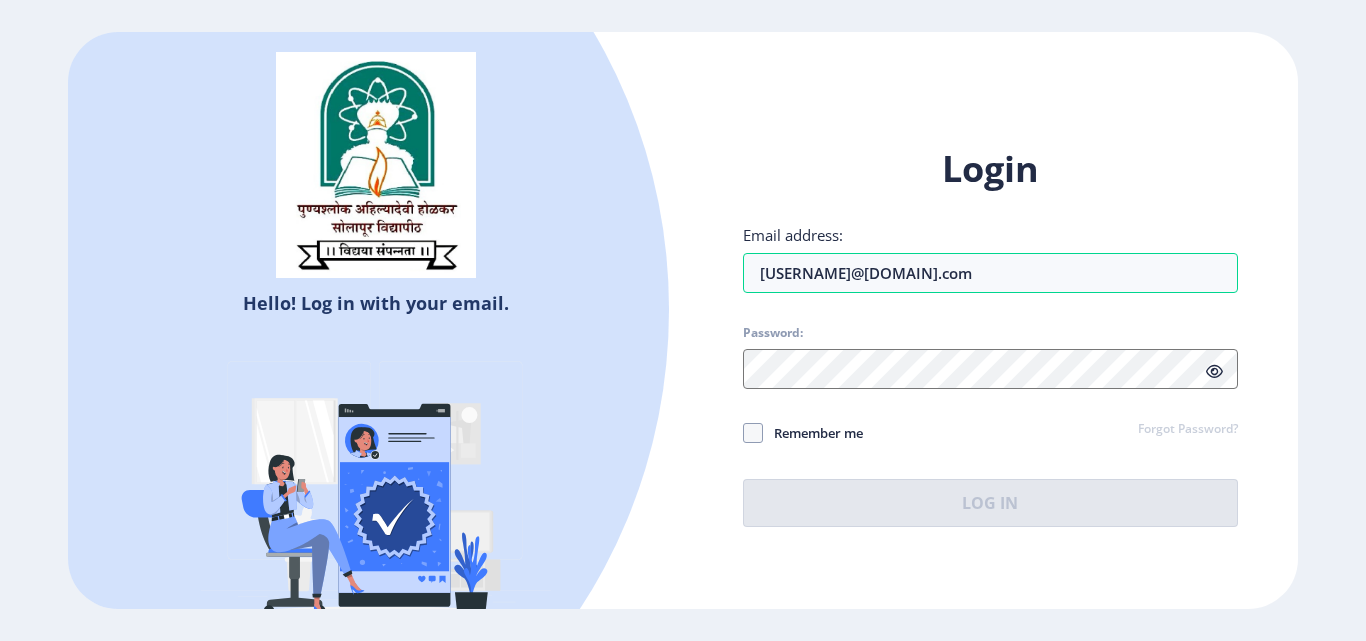 click on "Forgot Password?" 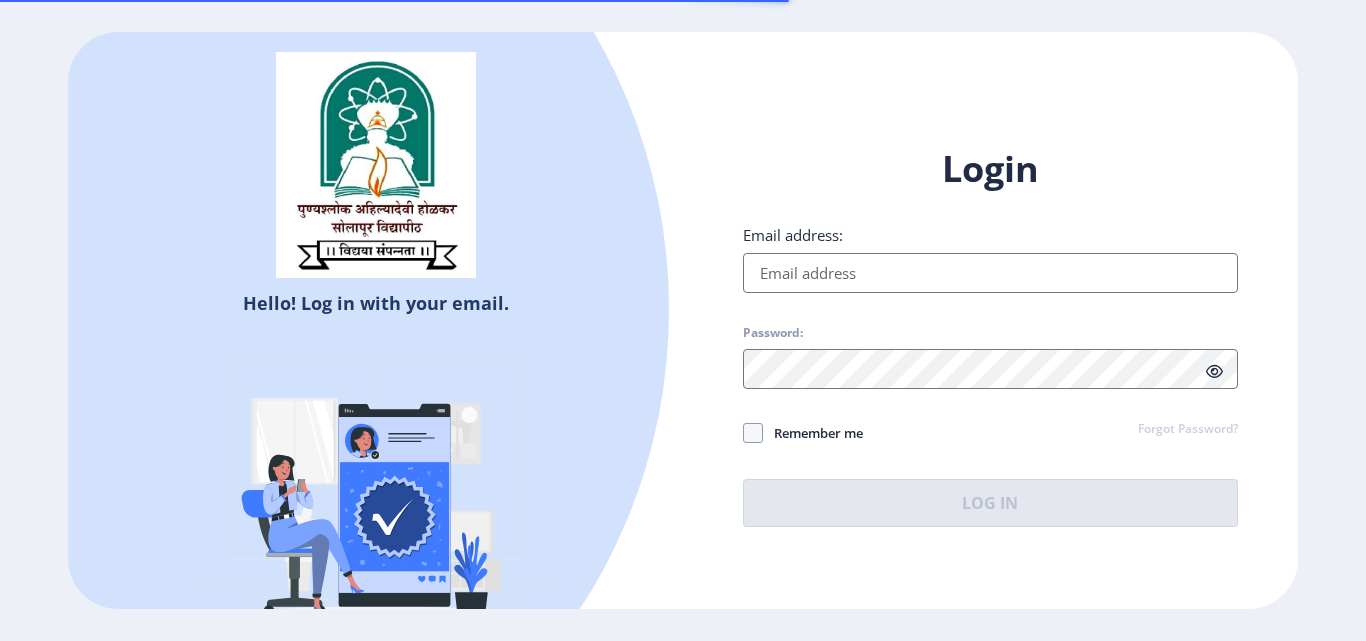 scroll, scrollTop: 0, scrollLeft: 0, axis: both 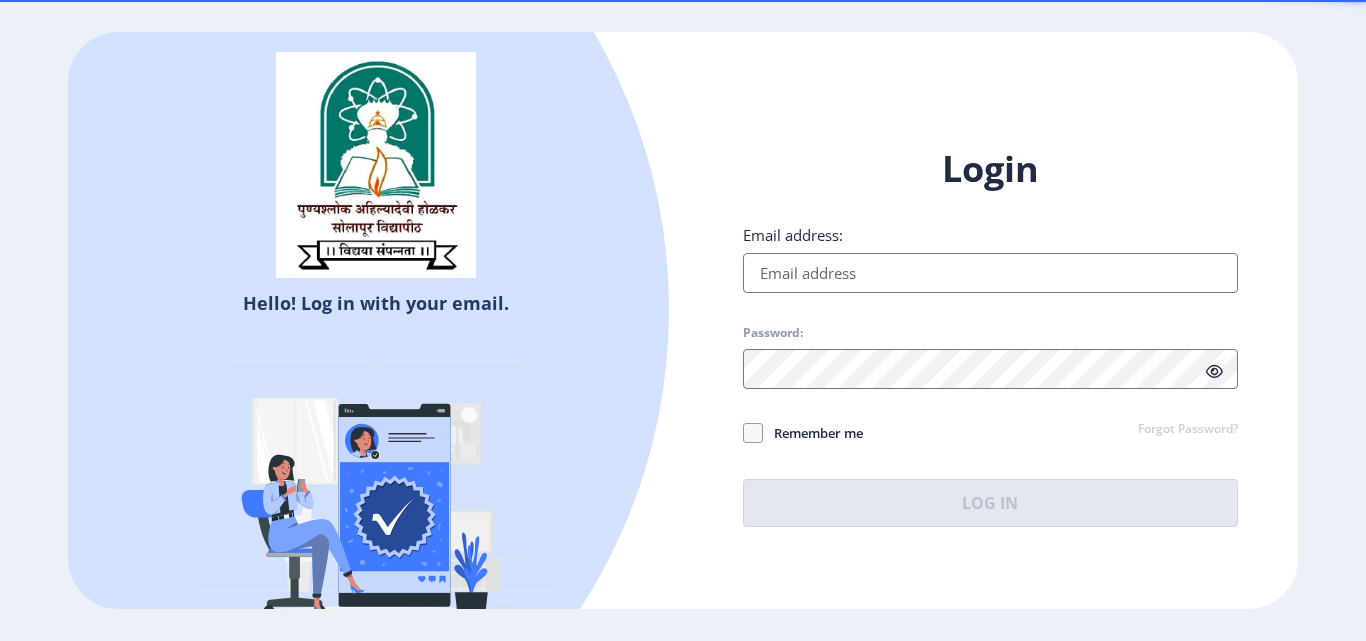 click on "Email address:" at bounding box center [990, 273] 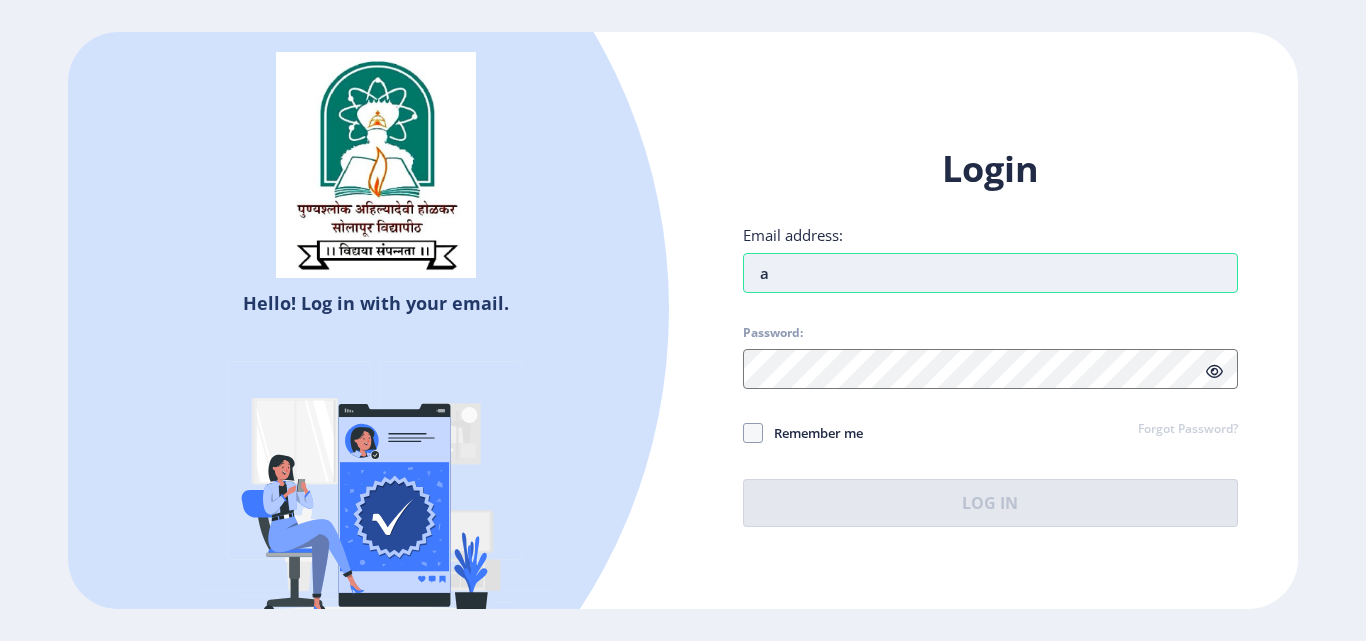 type on "[USERNAME]@[DOMAIN].com" 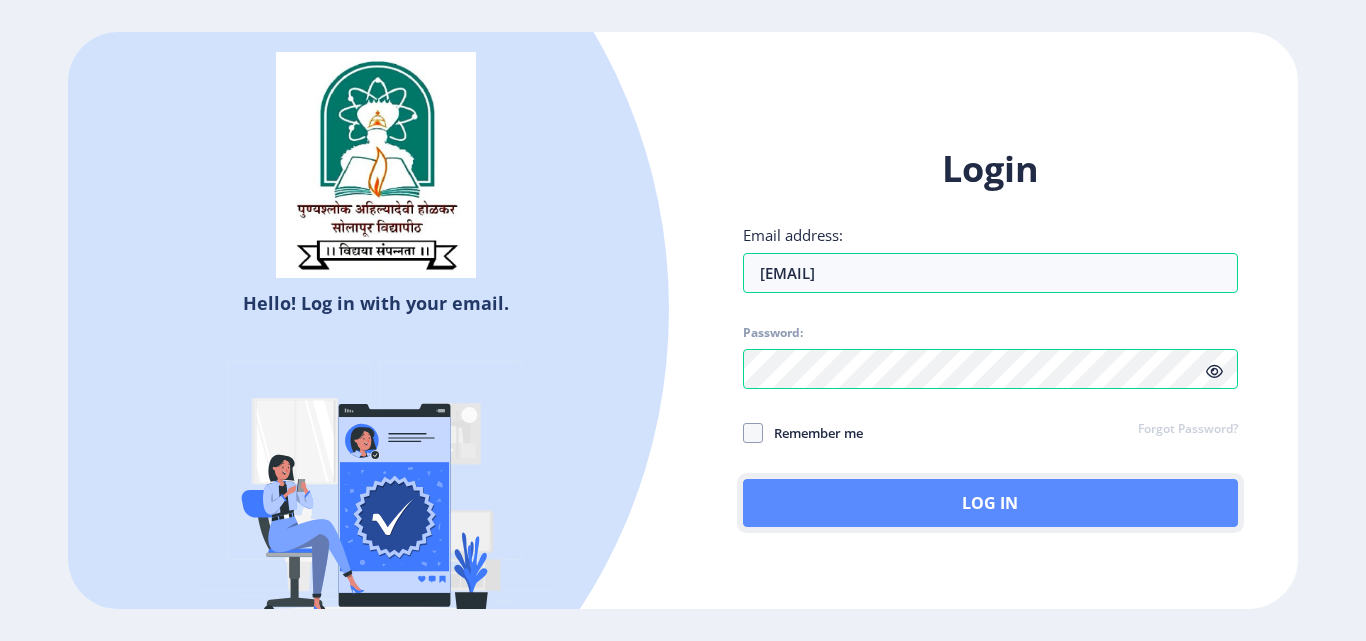click on "Log In" 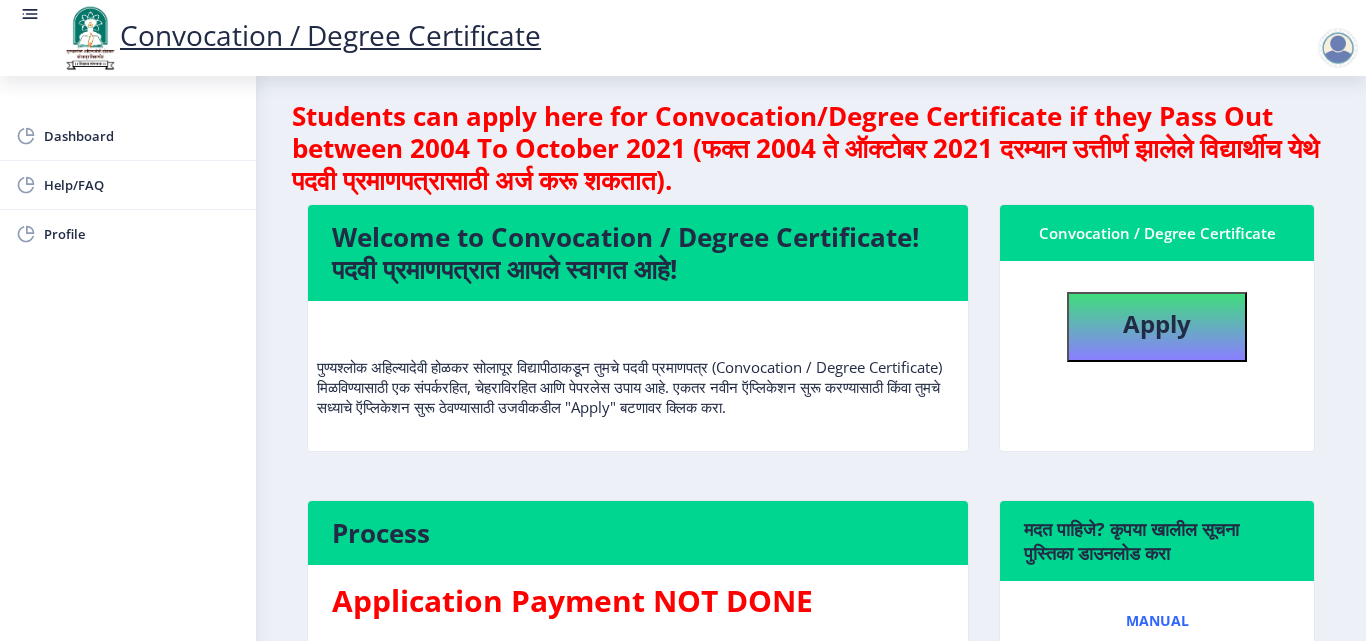 scroll, scrollTop: 0, scrollLeft: 0, axis: both 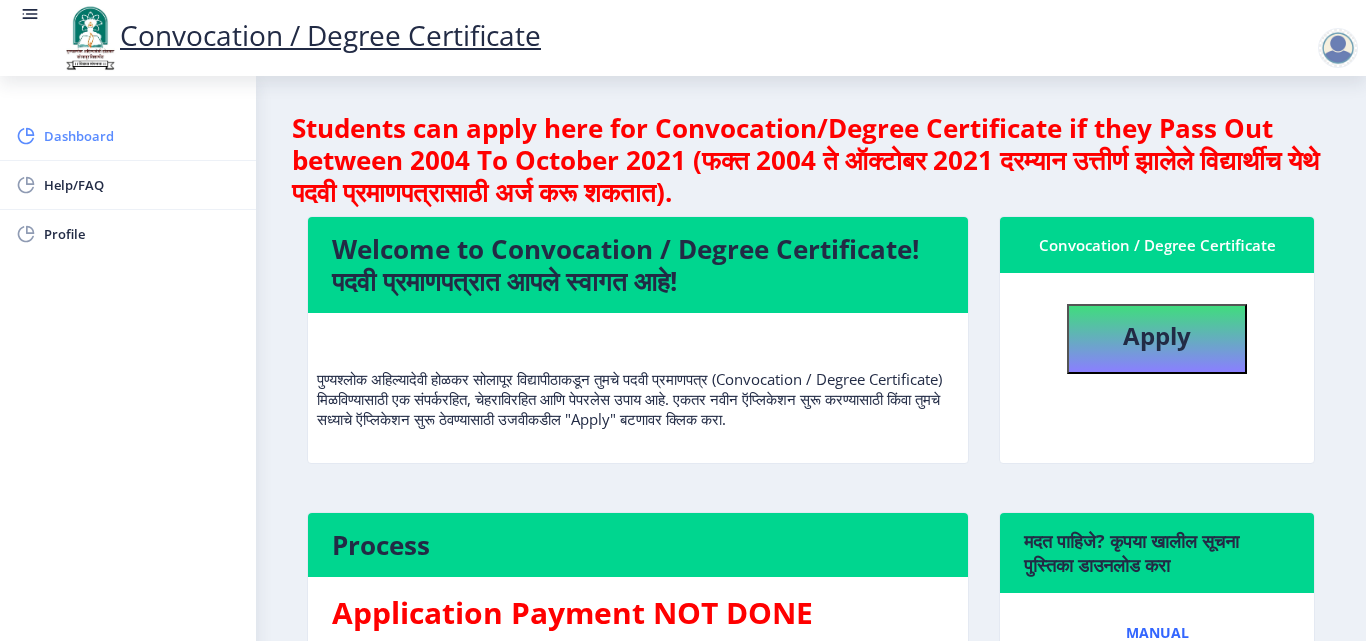 click on "Dashboard" 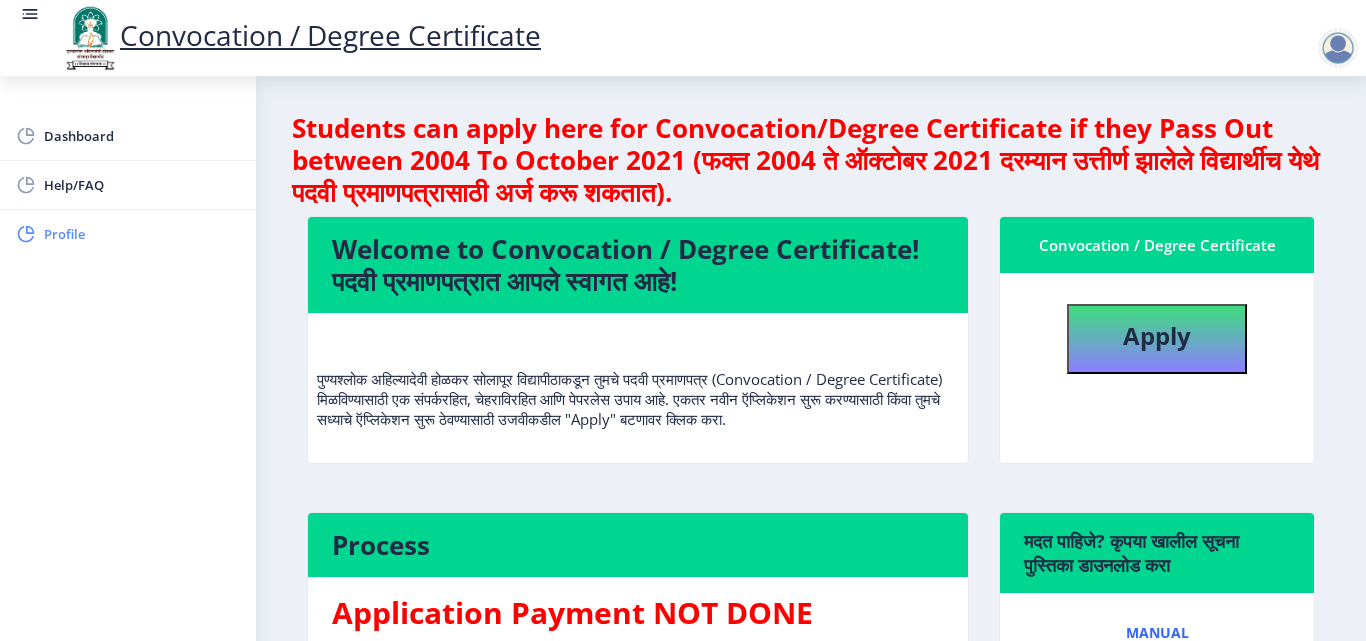 click on "Profile" 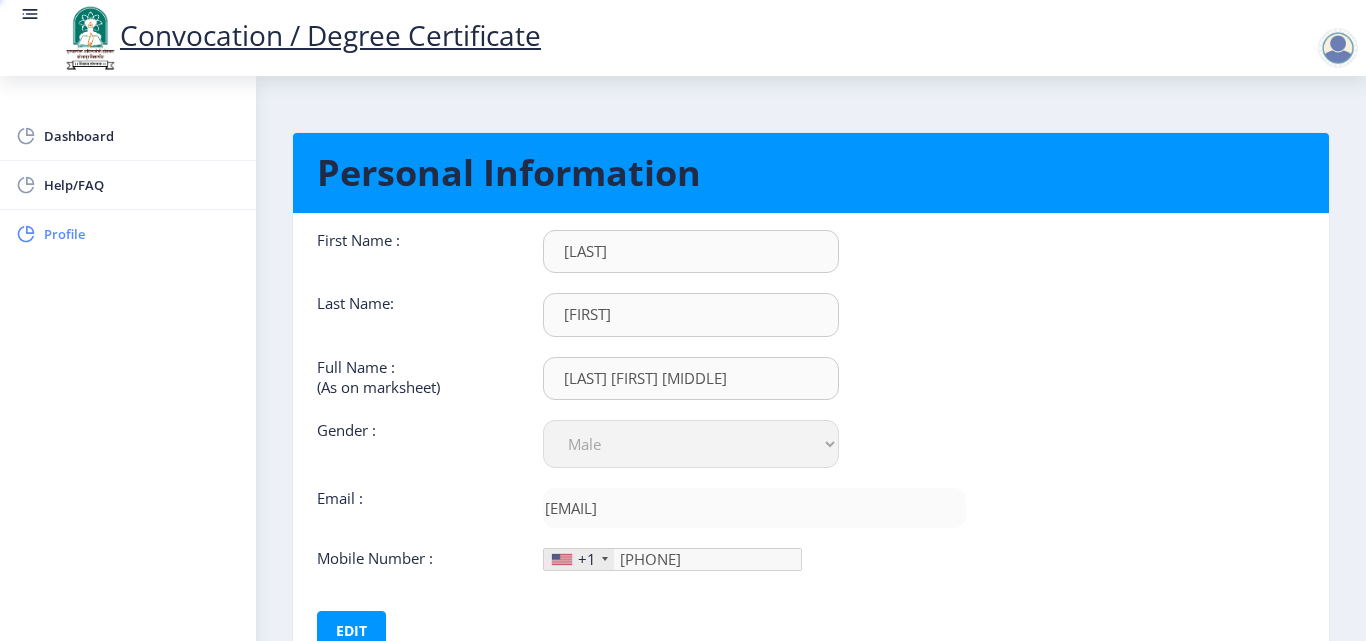 type on "976-783-36" 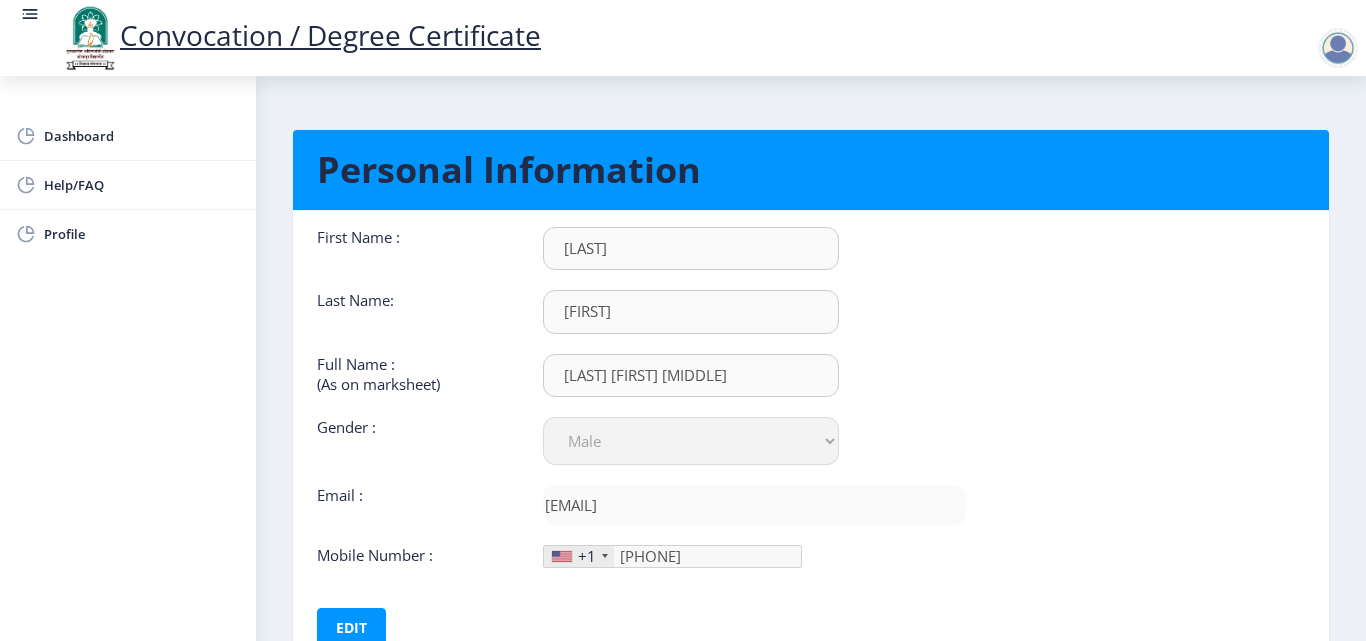 scroll, scrollTop: 0, scrollLeft: 0, axis: both 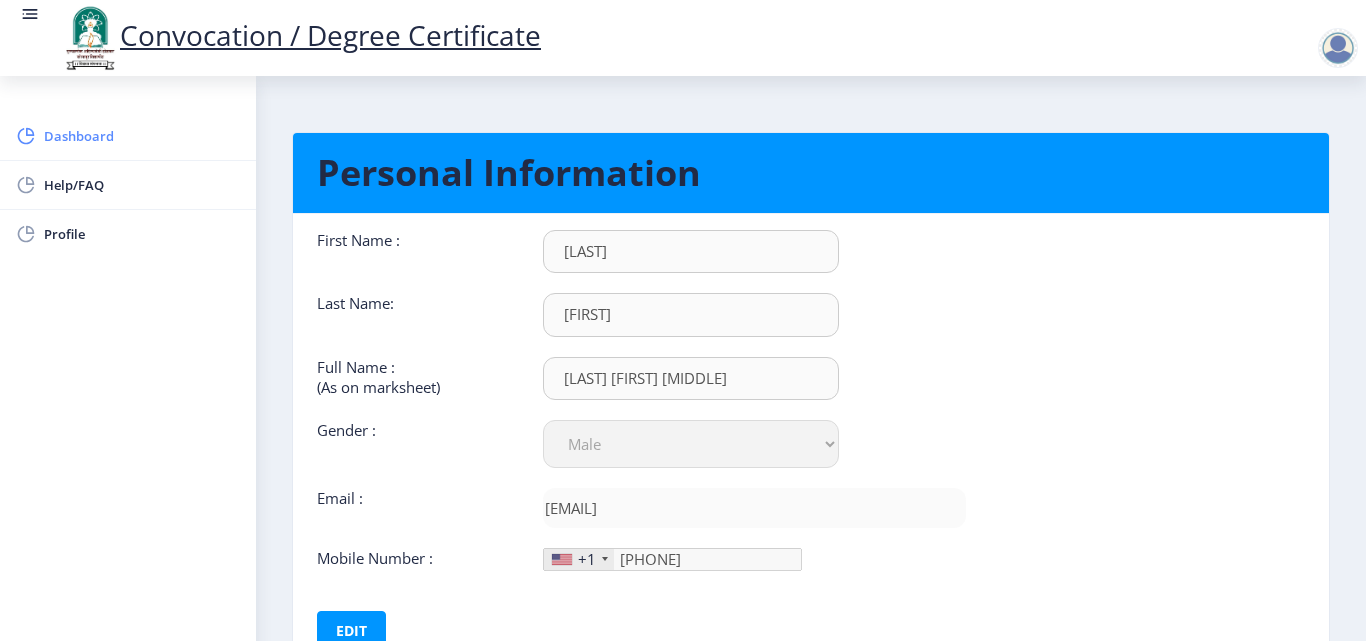 click on "Dashboard" 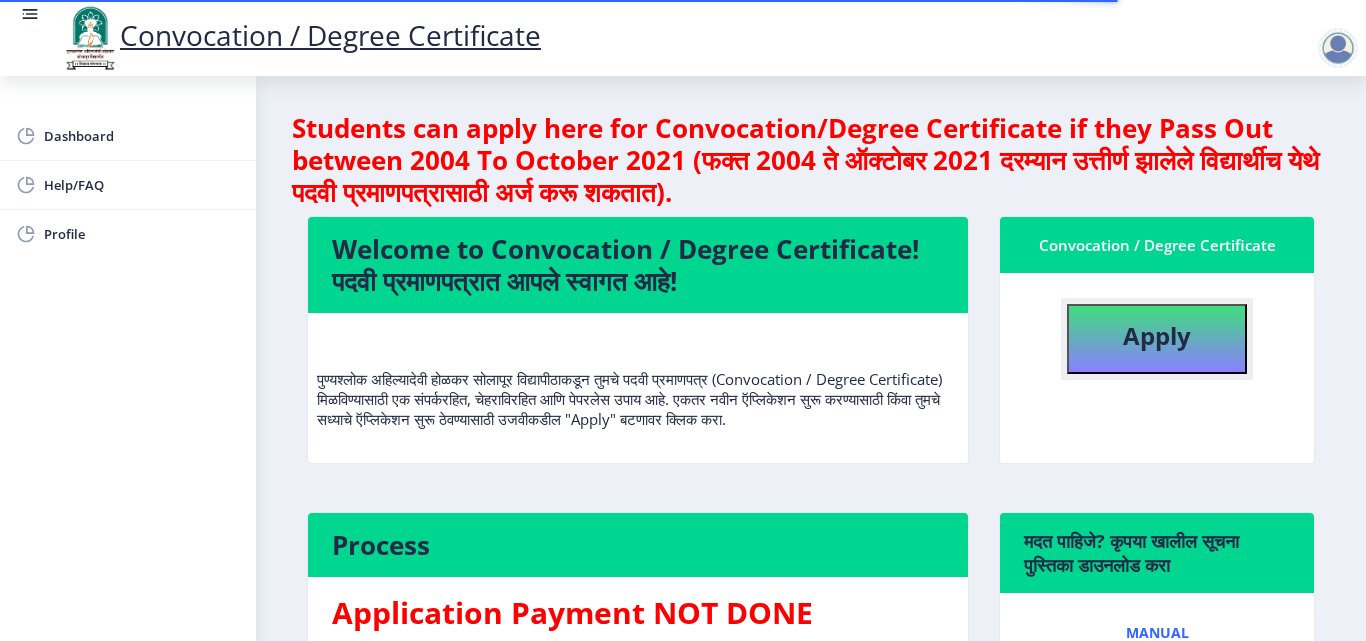 click on "Apply" 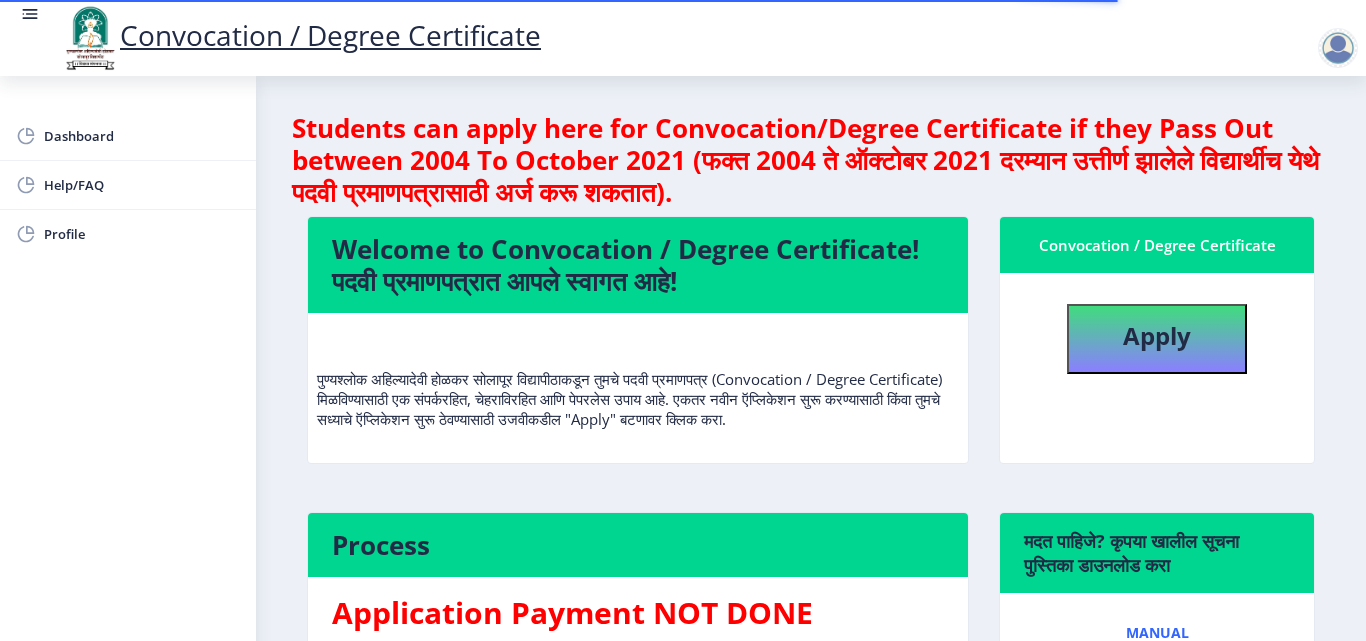 select 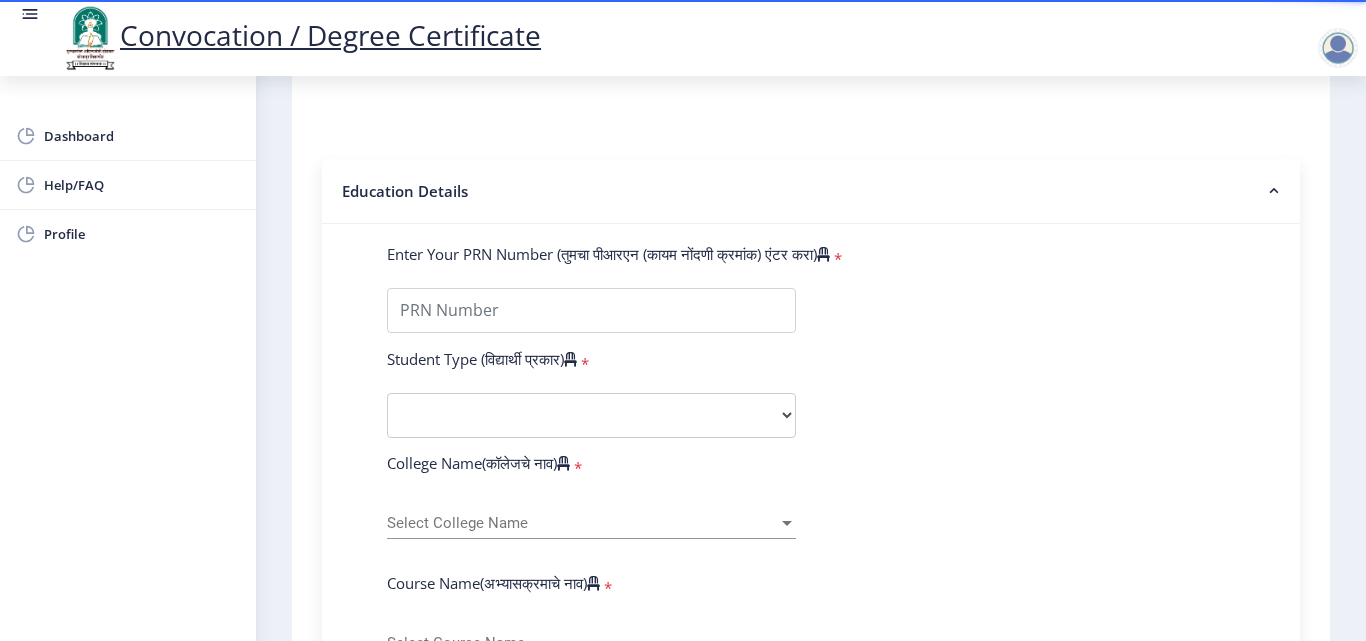 scroll, scrollTop: 400, scrollLeft: 0, axis: vertical 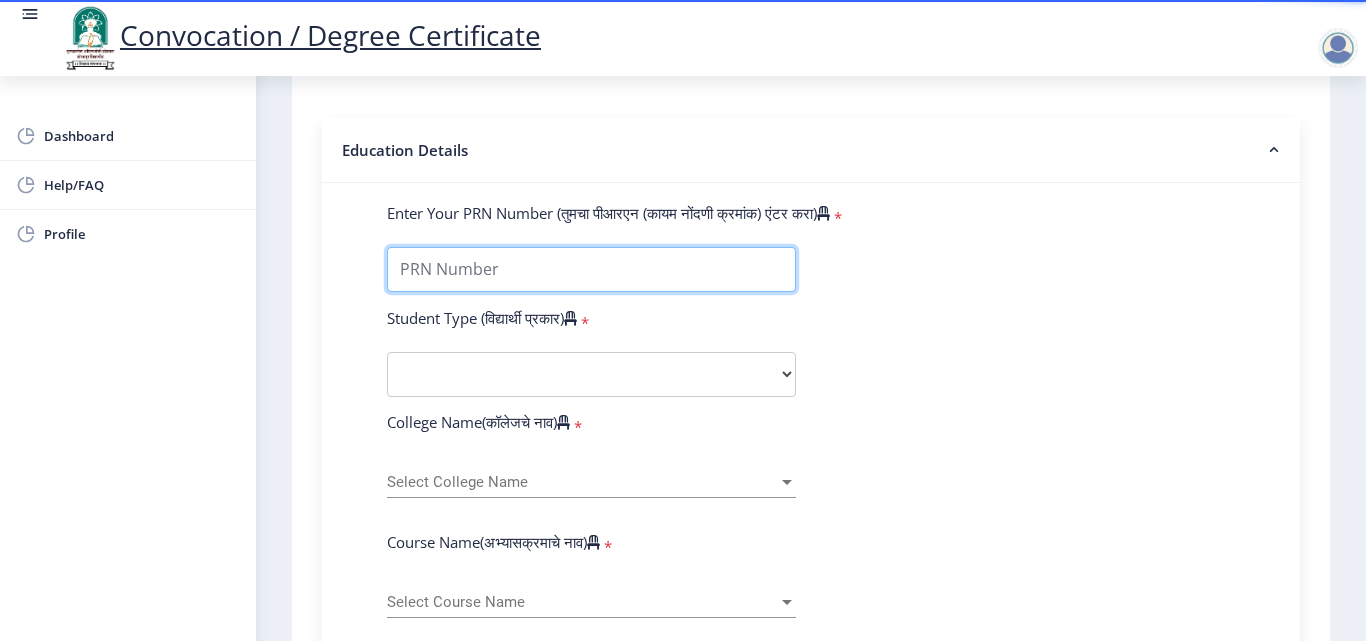 click on "Enter Your PRN Number (तुमचा पीआरएन (कायम नोंदणी क्रमांक) एंटर करा)" at bounding box center (591, 269) 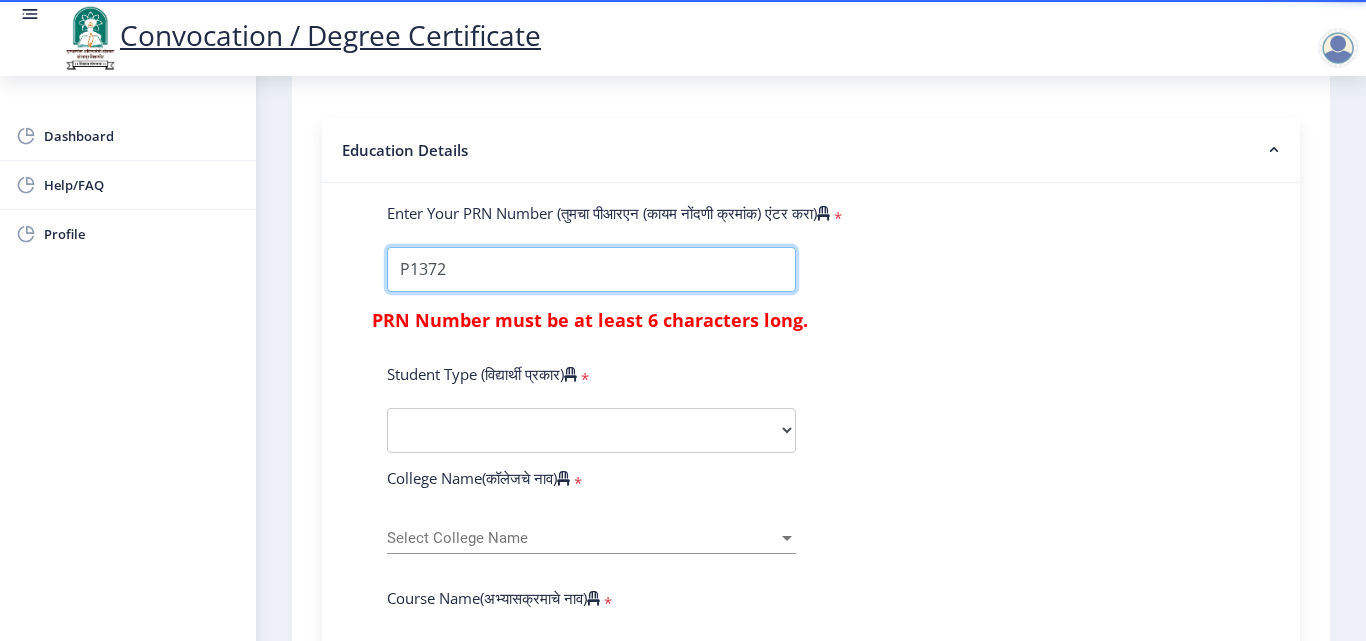 click on "Enter Your PRN Number (तुमचा पीआरएन (कायम नोंदणी क्रमांक) एंटर करा)" at bounding box center [591, 269] 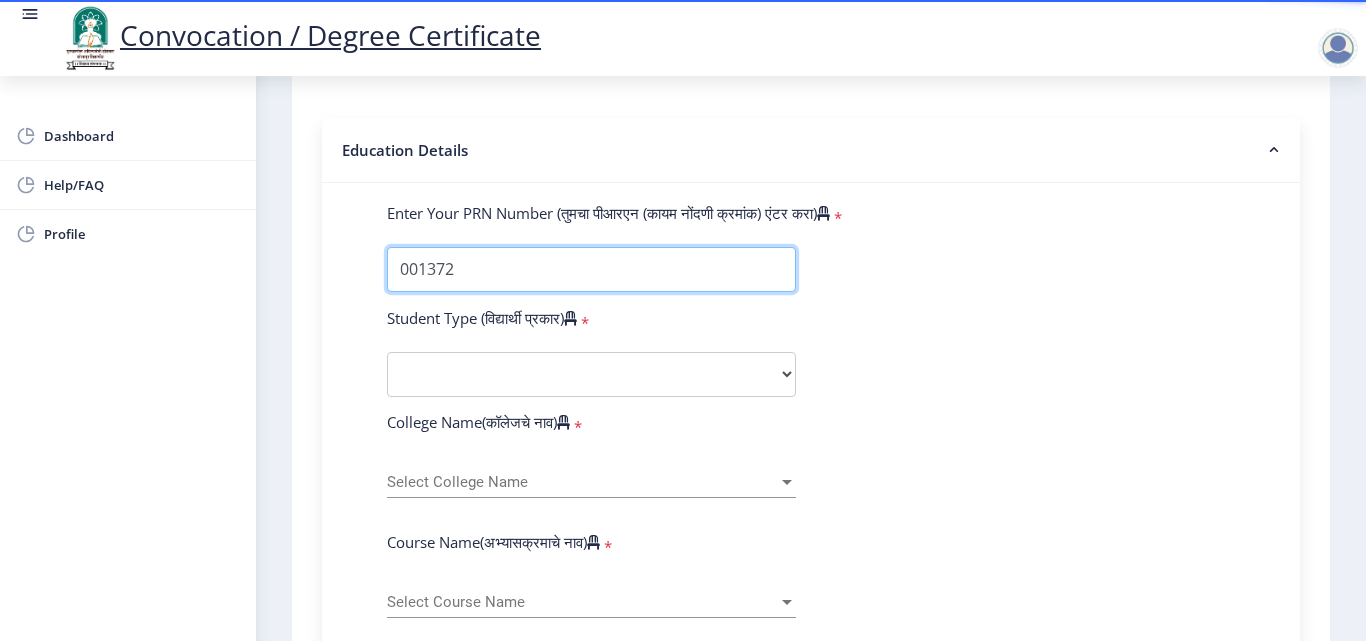 type on "001372" 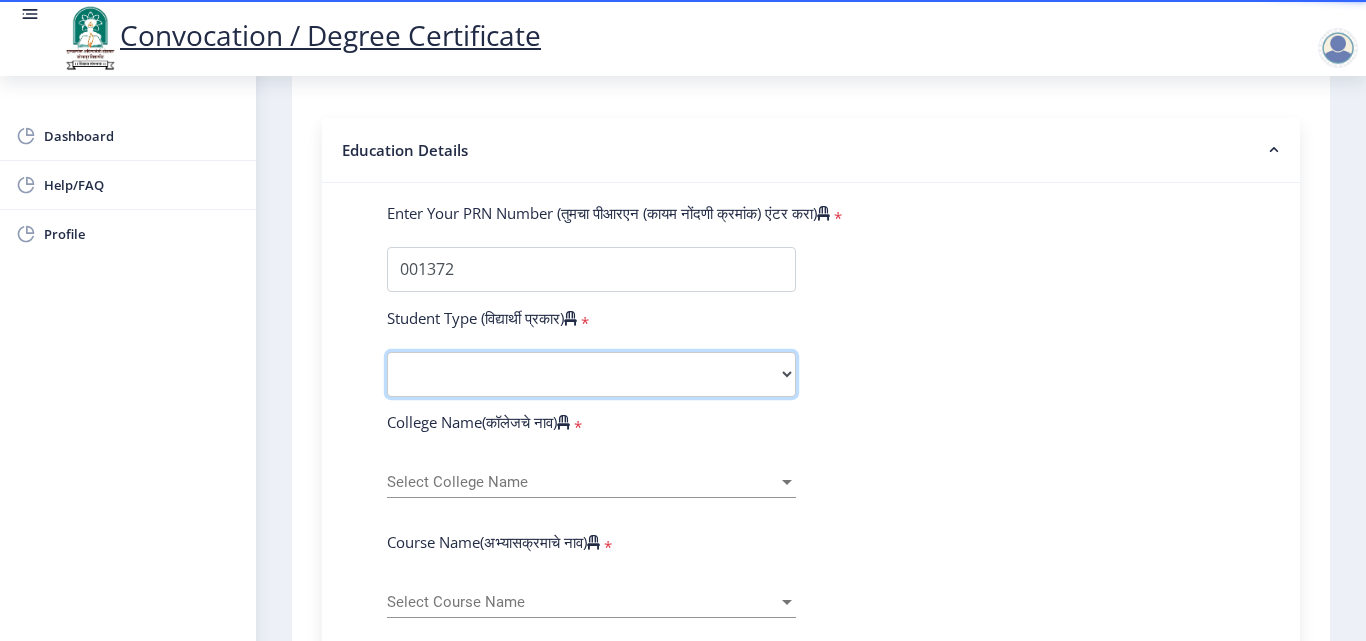 click on "Select Student Type Regular External" at bounding box center (591, 374) 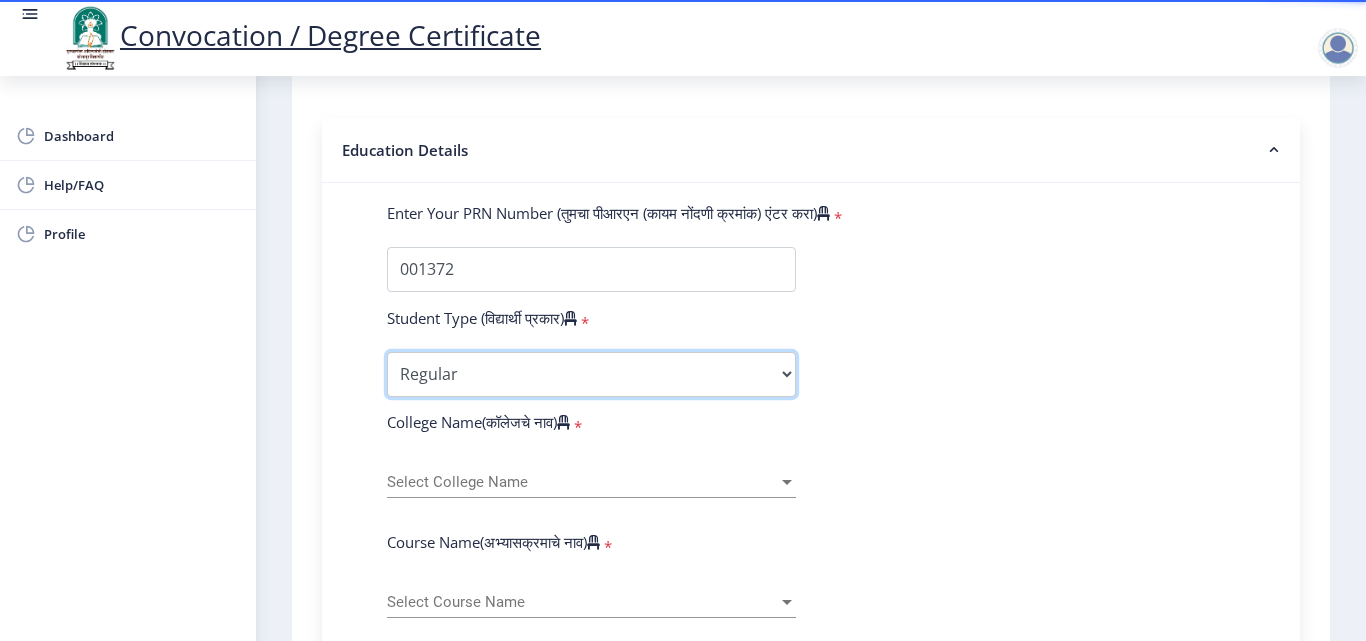 click on "Select Student Type Regular External" at bounding box center (591, 374) 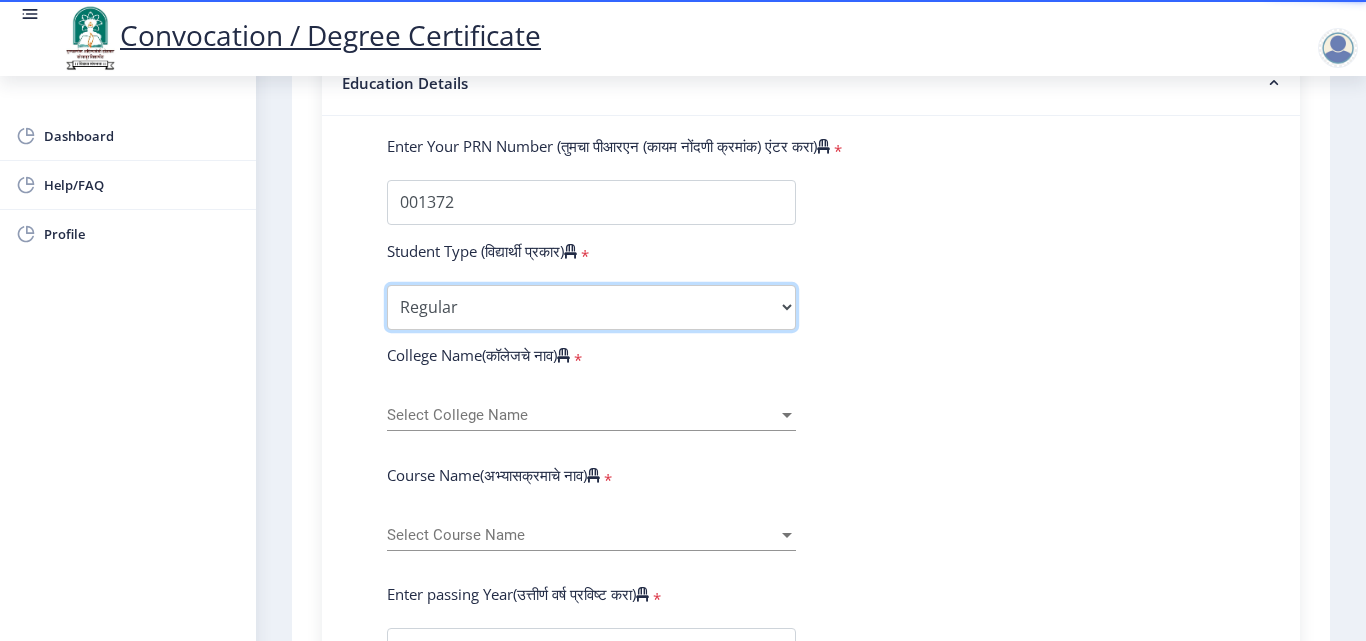 scroll, scrollTop: 500, scrollLeft: 0, axis: vertical 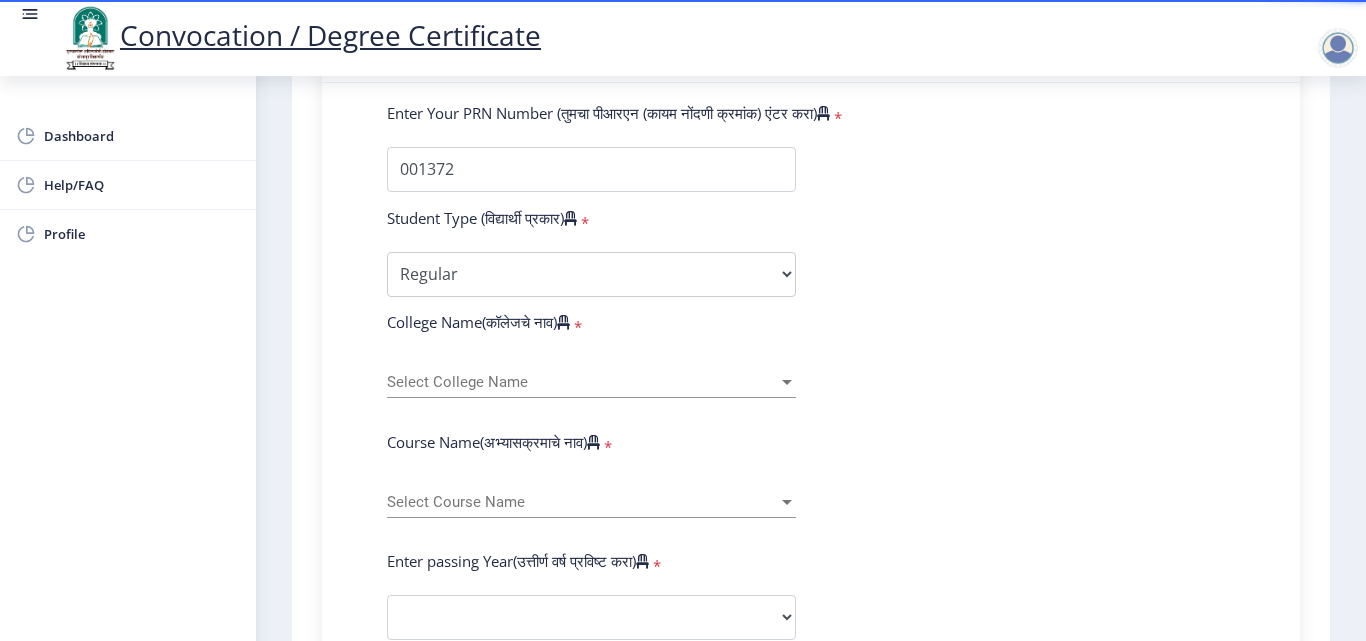 click on "Select College Name" at bounding box center [582, 382] 